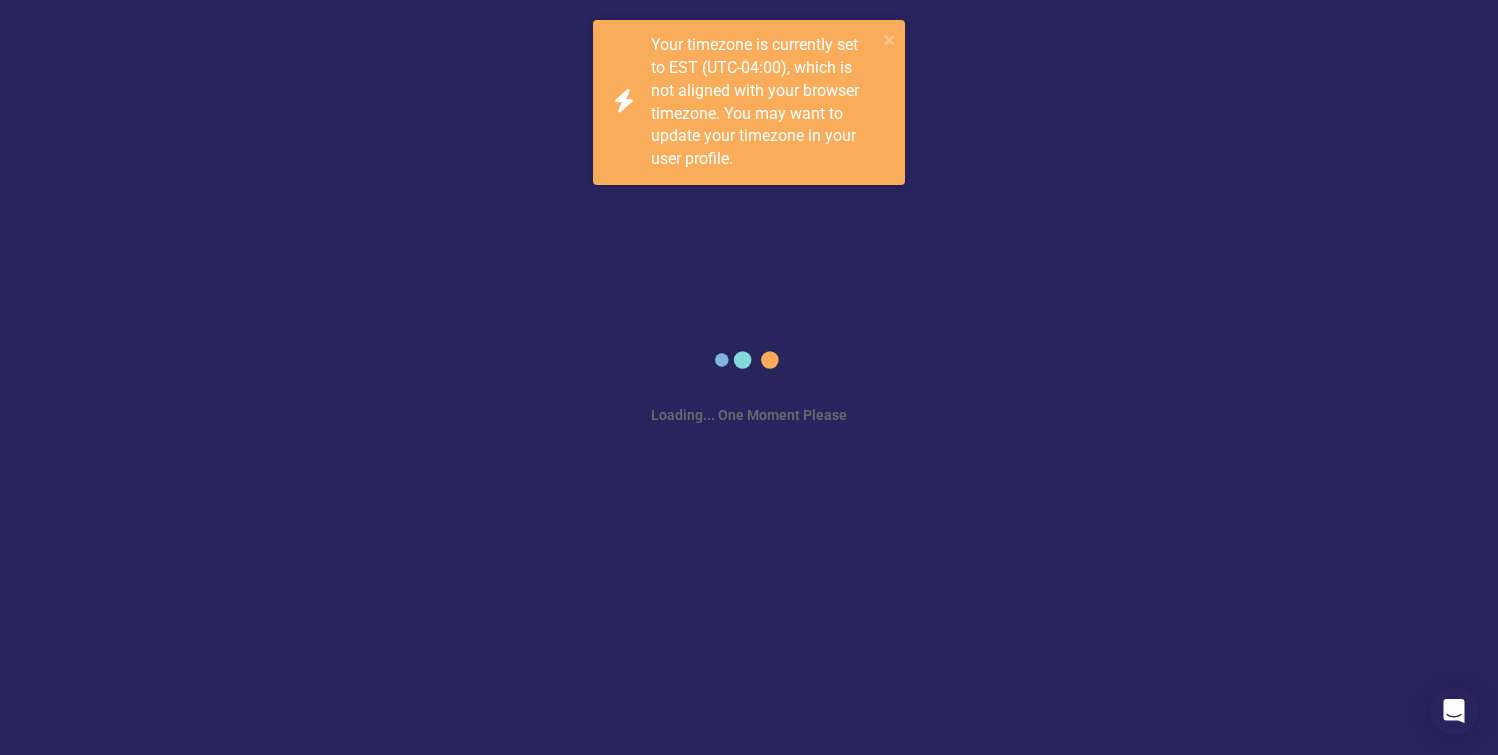 scroll, scrollTop: 0, scrollLeft: 0, axis: both 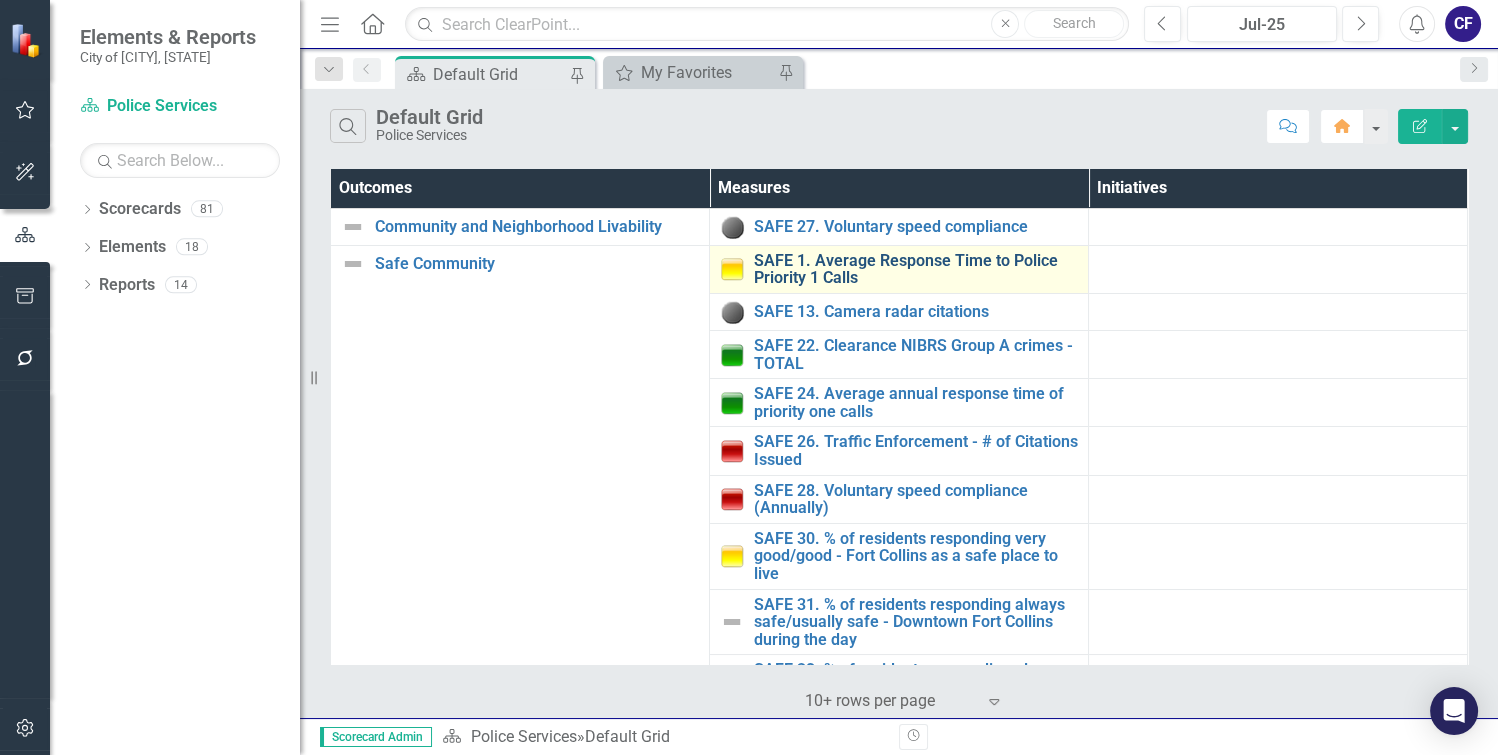 click on "SAFE 1. Average Response Time to Police Priority 1 Calls" at bounding box center [916, 269] 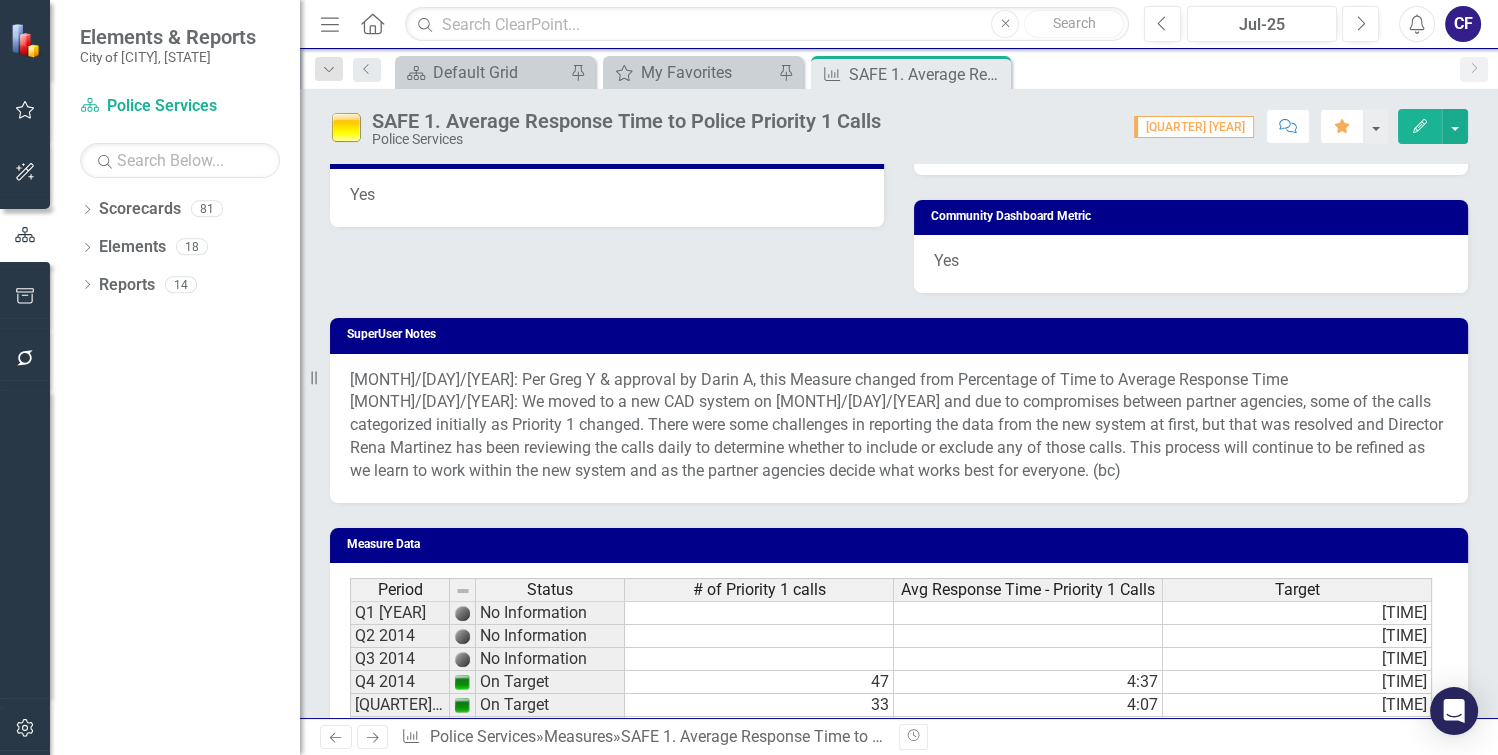 scroll, scrollTop: 2424, scrollLeft: 0, axis: vertical 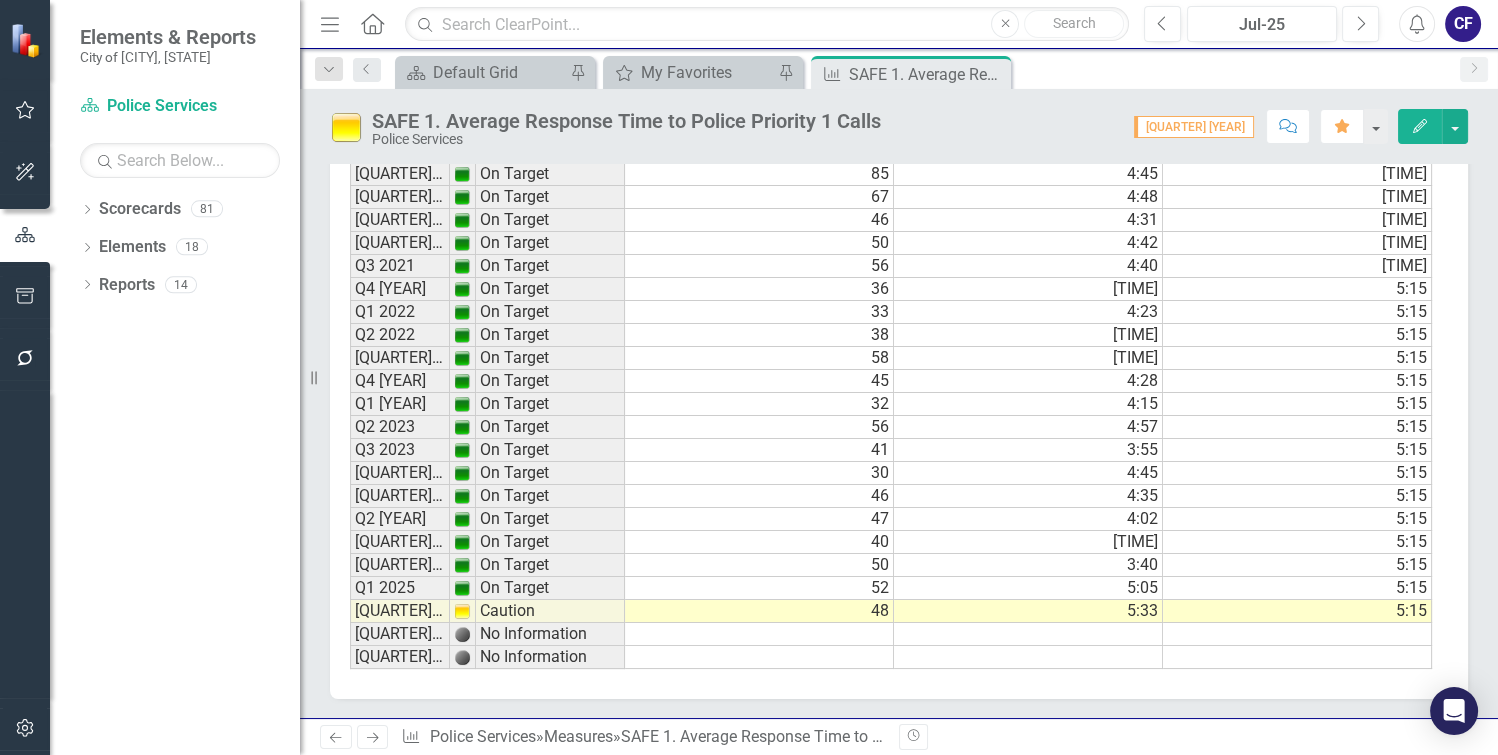click on "48" at bounding box center (759, 611) 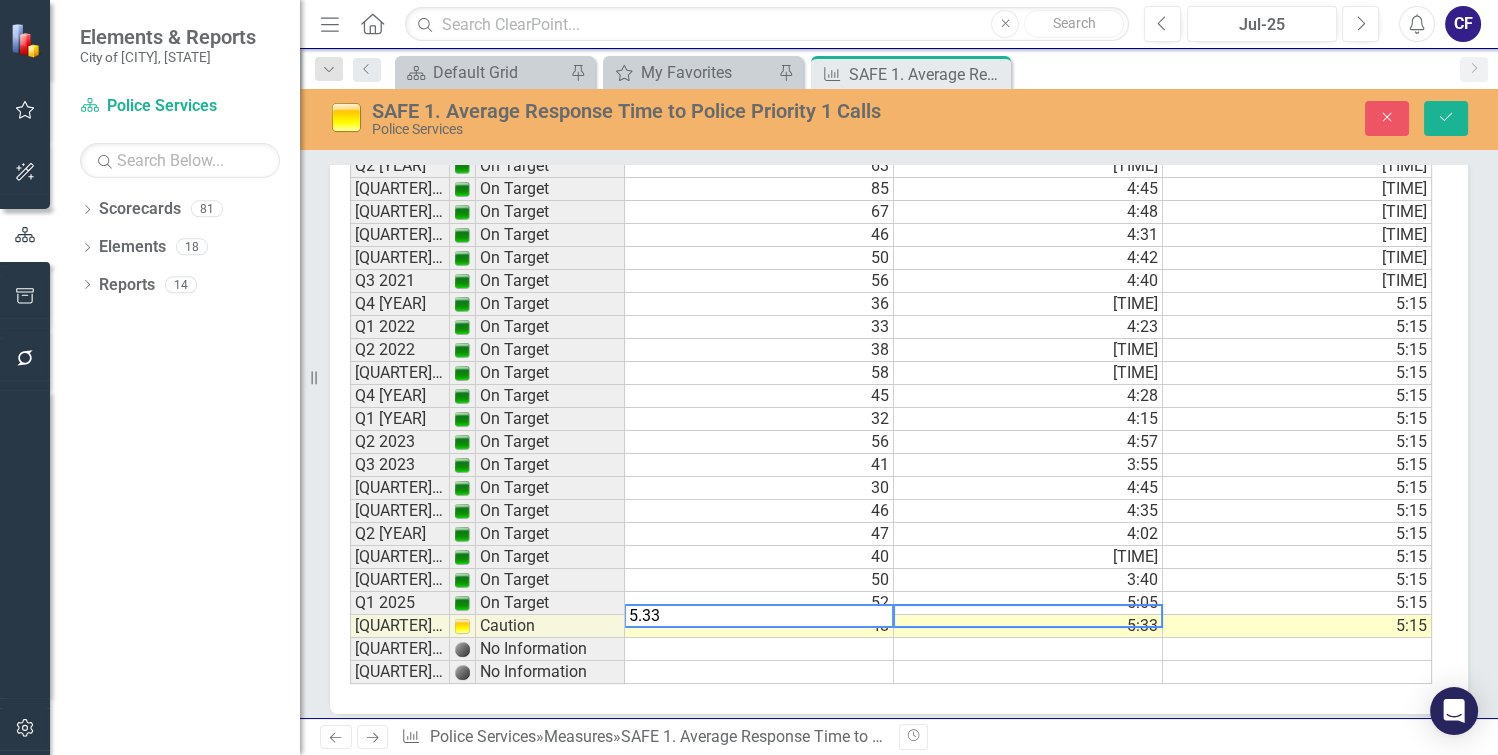 scroll, scrollTop: 2437, scrollLeft: 0, axis: vertical 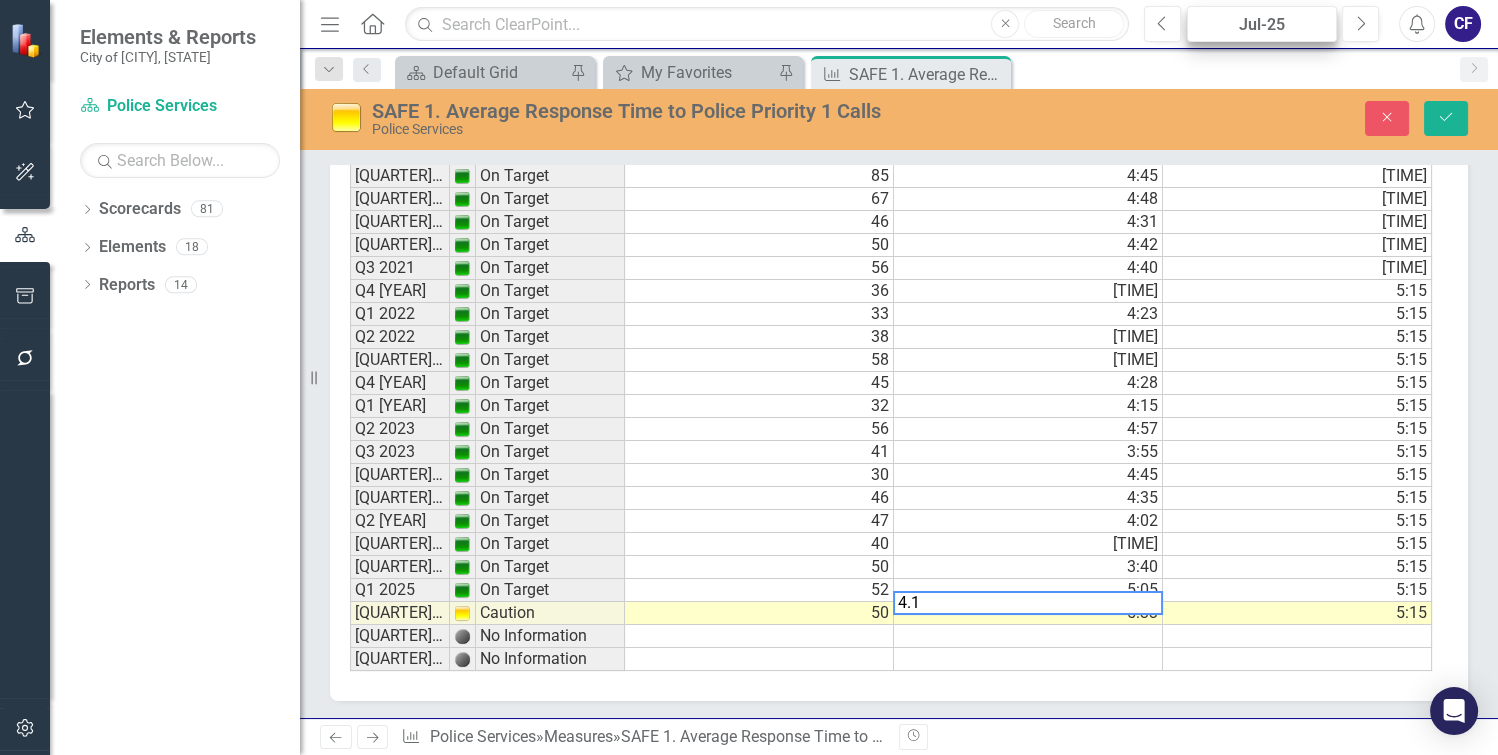 type on "4.14" 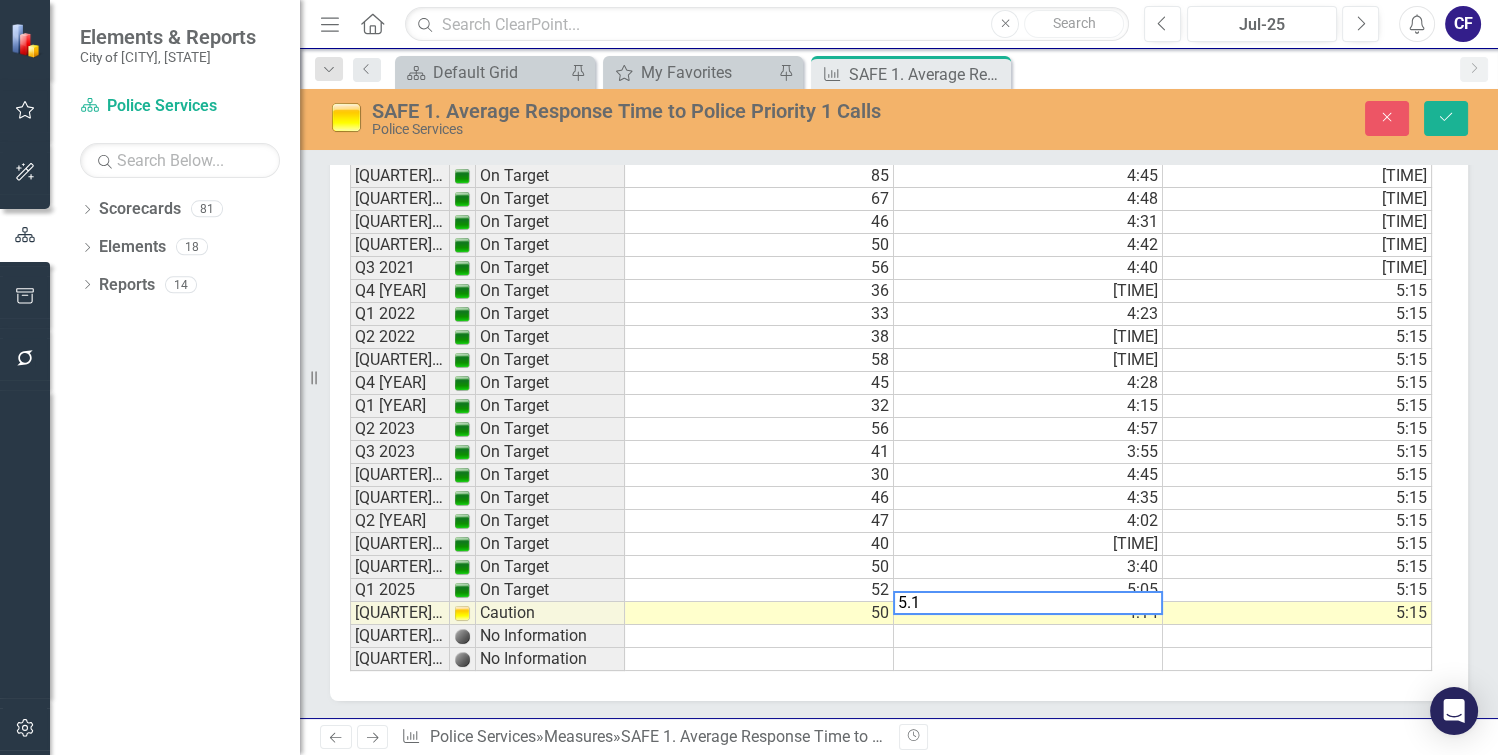 type on "5.19" 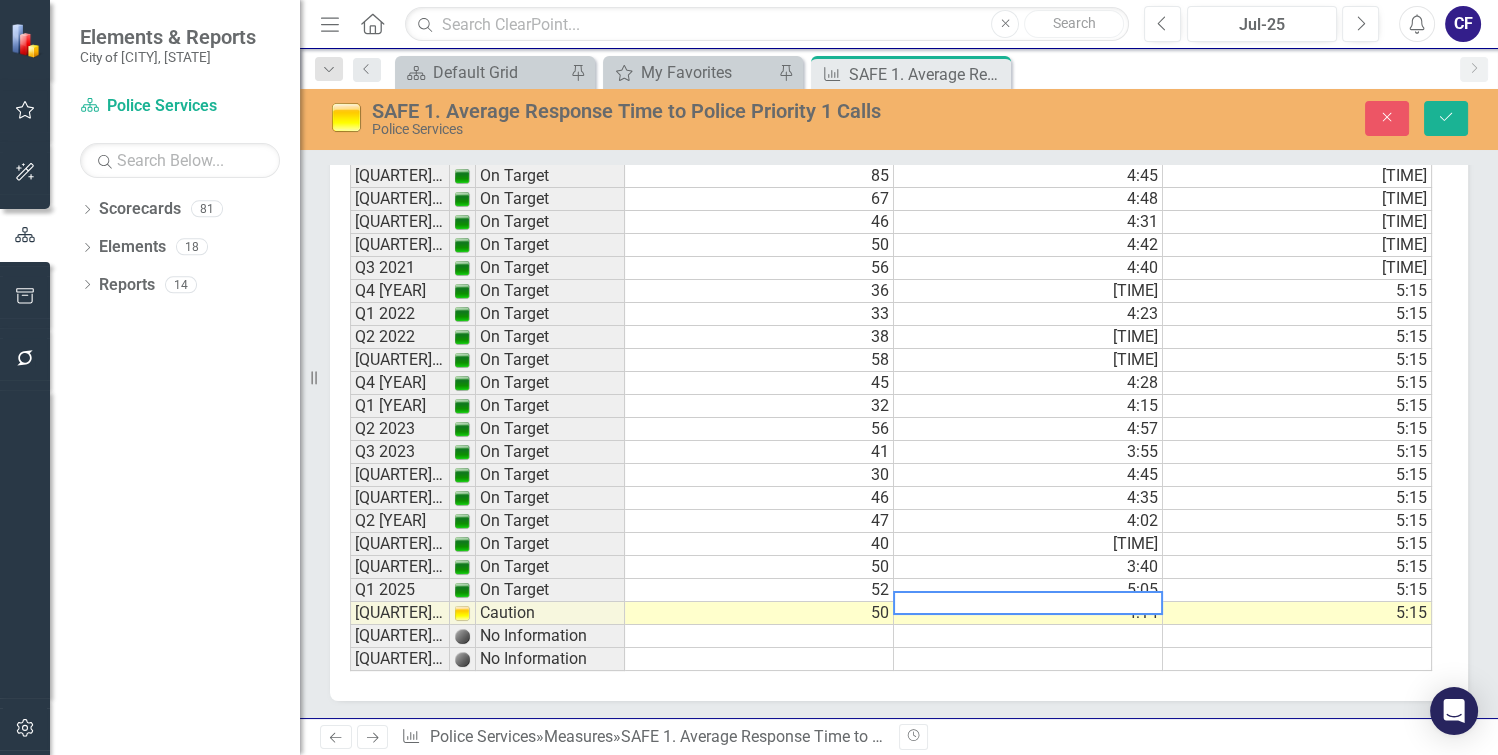 type 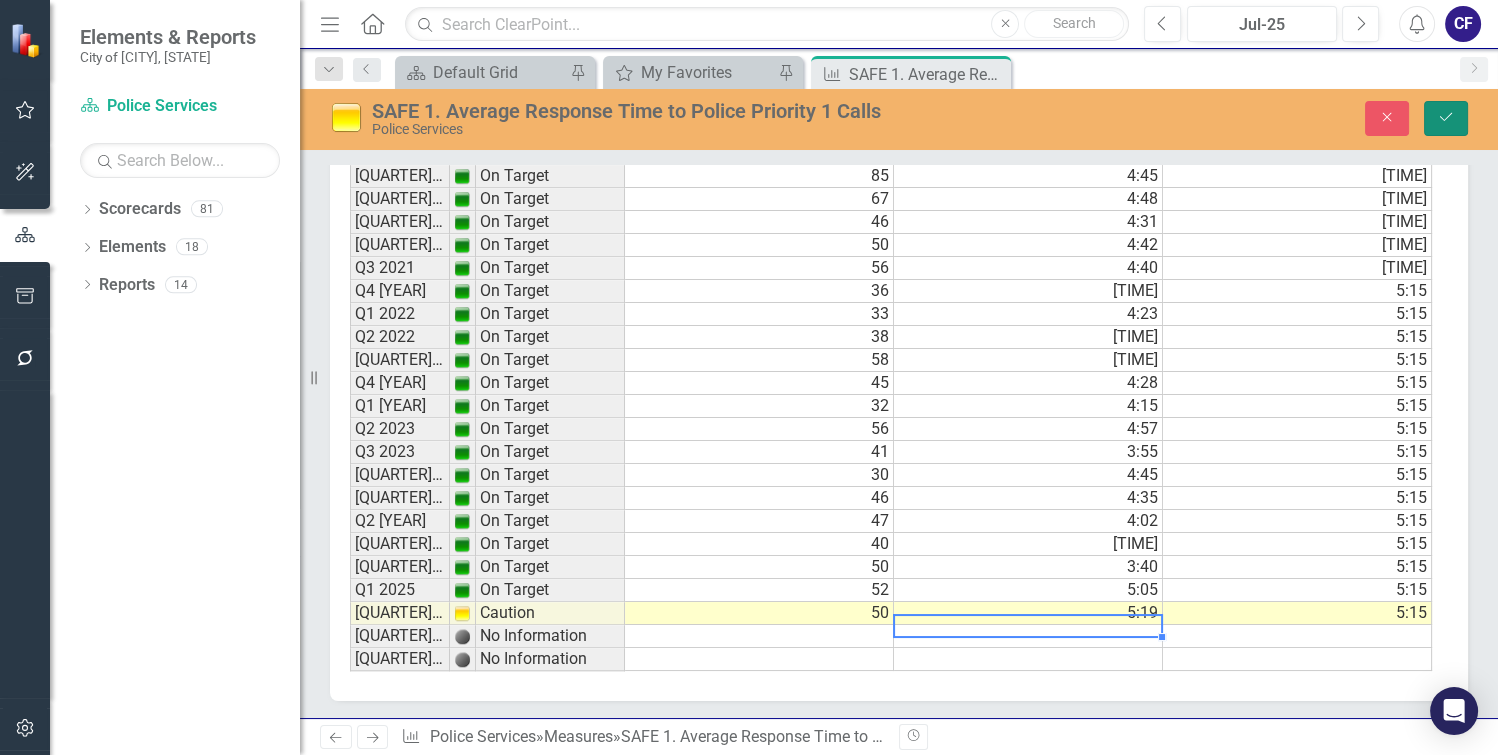 click 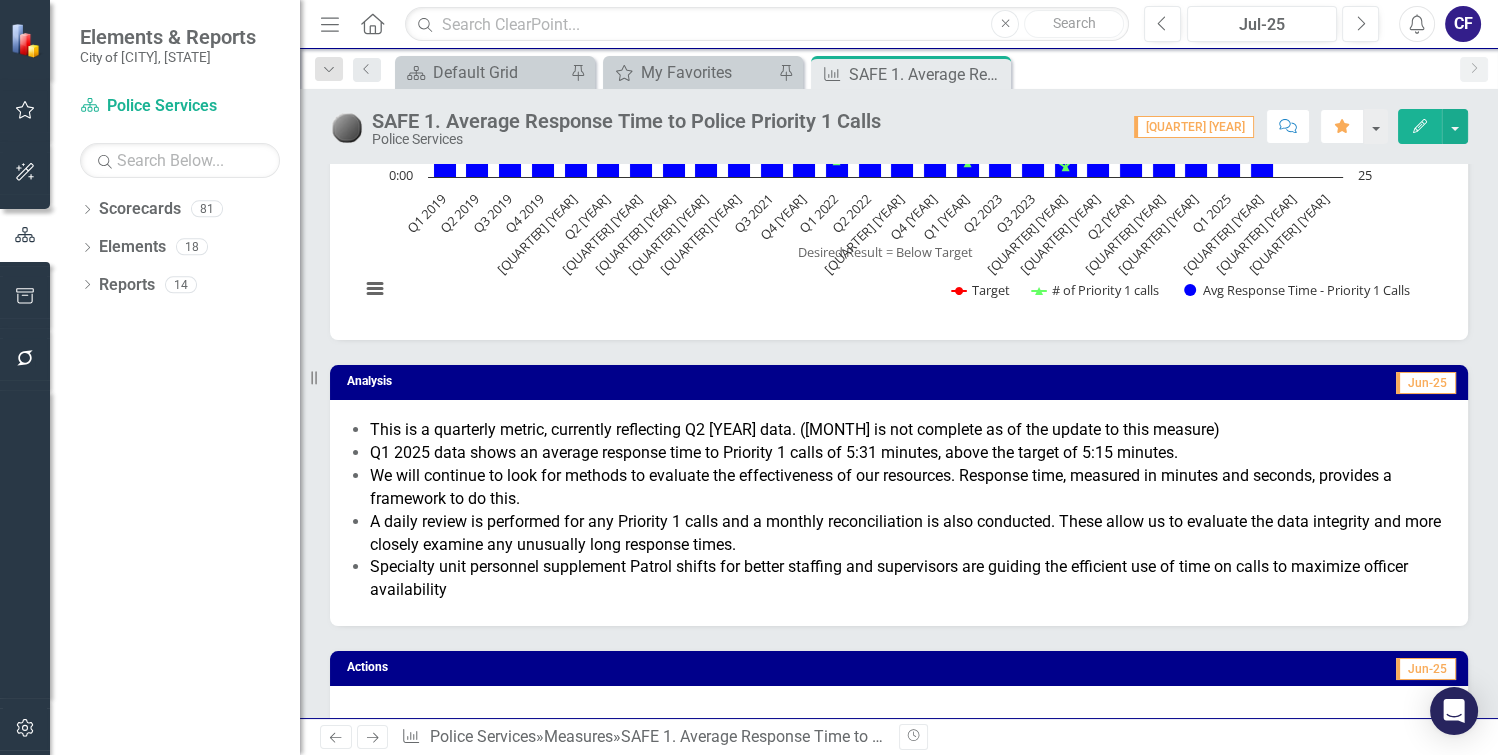 scroll, scrollTop: 195, scrollLeft: 0, axis: vertical 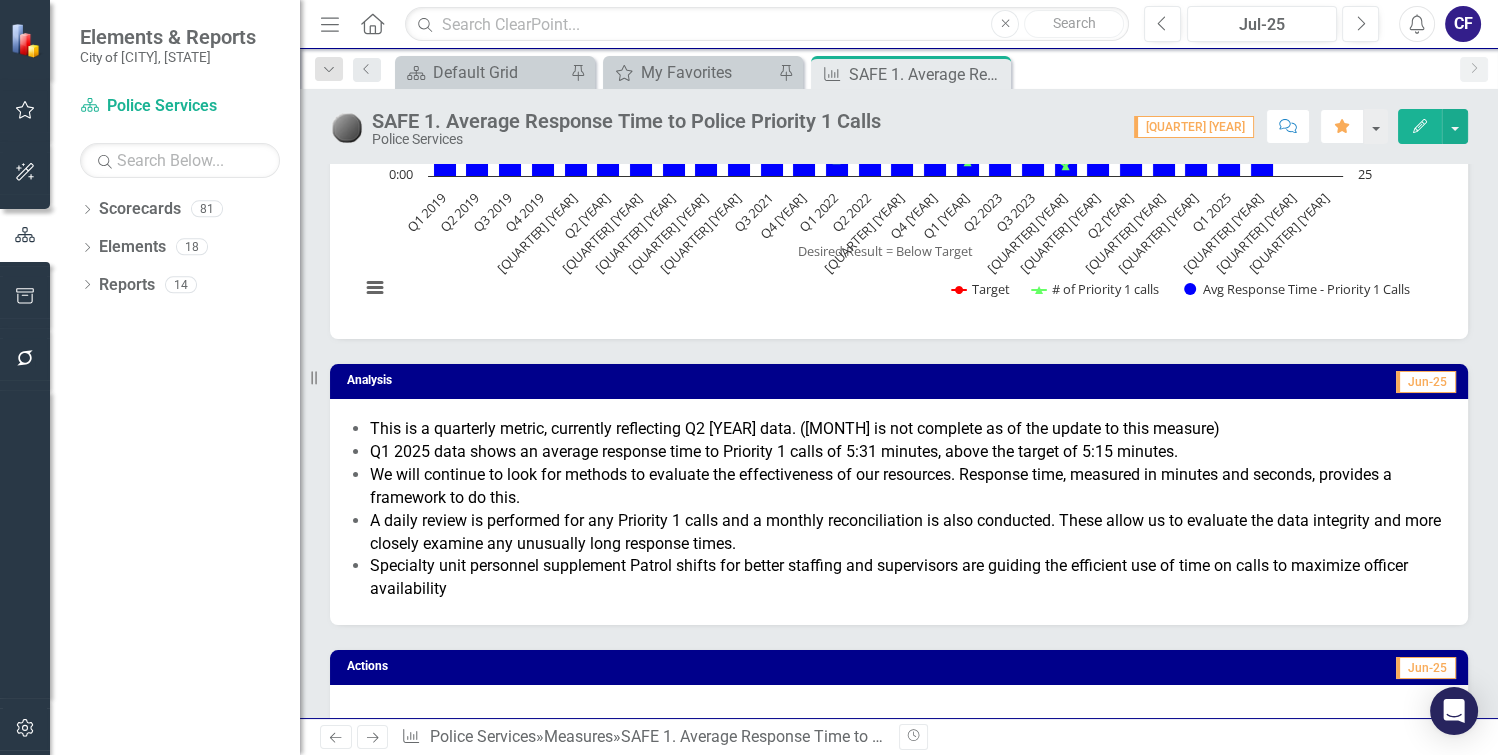 click on "Q1 2025 data shows an average response time to Priority 1 calls of 5:31 minutes, above the target of 5:15 minutes." at bounding box center [909, 452] 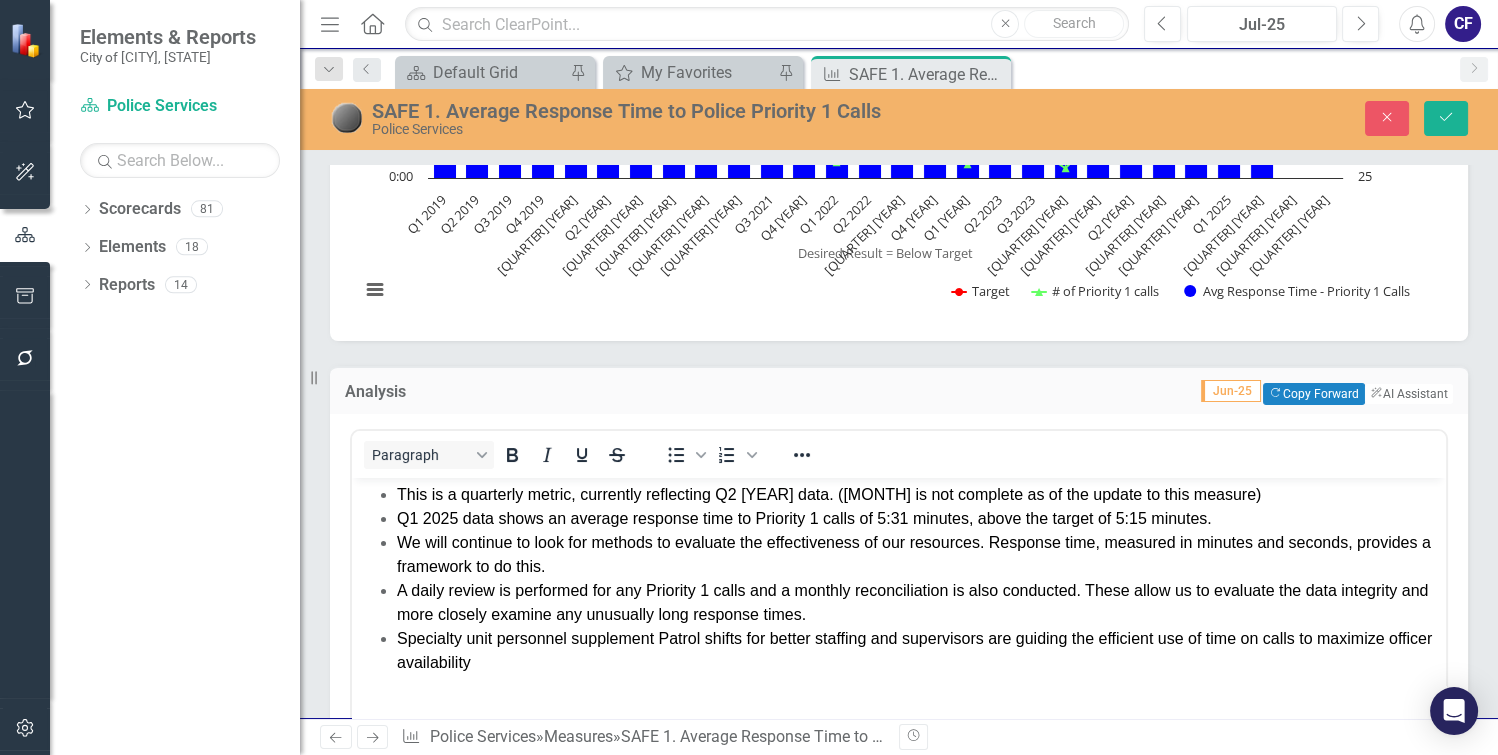 scroll, scrollTop: 0, scrollLeft: 0, axis: both 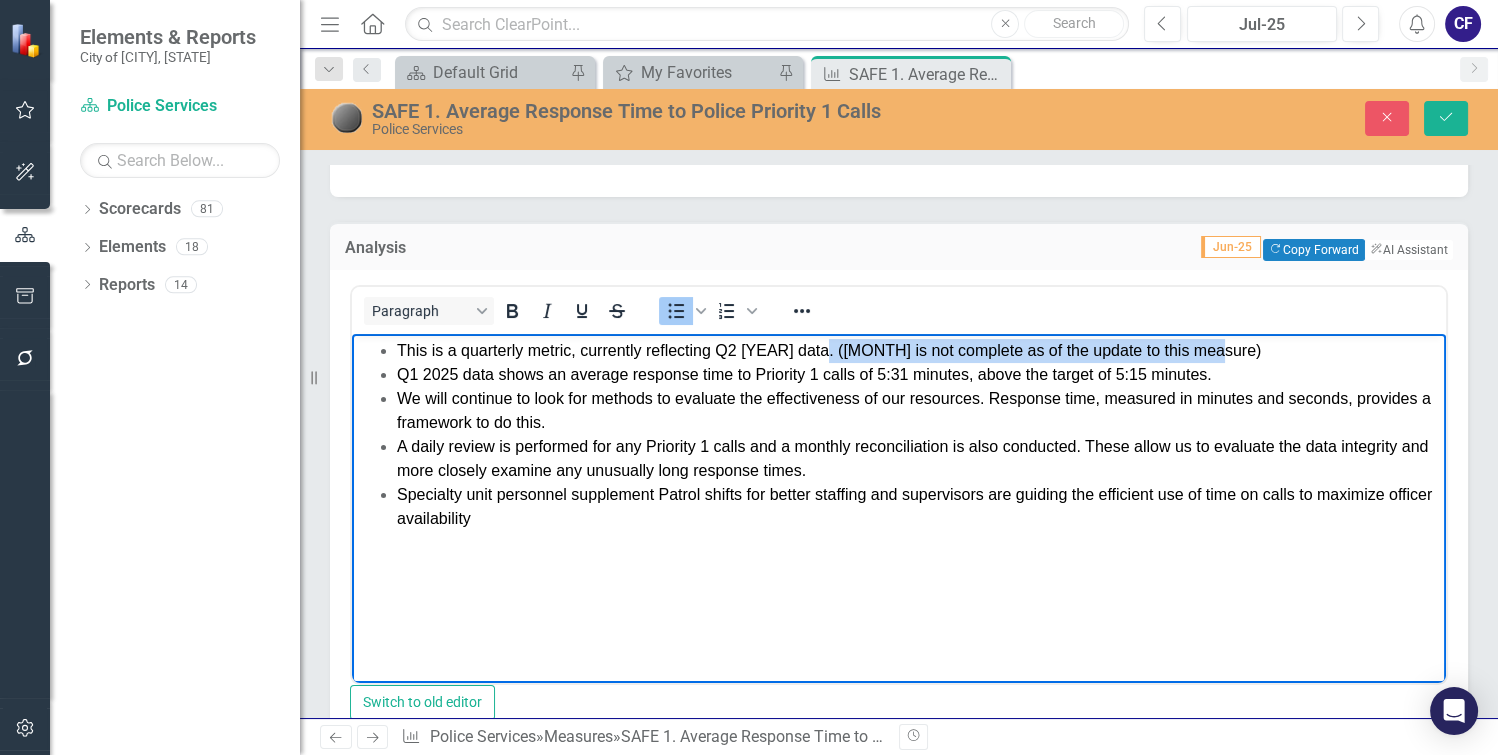 drag, startPoint x: 819, startPoint y: 351, endPoint x: 1275, endPoint y: 317, distance: 457.26578 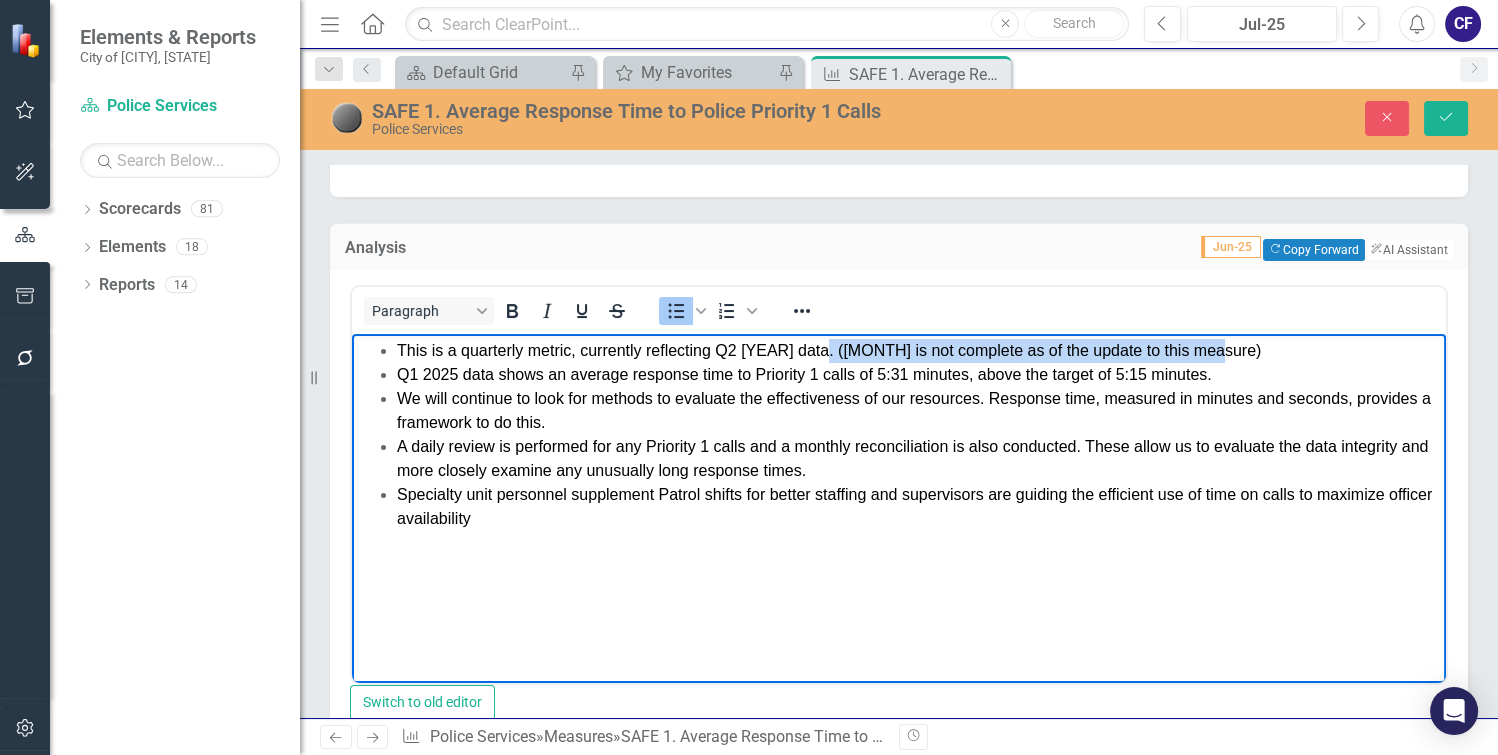 click on "This is a quarterly metric, currently reflecting Q2 2025 data. (June is not complete as of the update to this measure) Q1 2025 data shows an average response time to Priority 1 calls of 5:31 minutes, above the target of 5:15 minutes.  We will continue to look for methods to evaluate the effectiveness of our resources. Response time, measured in minutes and seconds, provides a framework to do this. A daily review is performed for any Priority 1 calls and a monthly reconciliation is also conducted. These allow us to evaluate the data integrity and more closely examine any unusually long response times. Specialty unit personnel supplement Patrol shifts for better staffing and supervisors are guiding the efficient use of time on calls to maximize officer availability" at bounding box center [899, 484] 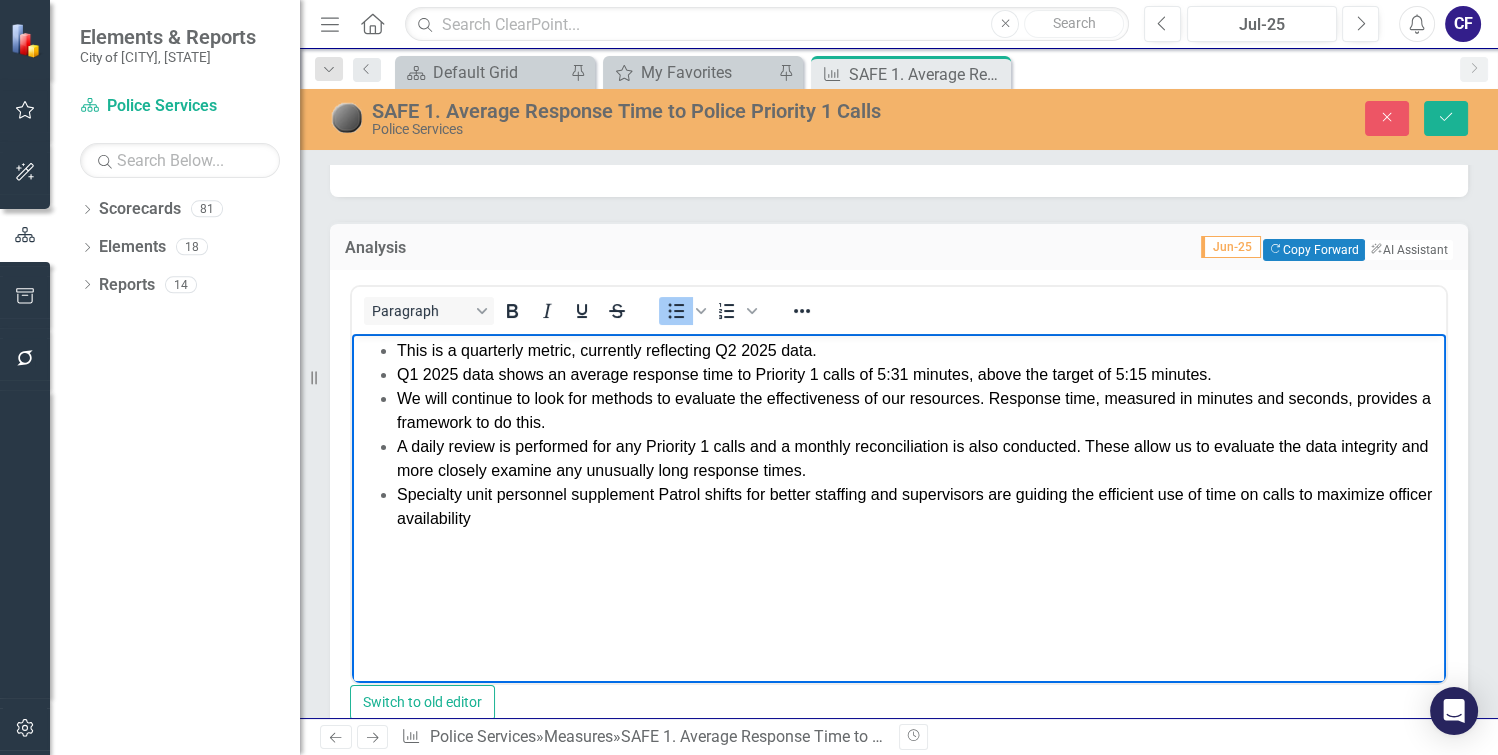 click on "Q1 2025 data shows an average response time to Priority 1 calls of 5:31 minutes, above the target of 5:15 minutes." at bounding box center (804, 374) 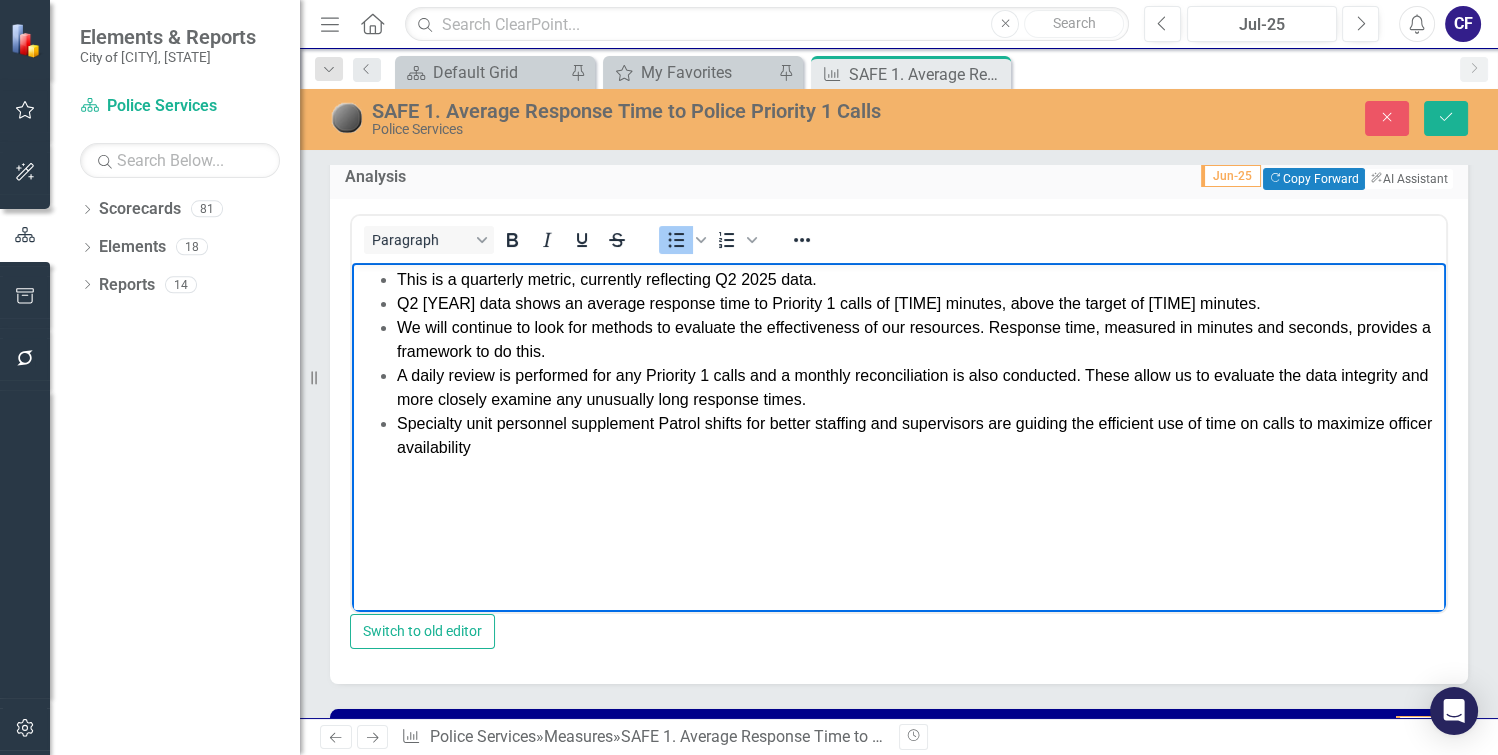 scroll, scrollTop: 410, scrollLeft: 0, axis: vertical 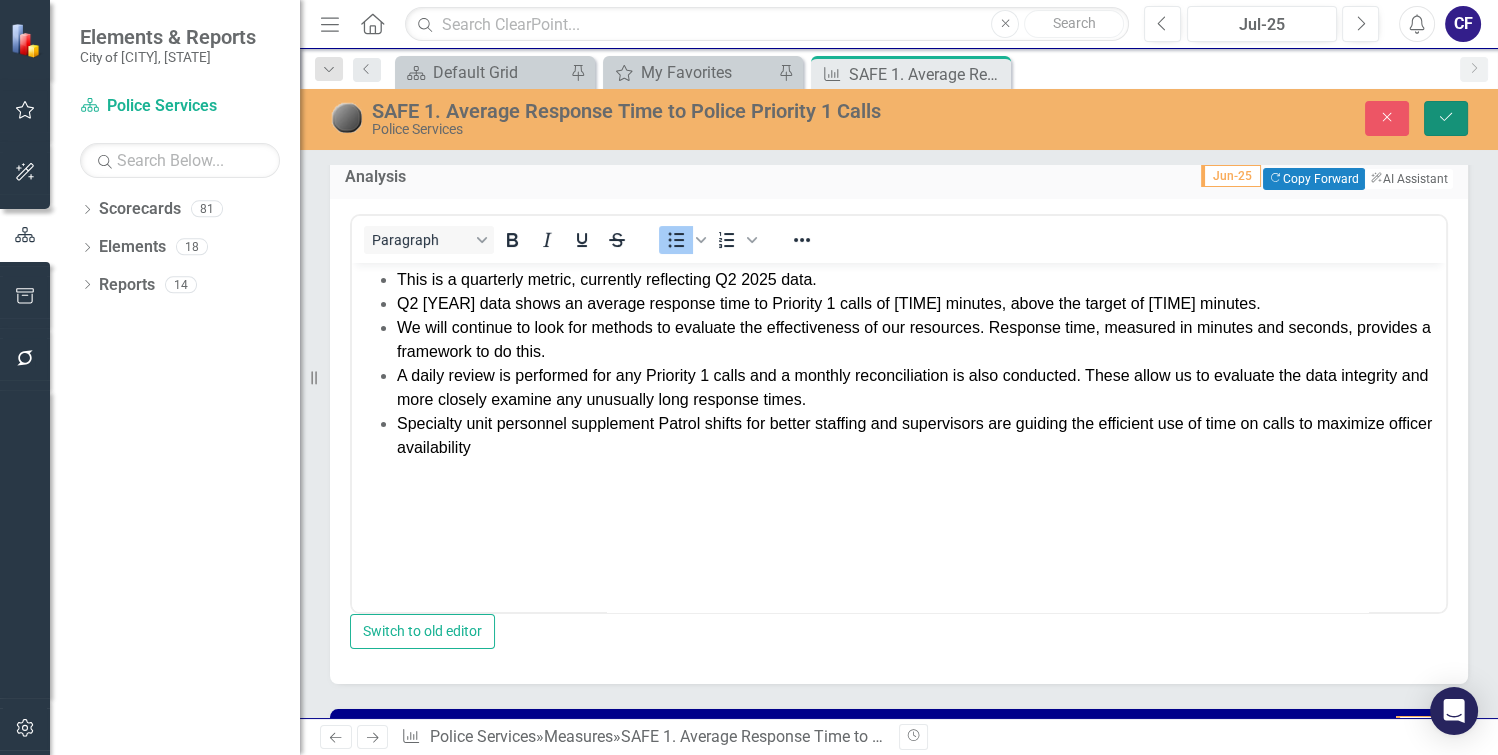 click on "Save" at bounding box center [1446, 118] 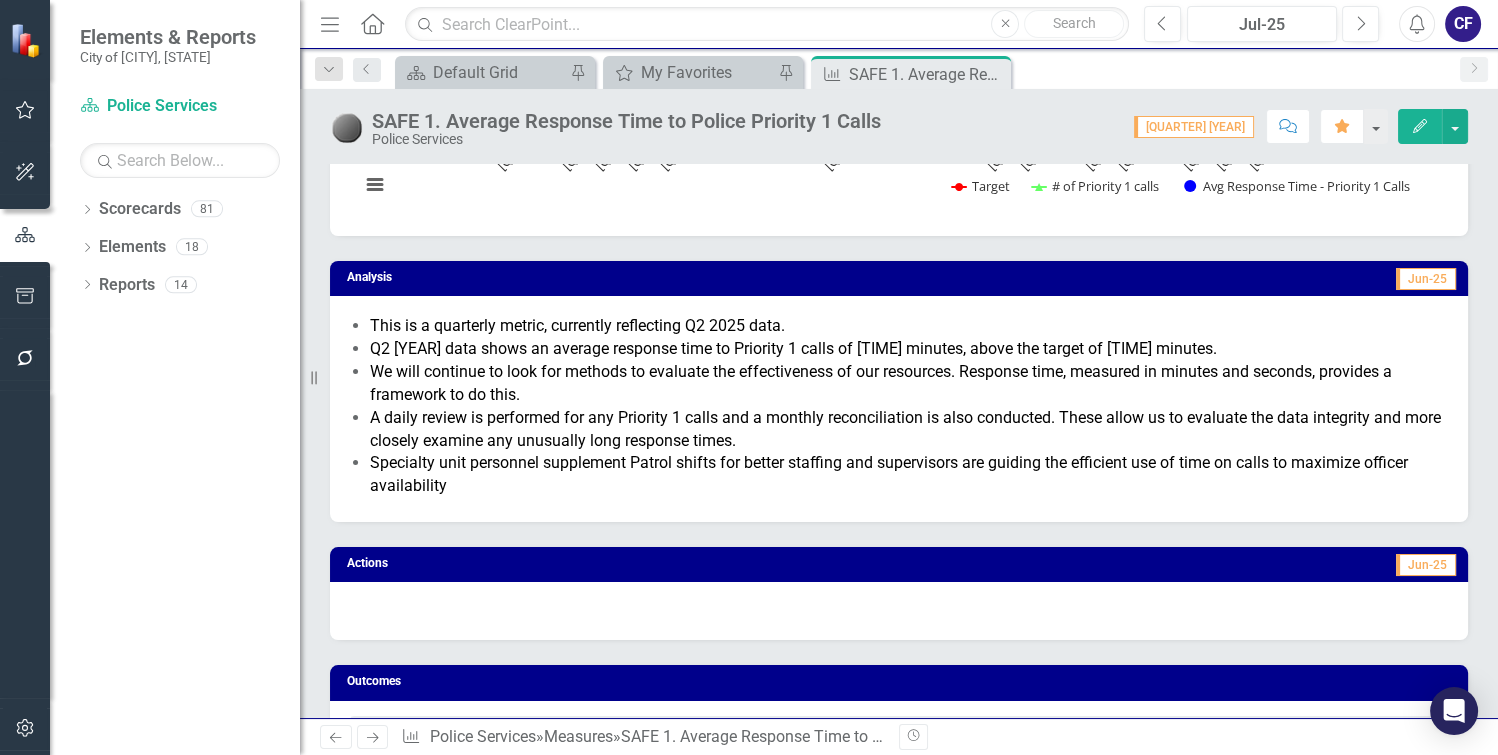 scroll, scrollTop: 311, scrollLeft: 0, axis: vertical 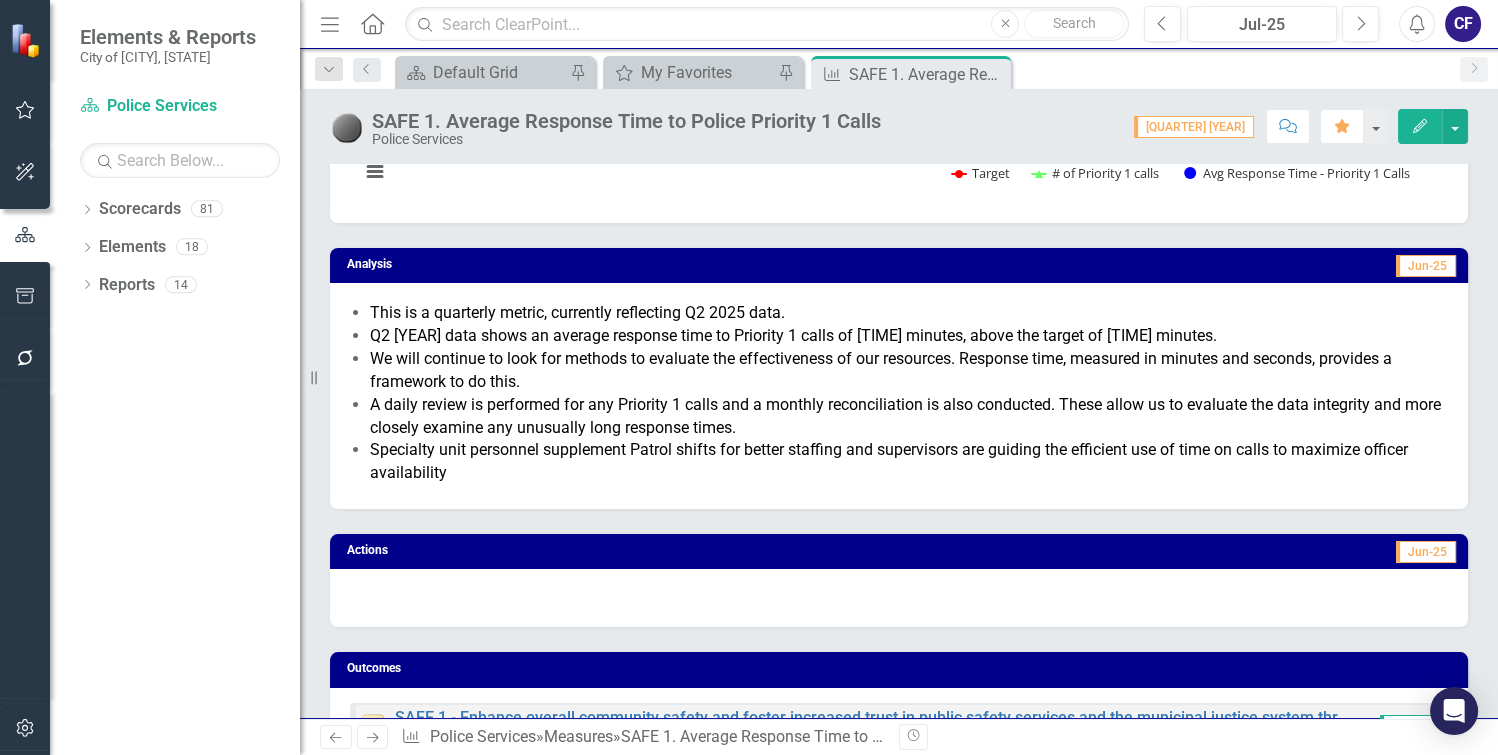 click on "Analysis Jun-25
This is a quarterly metric, currently reflecting Q2 2025 data.
Q2 2025 data shows an average response time to Priority 1 calls of 5:19 minutes, above the target of 5:15 minutes.
We will continue to look for methods to evaluate the effectiveness of our resources. Response time, measured in minutes and seconds, provides a framework to do this.
A daily review is performed for any Priority 1 calls and a monthly reconciliation is also conducted. These allow us to evaluate the data integrity and more closely examine any unusually long response times.
Specialty unit personnel supplement Patrol shifts for better staffing and supervisors are guiding the efficient use of time on calls to maximize officer availability" at bounding box center [899, 366] 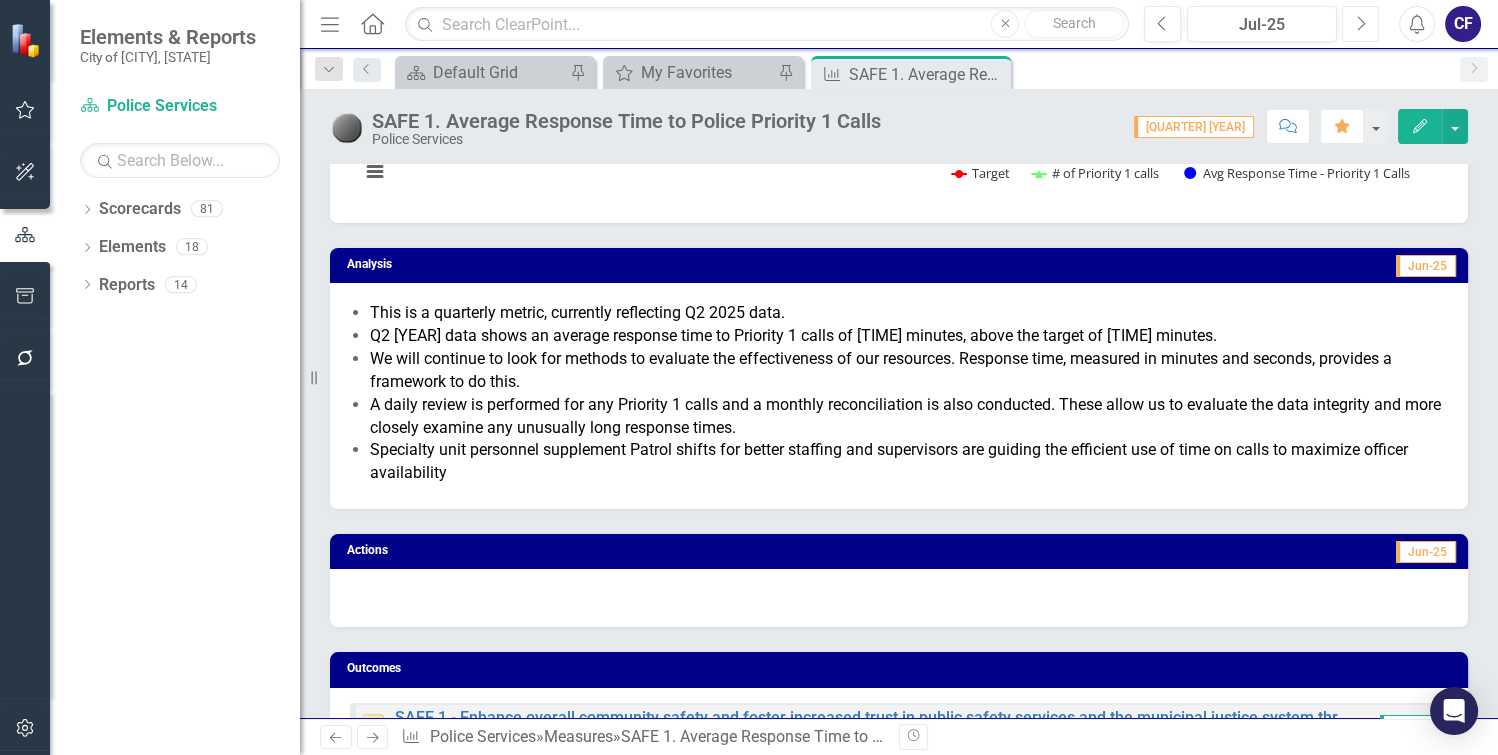 click on "Next" at bounding box center (1360, 24) 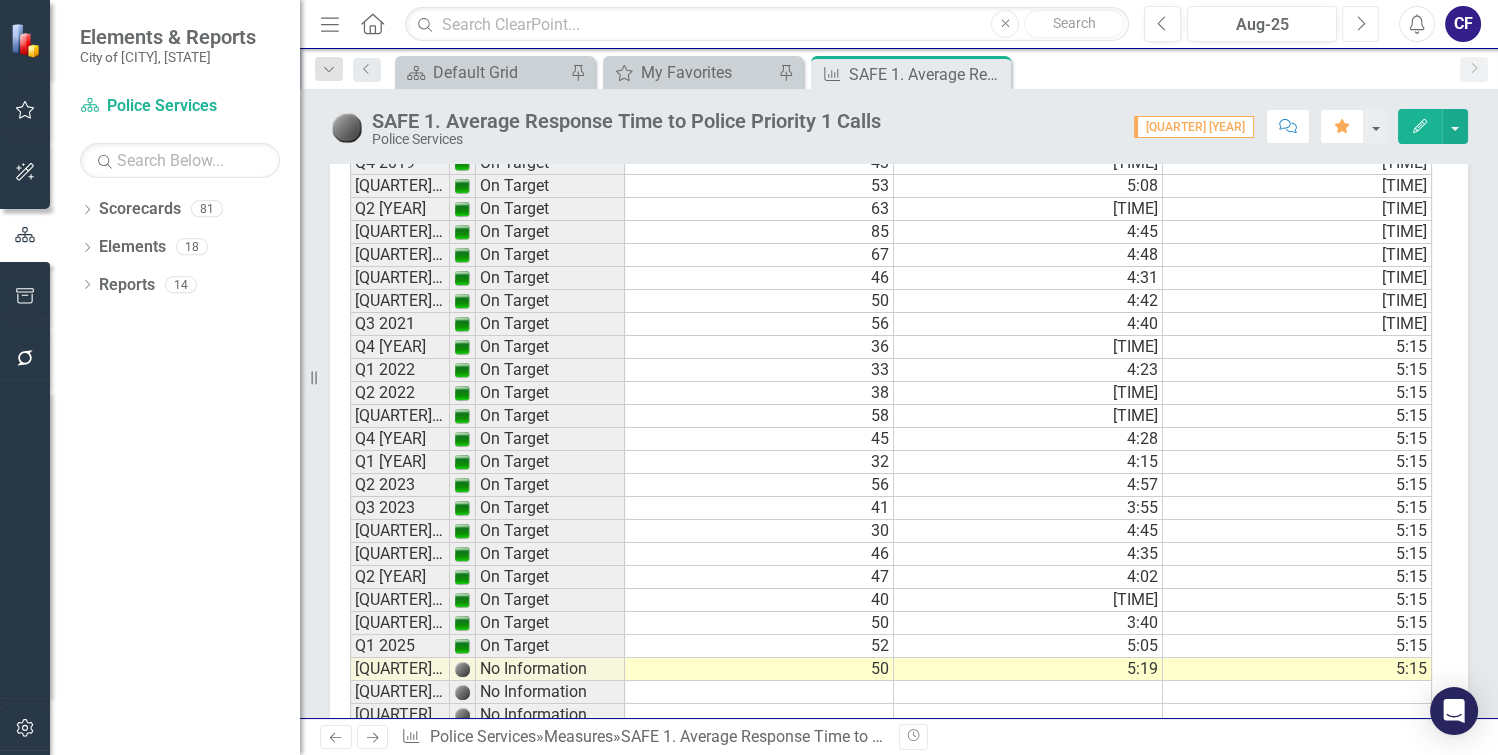 scroll, scrollTop: 2424, scrollLeft: 0, axis: vertical 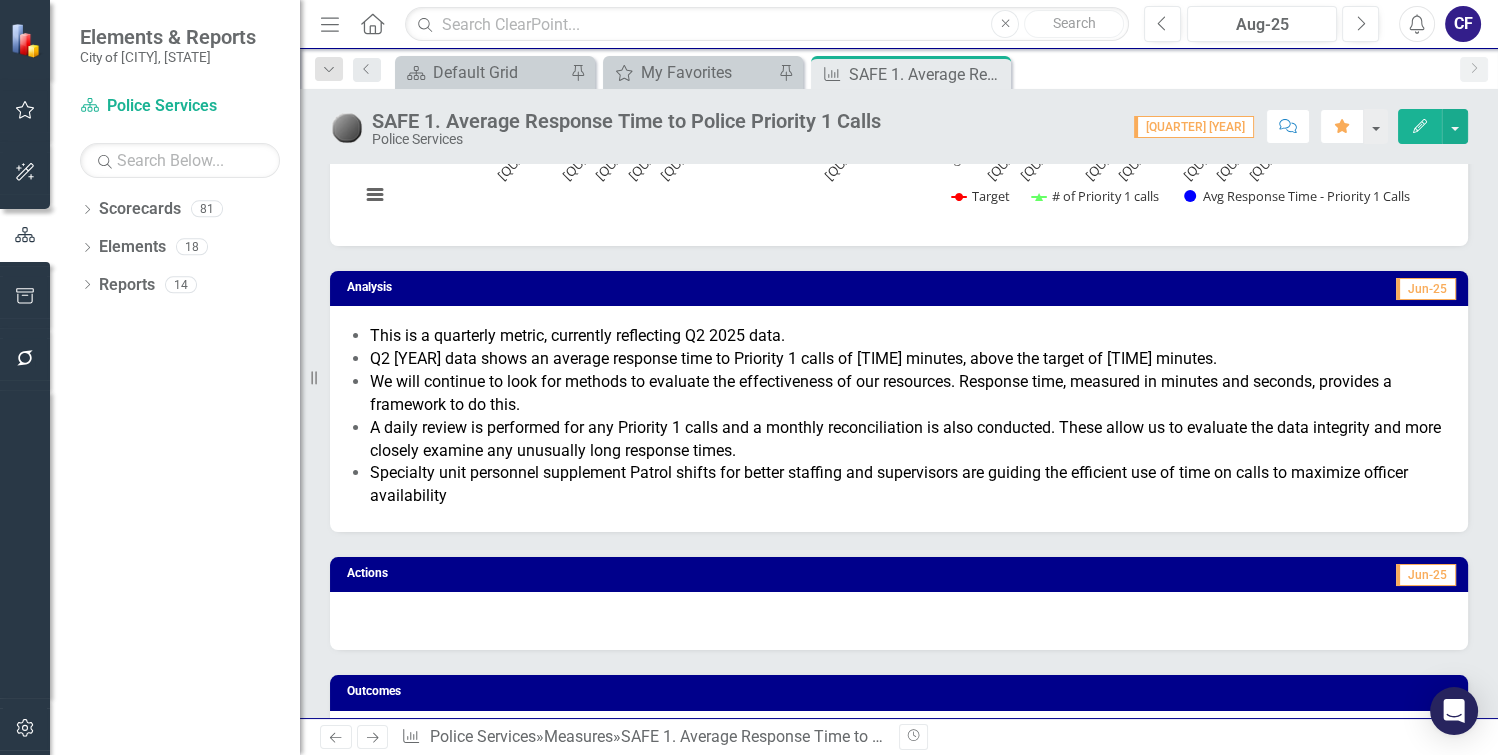 click at bounding box center (899, 621) 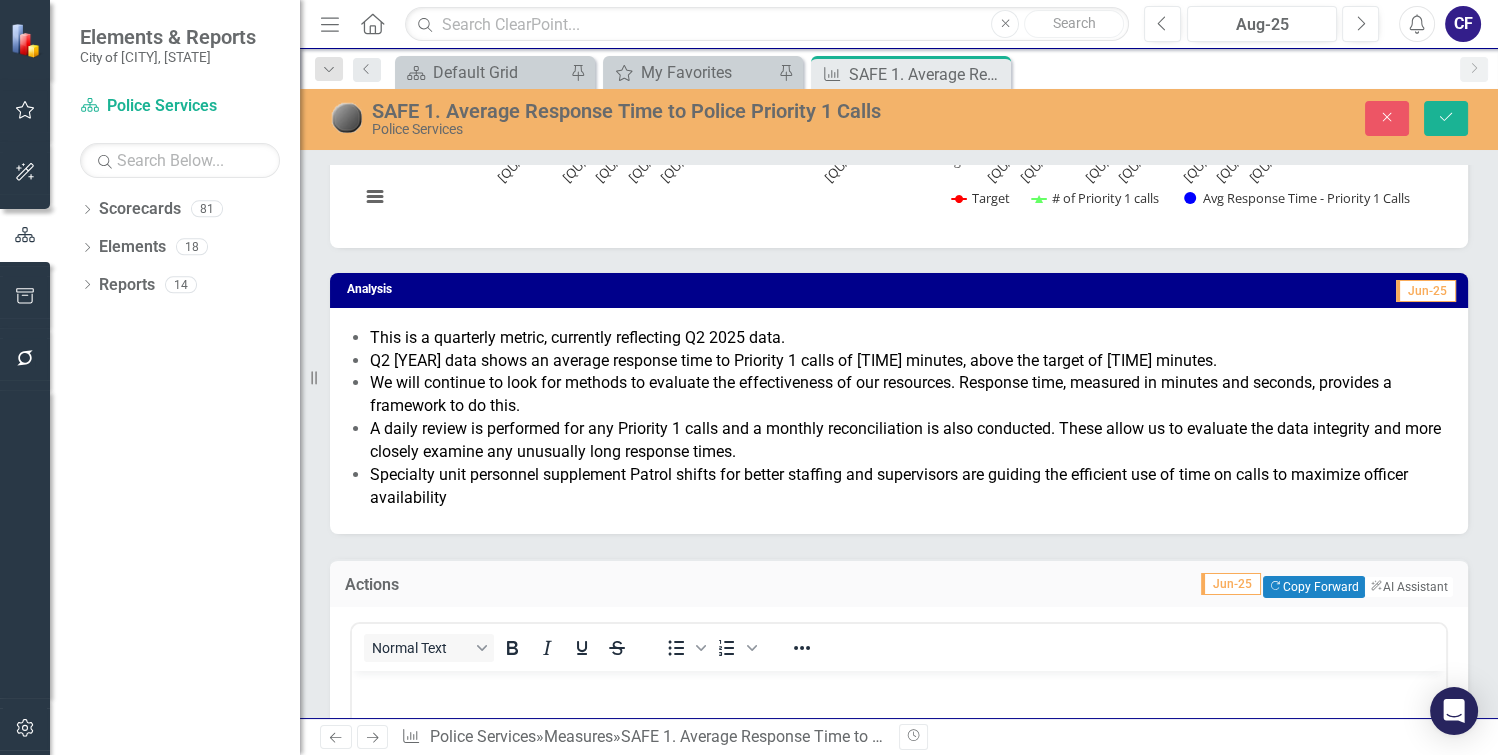 scroll, scrollTop: 0, scrollLeft: 0, axis: both 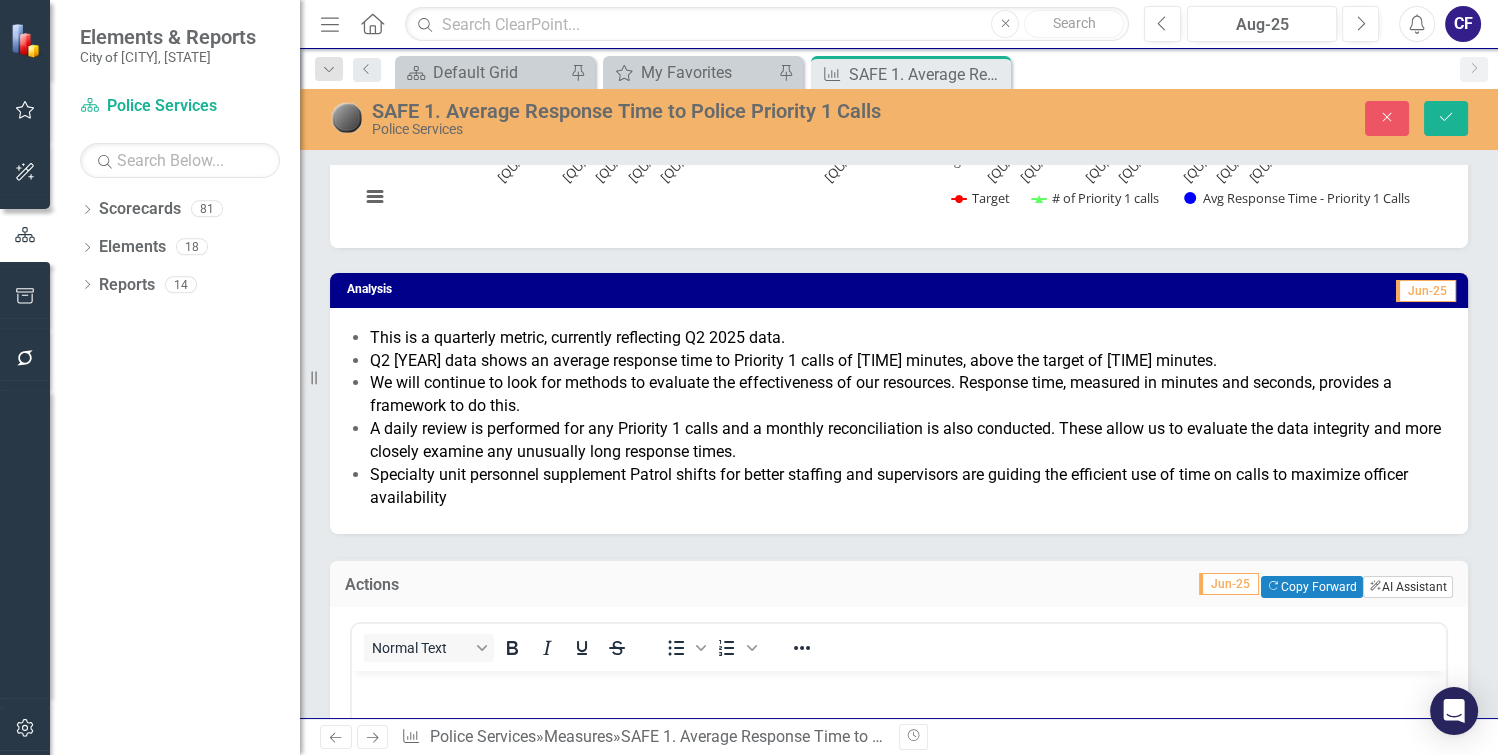 click on "ClearPoint AI  AI Assistant" at bounding box center [1408, 587] 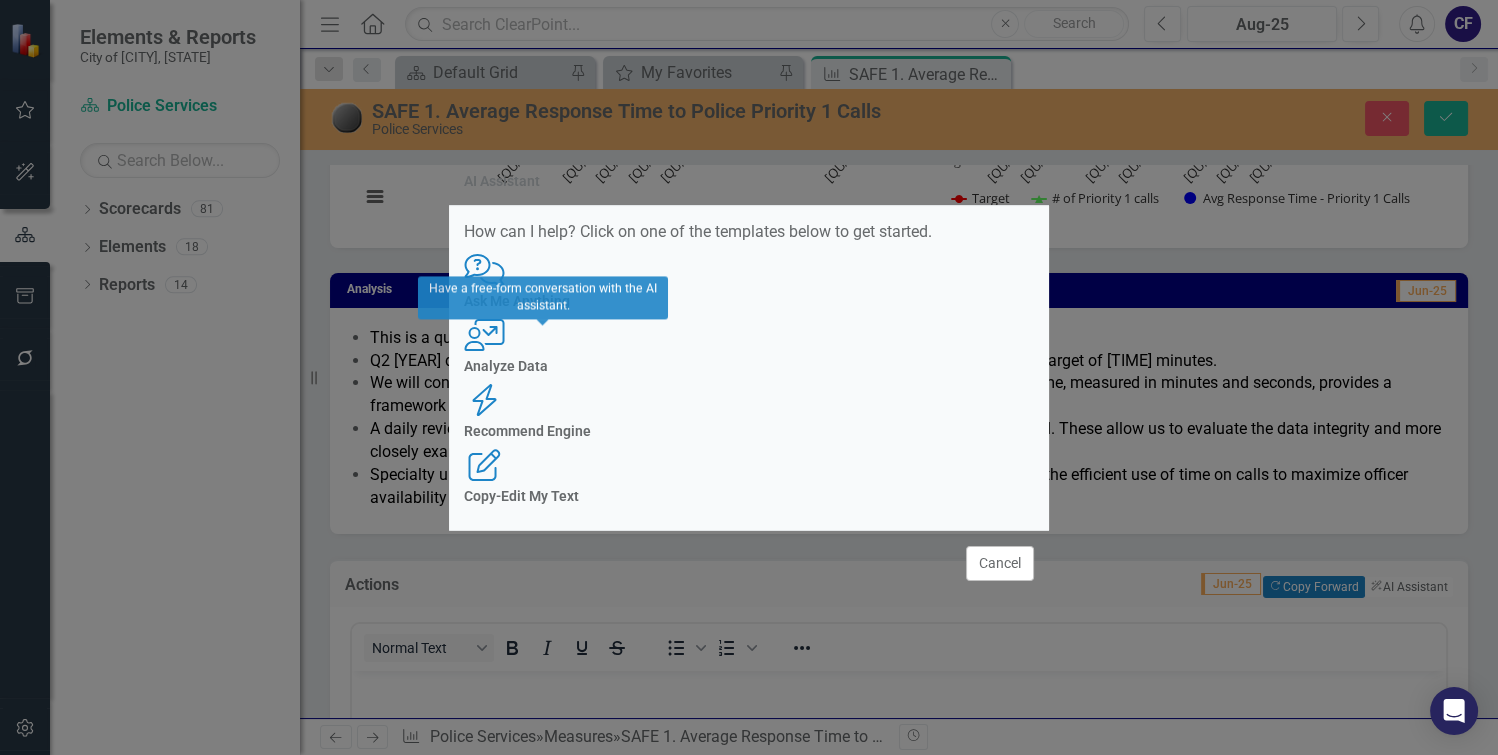 click on "Ask Me Anything" at bounding box center (749, 301) 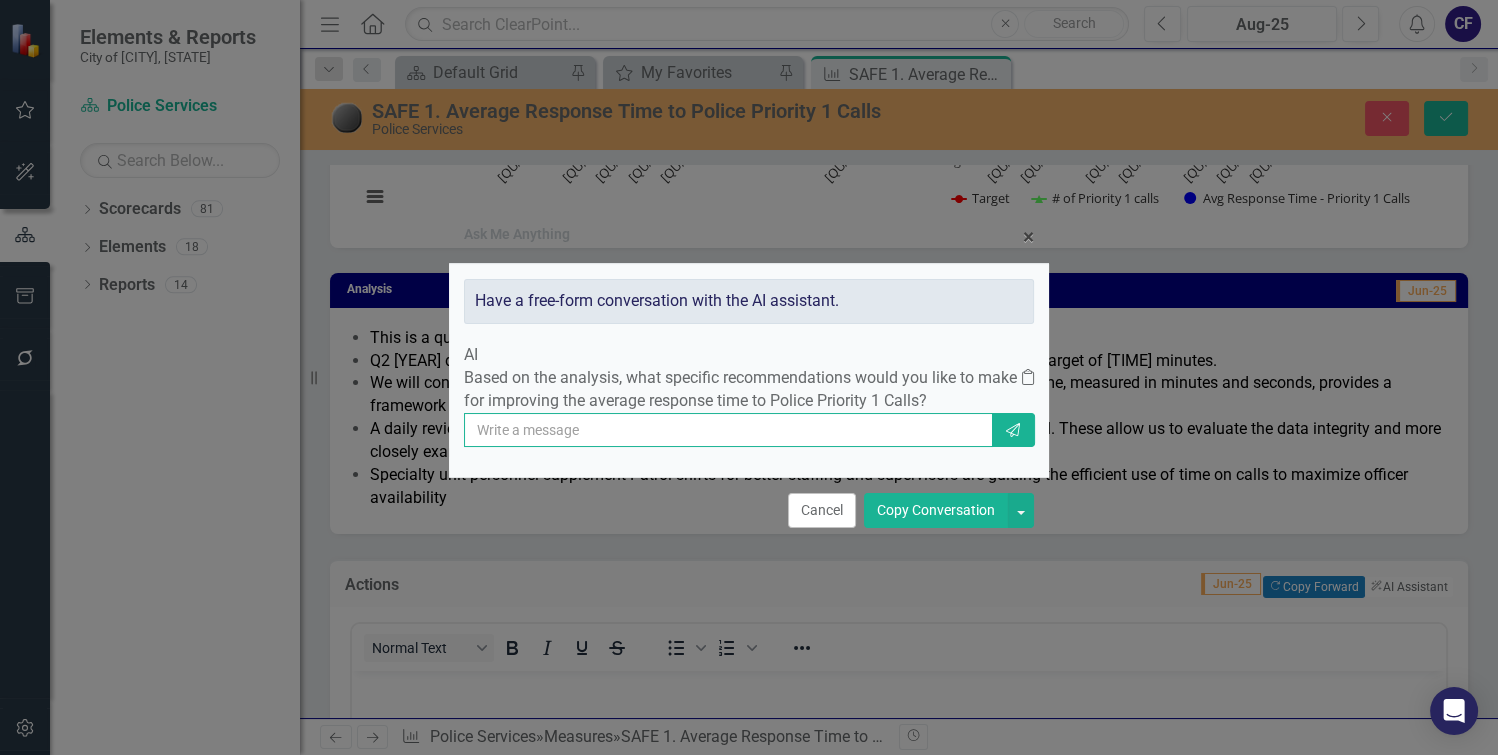 click at bounding box center [728, 430] 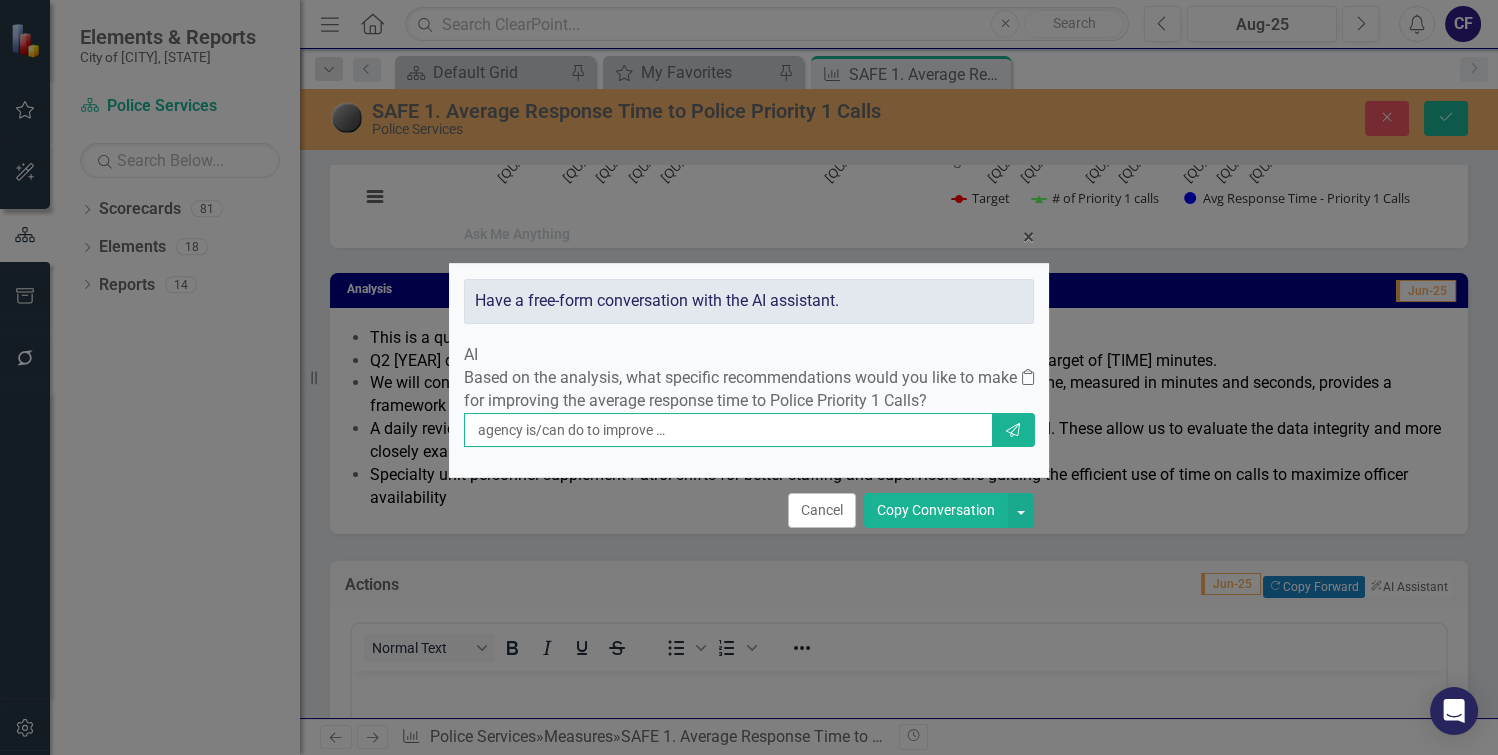 scroll, scrollTop: 0, scrollLeft: 457, axis: horizontal 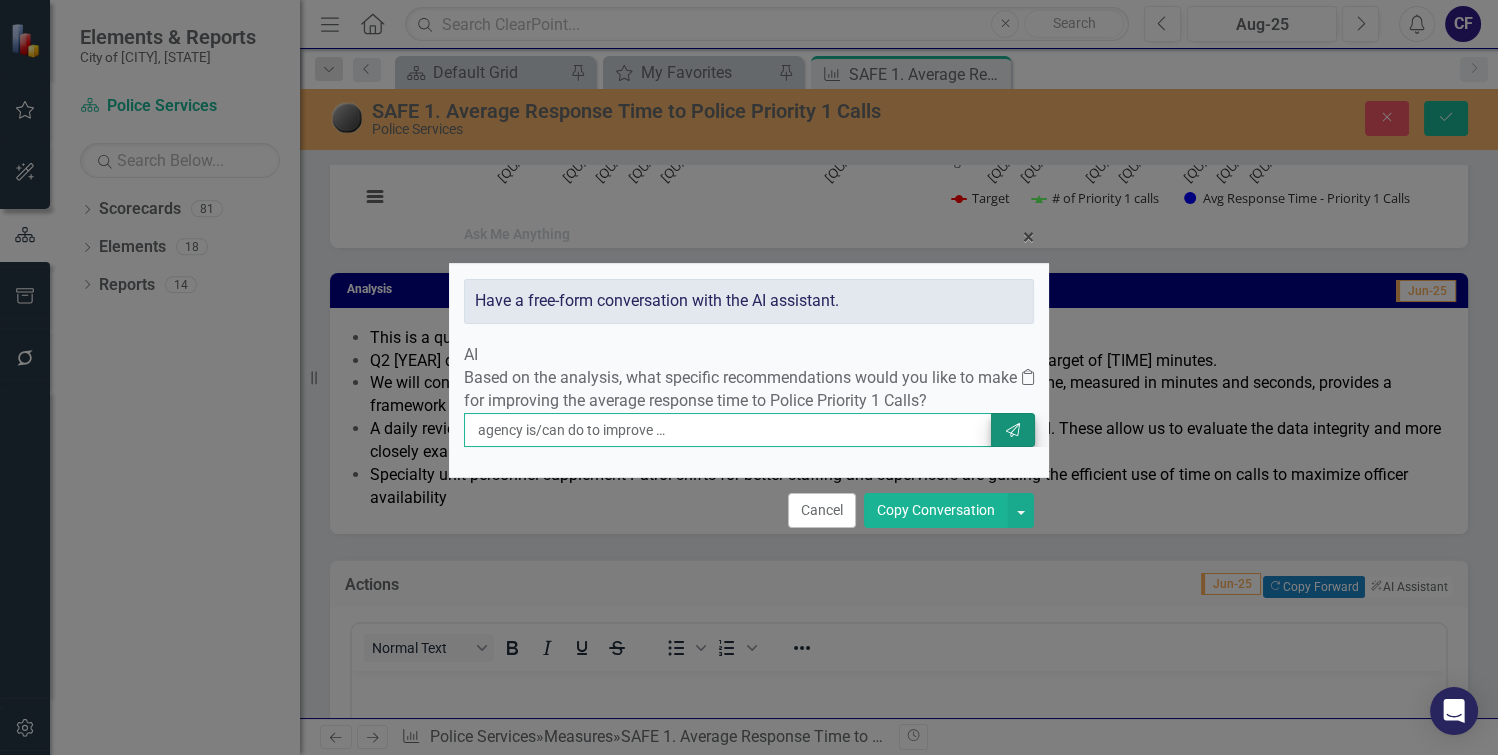type on "I need an action statement that explains what our agency is/can do to improve our increase in response time to priority 1 police calls" 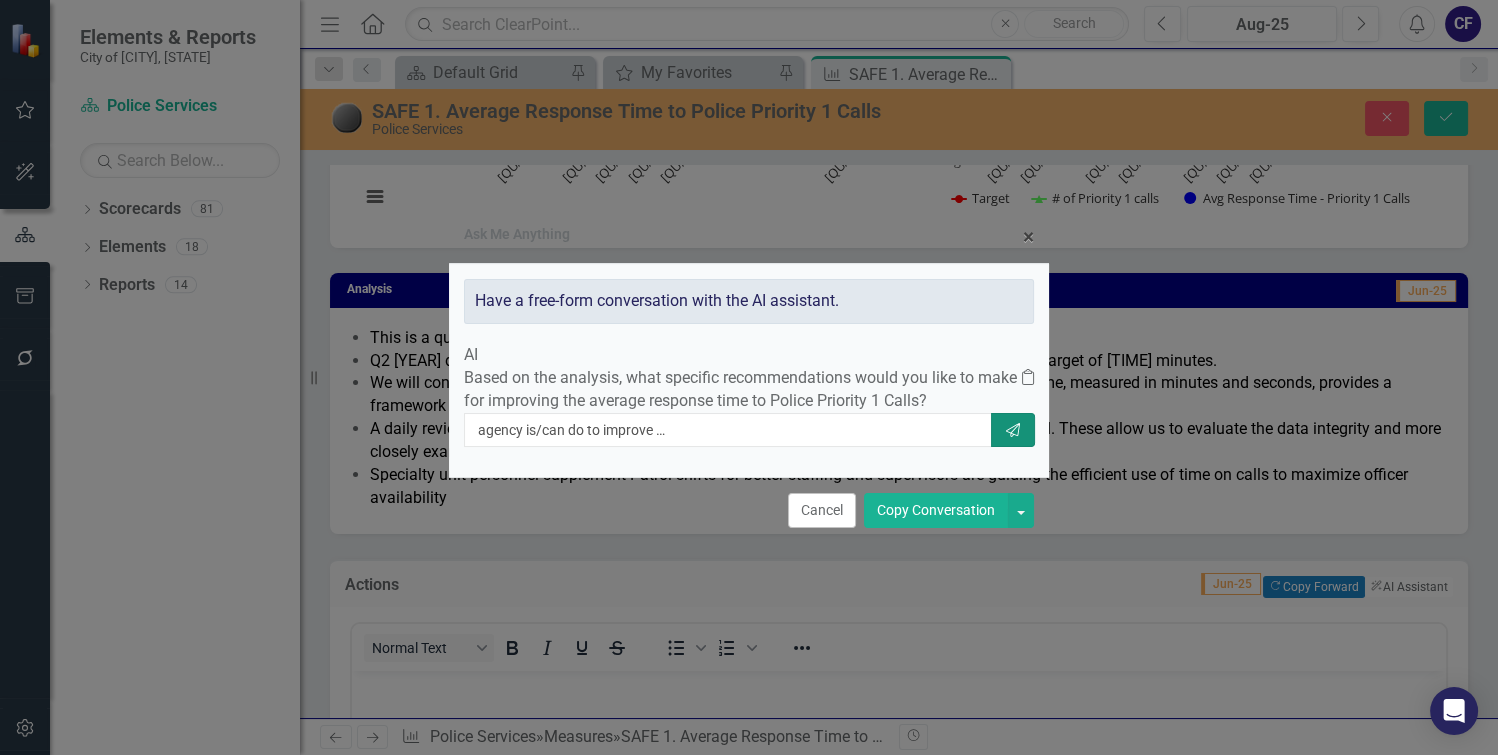 scroll, scrollTop: 0, scrollLeft: 0, axis: both 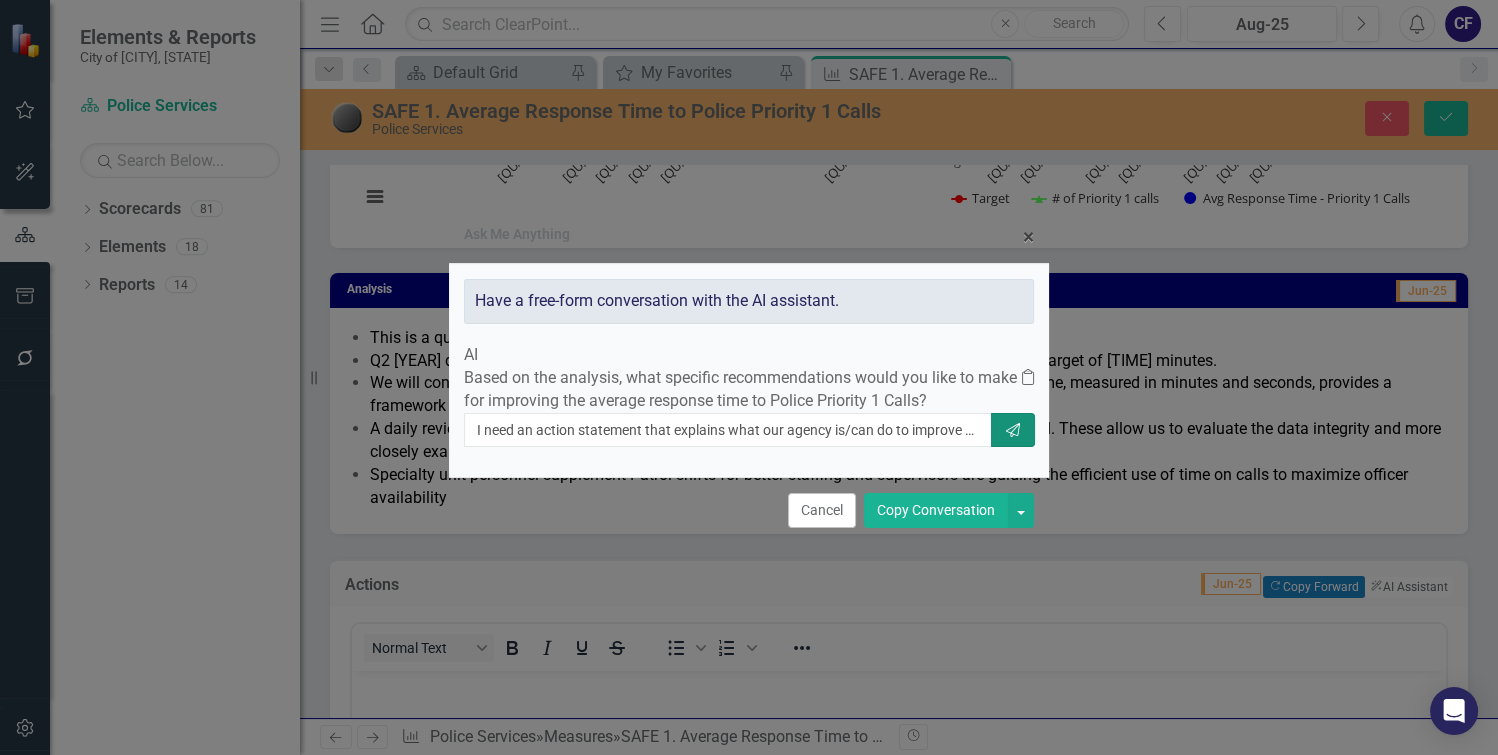 click on "Send" at bounding box center [1013, 430] 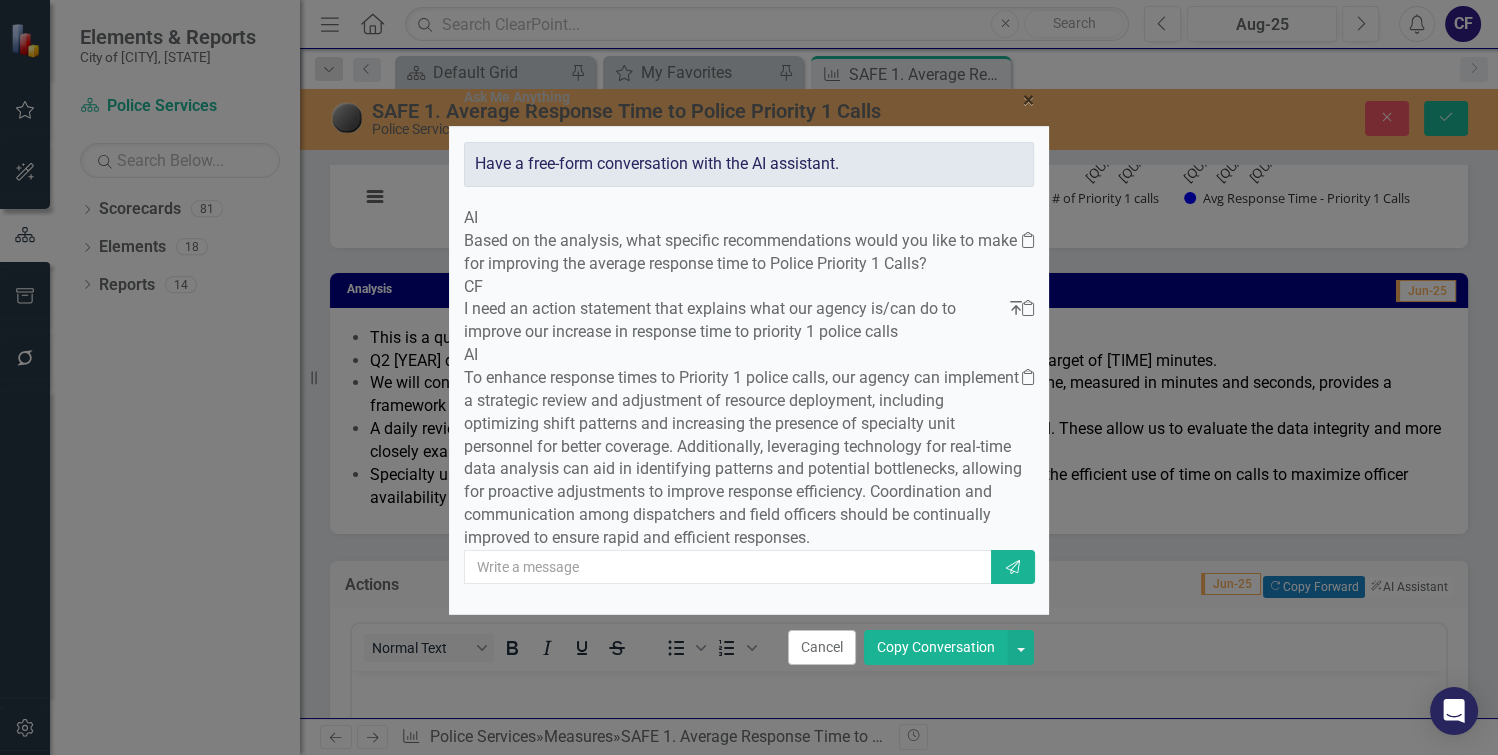 scroll, scrollTop: 84, scrollLeft: 0, axis: vertical 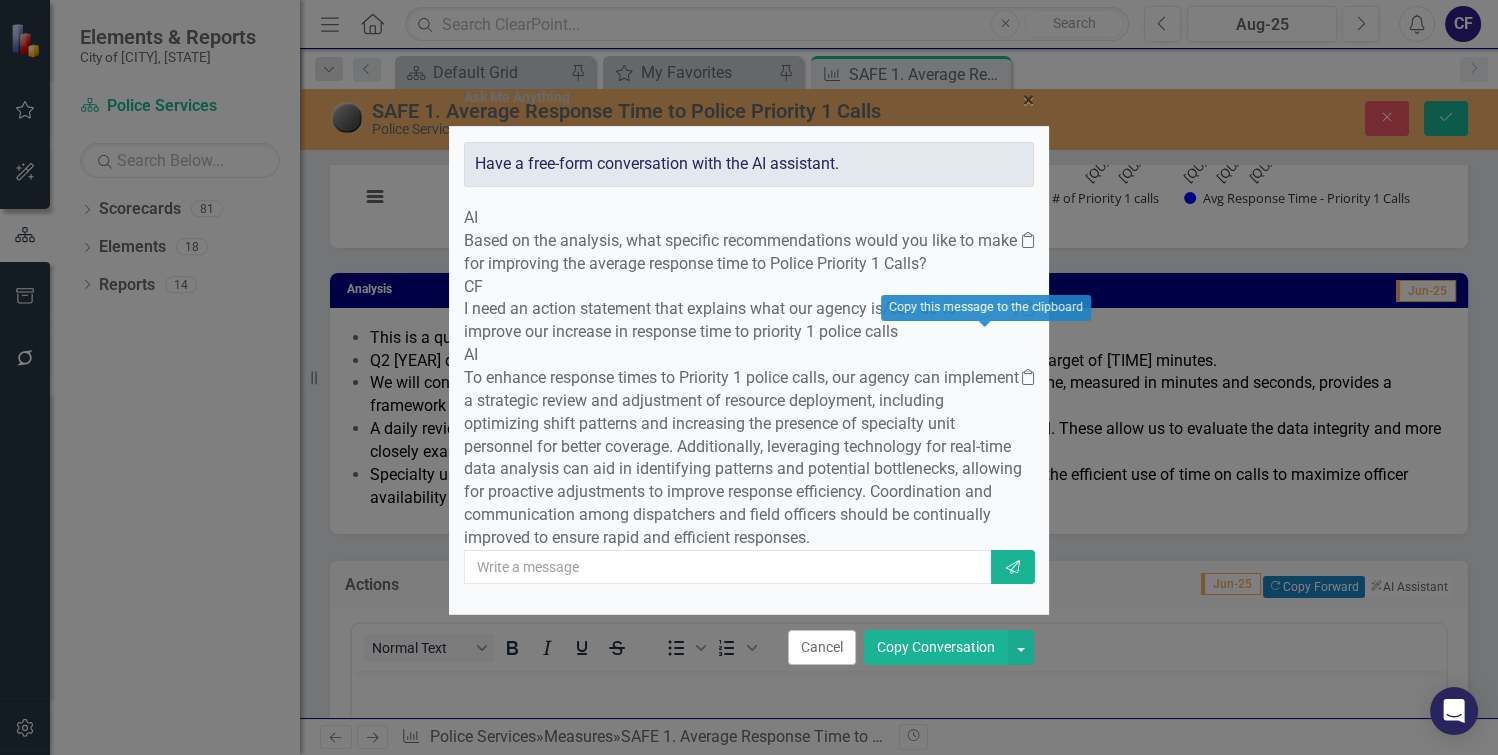 click on "Clipboard" 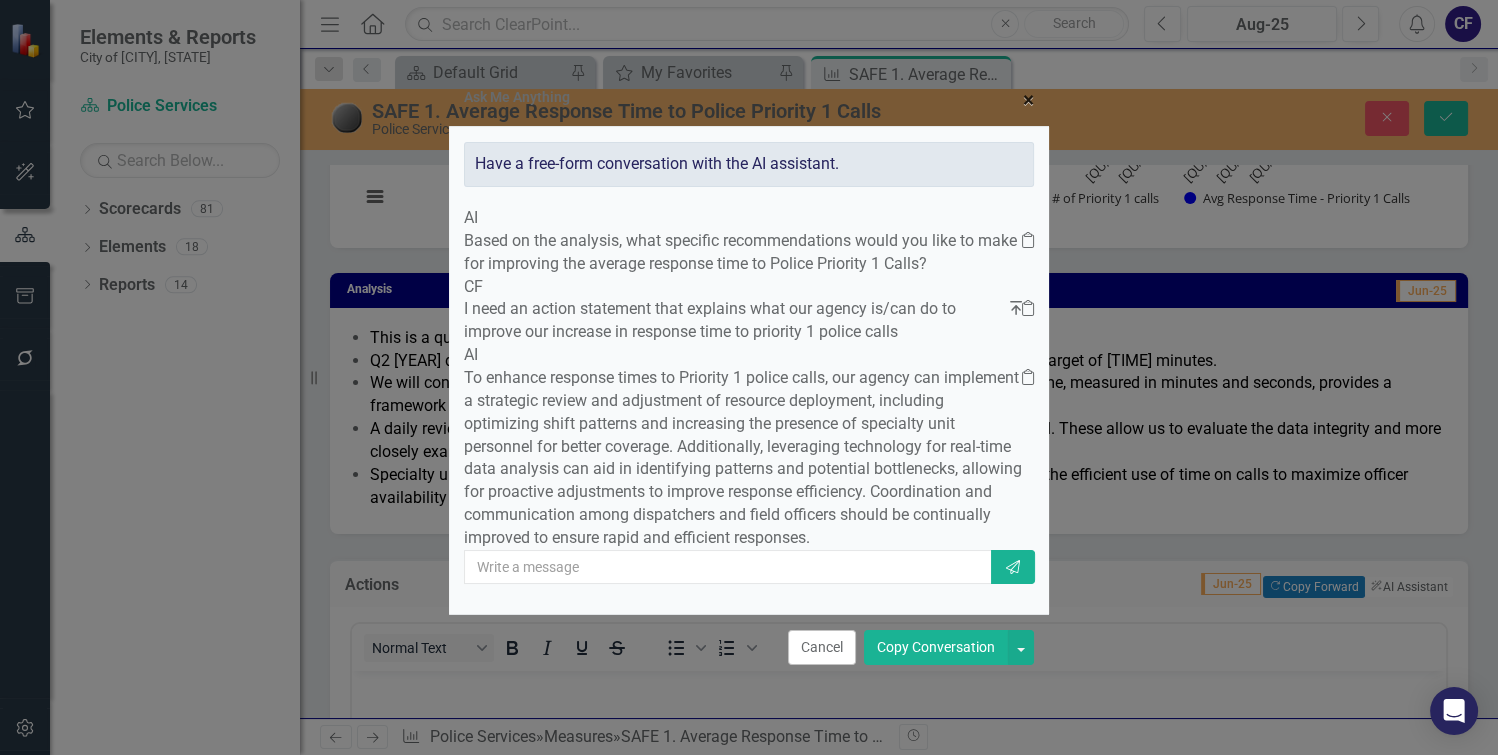 click on "×" at bounding box center [1028, 100] 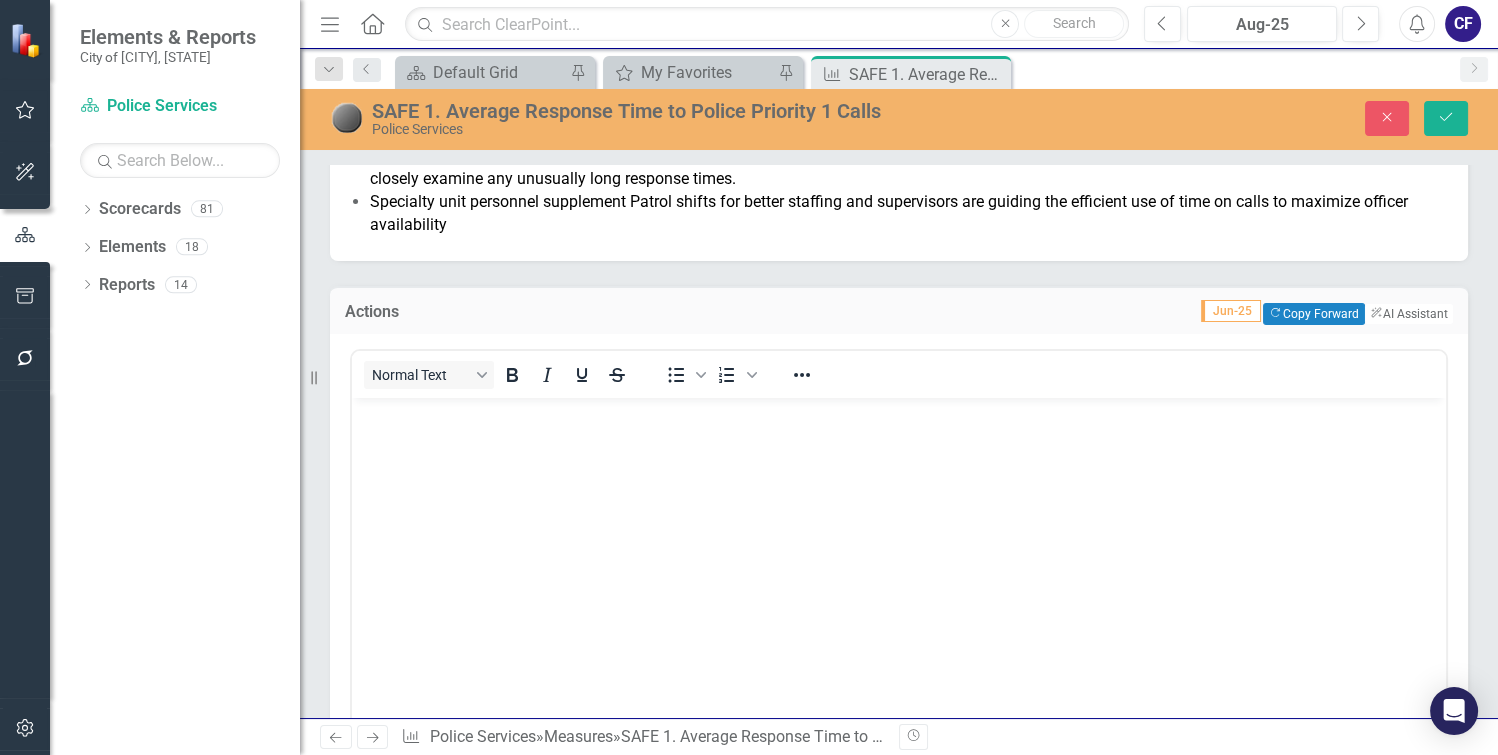 scroll, scrollTop: 612, scrollLeft: 0, axis: vertical 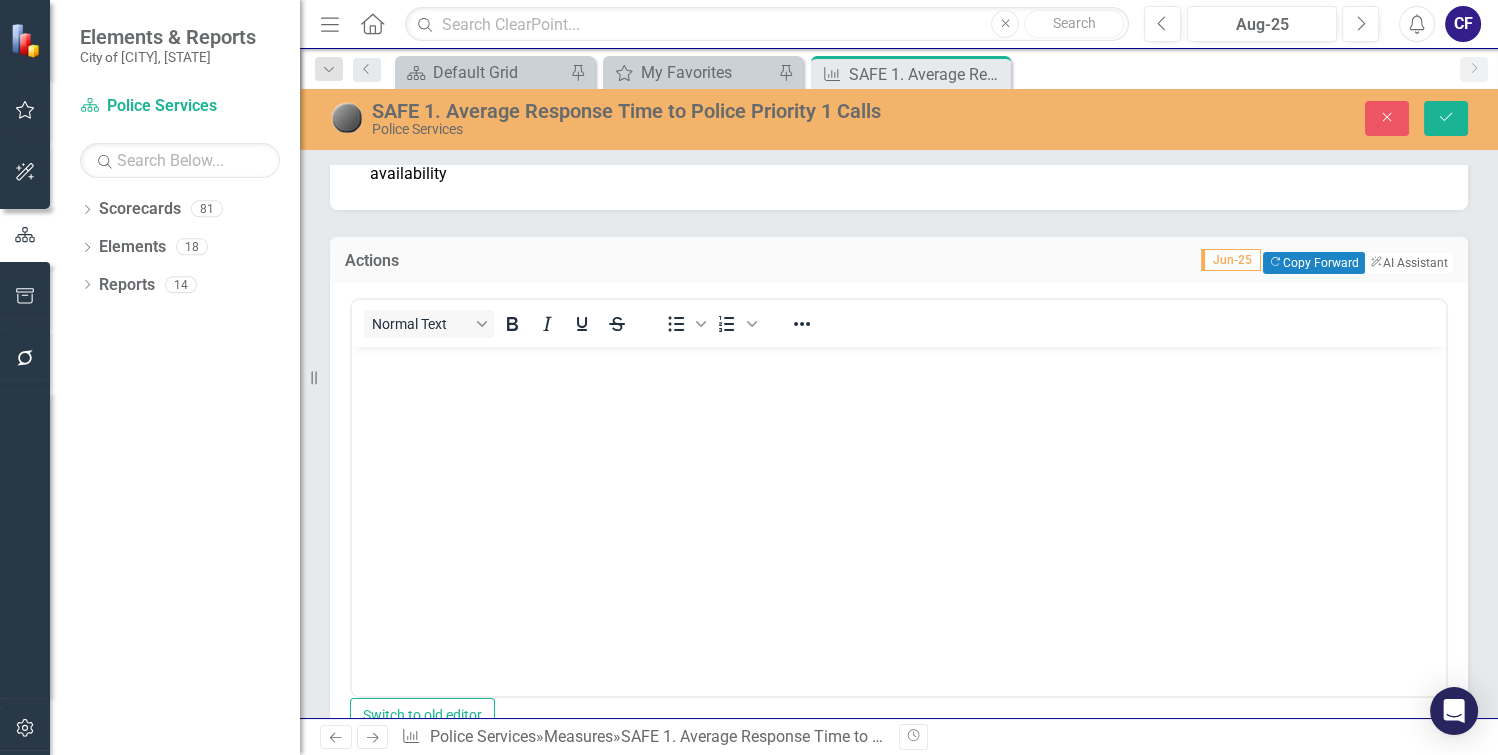 click at bounding box center [899, 497] 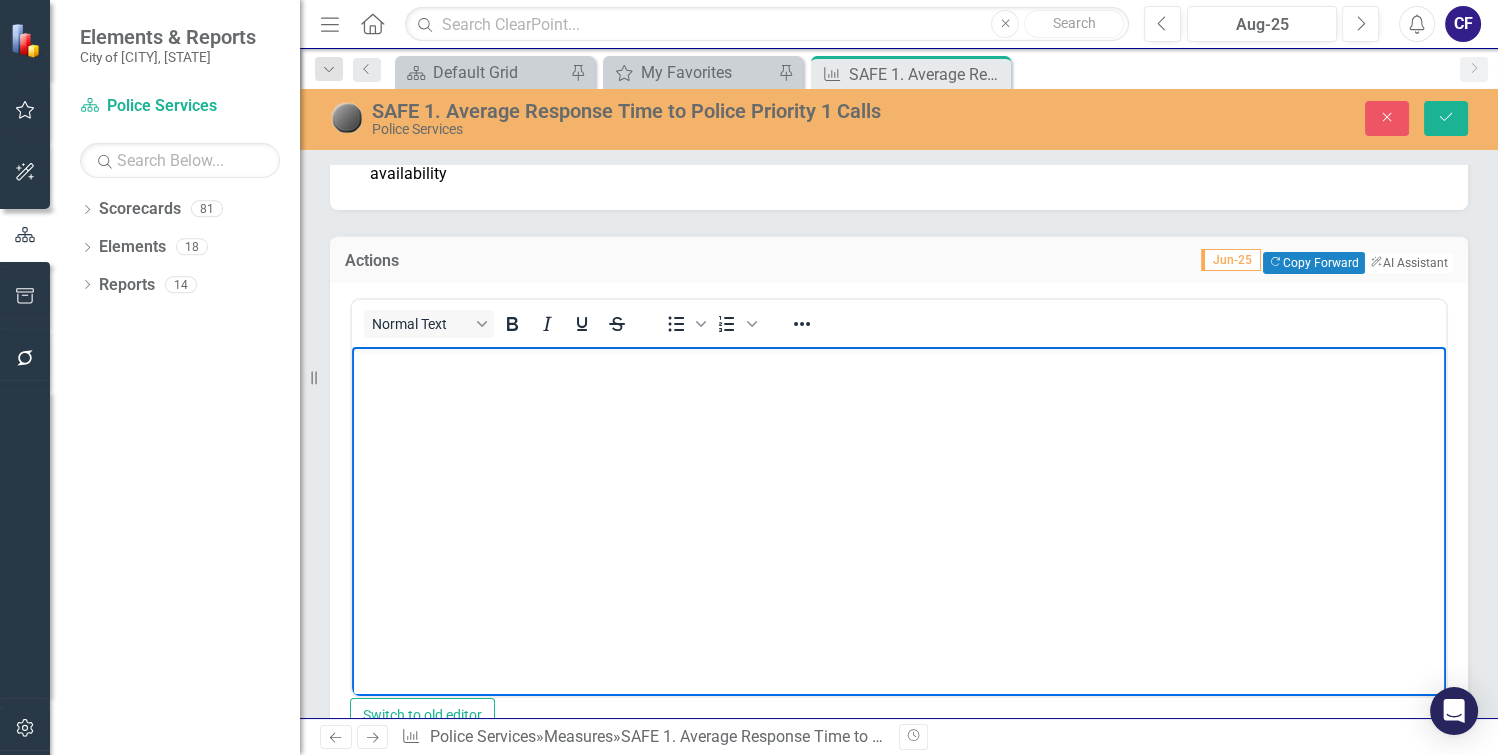 type 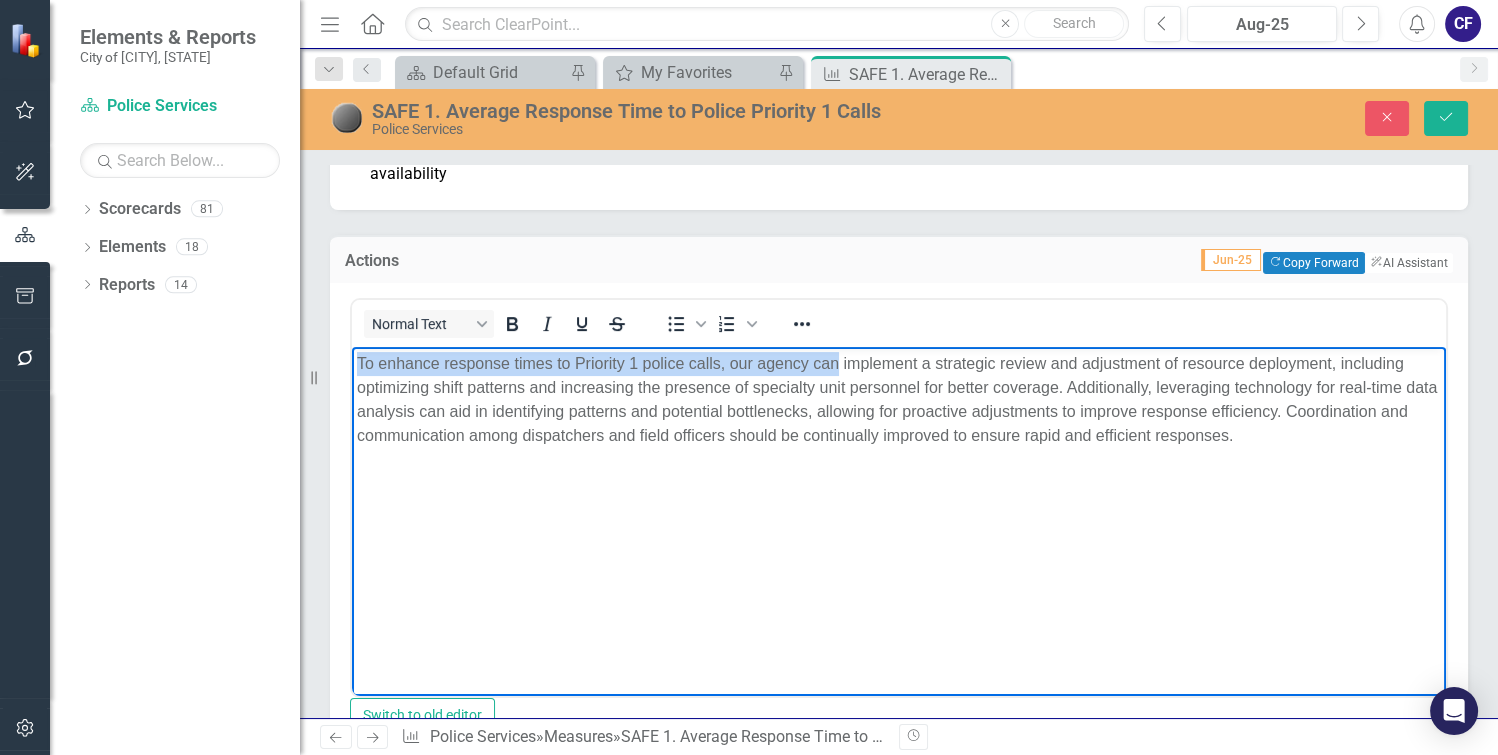 drag, startPoint x: 837, startPoint y: 367, endPoint x: 241, endPoint y: 342, distance: 596.5241 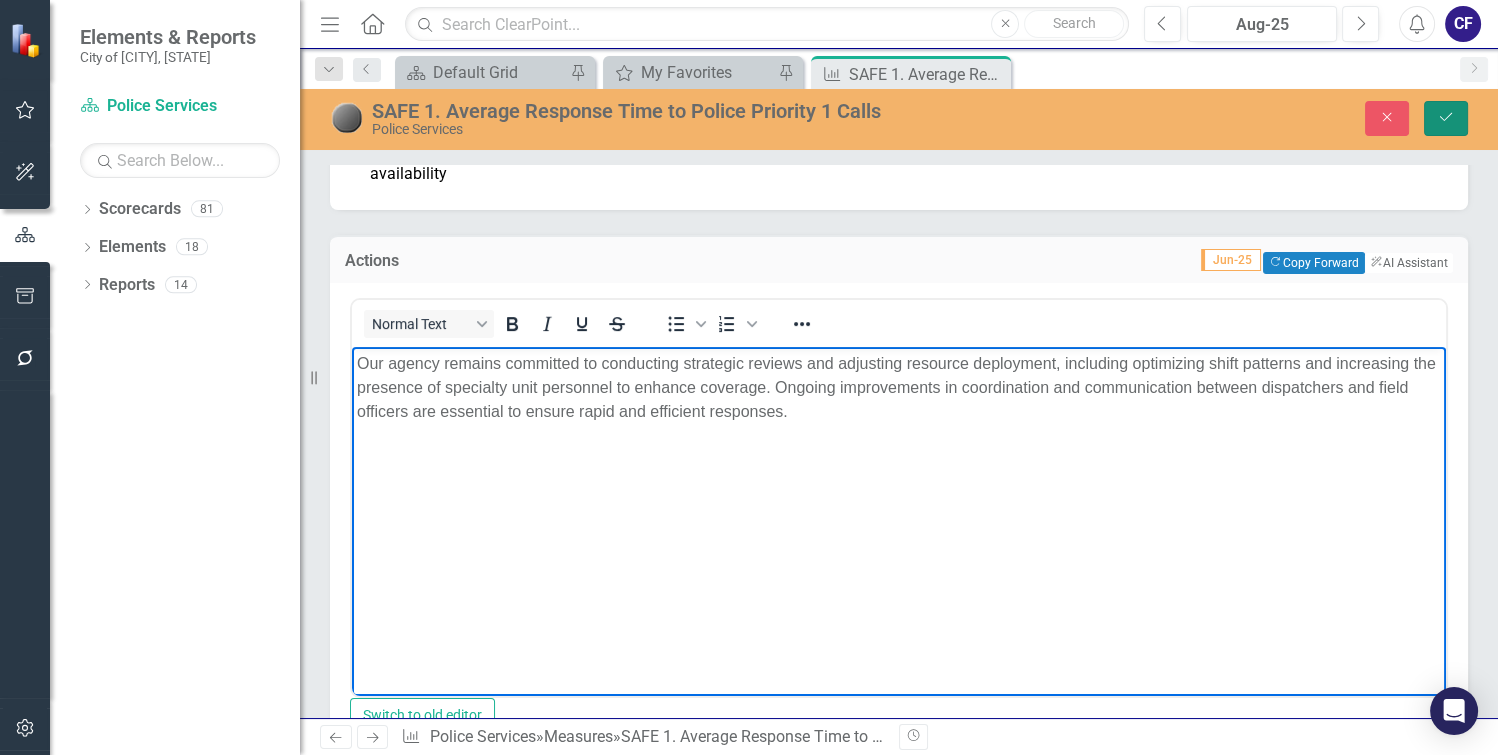 click on "Save" 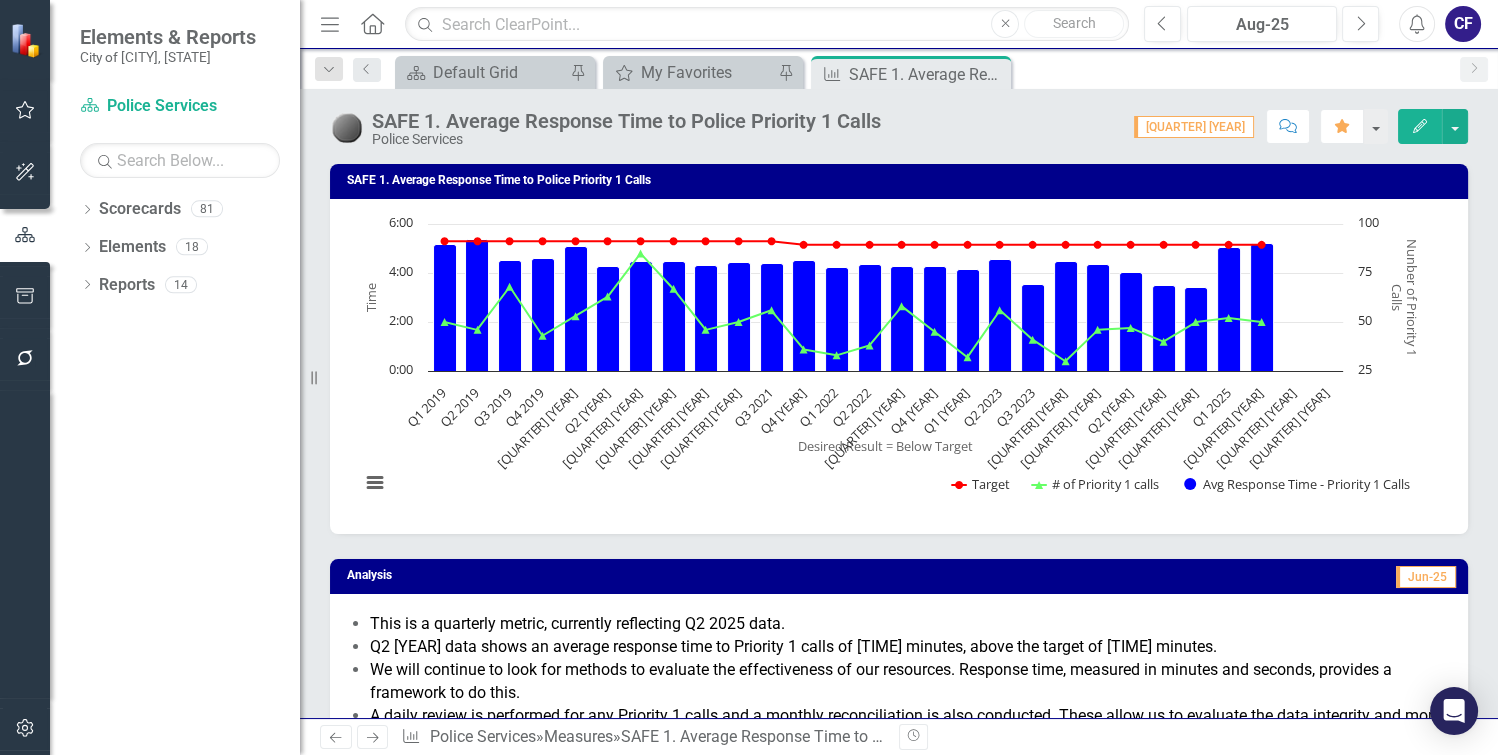 click on "SAFE 1. Average Response Time to Police Priority 1 Calls Chart Combination chart with 3 data series. The chart has 1 X axis displaying Desired Result = Below Target.  The chart has 2 Y axes displaying  Time, and Nunber of Priority 1 Calls. Created with Highcharts 11.4.8 Desired Result = Below Target Time Nunber of Priority 1 ​ Calls Chart context menu Target # of Priority 1 calls Avg Response Time - Priority 1 Calls Q1 2019 Q2 2019 Q3 2019 Q4 2019 Q1 2020 Q2 2020 Q3 2020 Q4 2020 Q1 2021 Q2 2021 Q3 2021 Q4 2021 Q1 2022 Q2 2022 Q3 2022 Q4 2022 Q1 2023 Q2 2023 Q3 2023 Q4 2023 Q1 2024 Q2 2024 Q3 2024 Q4 2024 Q1 2025 Q2 2025 Q3 2025 Q4 2025 0:00 2:00 4:00 6:00 25 50 75 100 End of interactive chart. Analysis Jun-25
This is a quarterly metric, currently reflecting Q2 2025 data.
Q2 2025 data shows an average response time to Priority 1 calls of 5:19 minutes, above the target of 5:15 minutes.
Actions Jun-25 Outcomes Citywide Scorecard Aug-25 Safe Community Citywide Scorecard Q2 2025 Baldrige" at bounding box center (899, 1664) 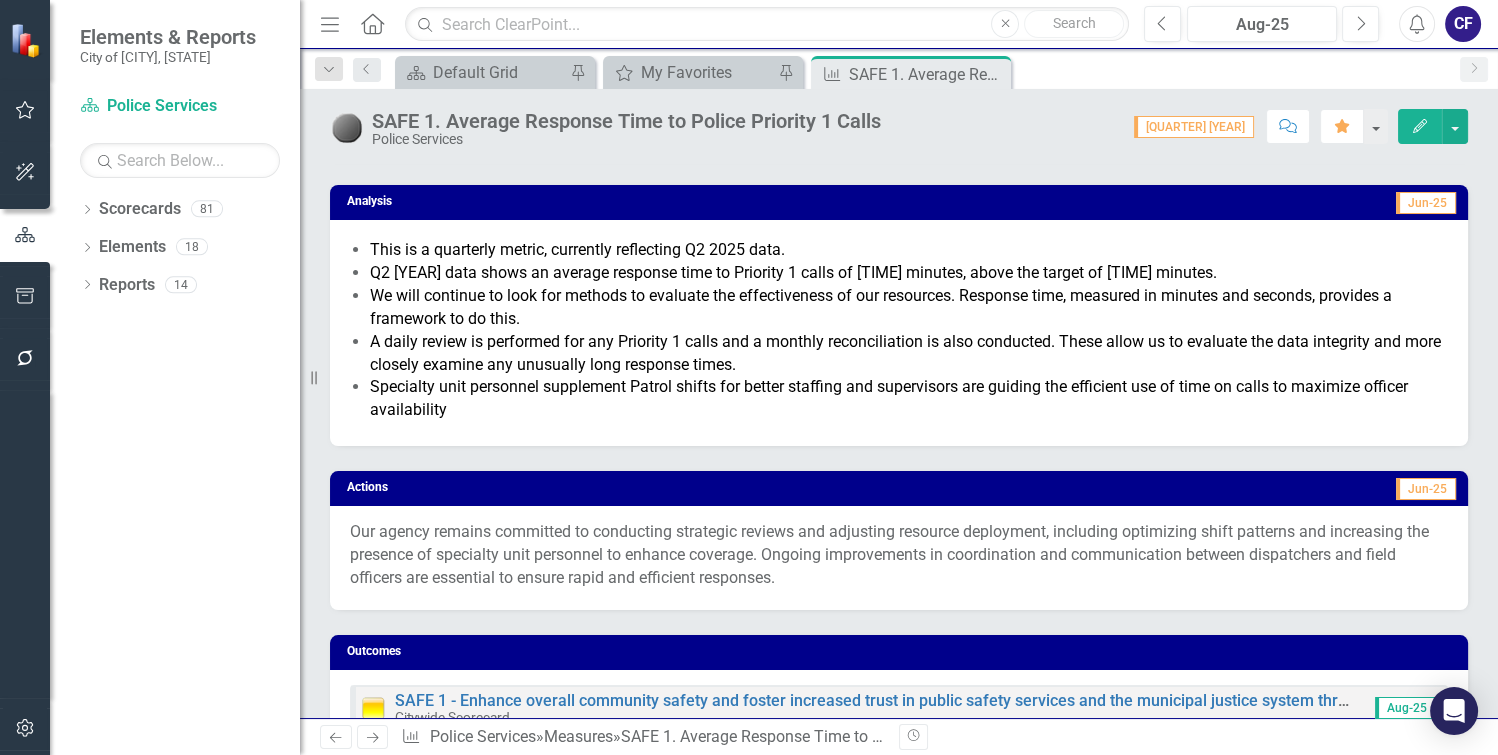 scroll, scrollTop: 0, scrollLeft: 0, axis: both 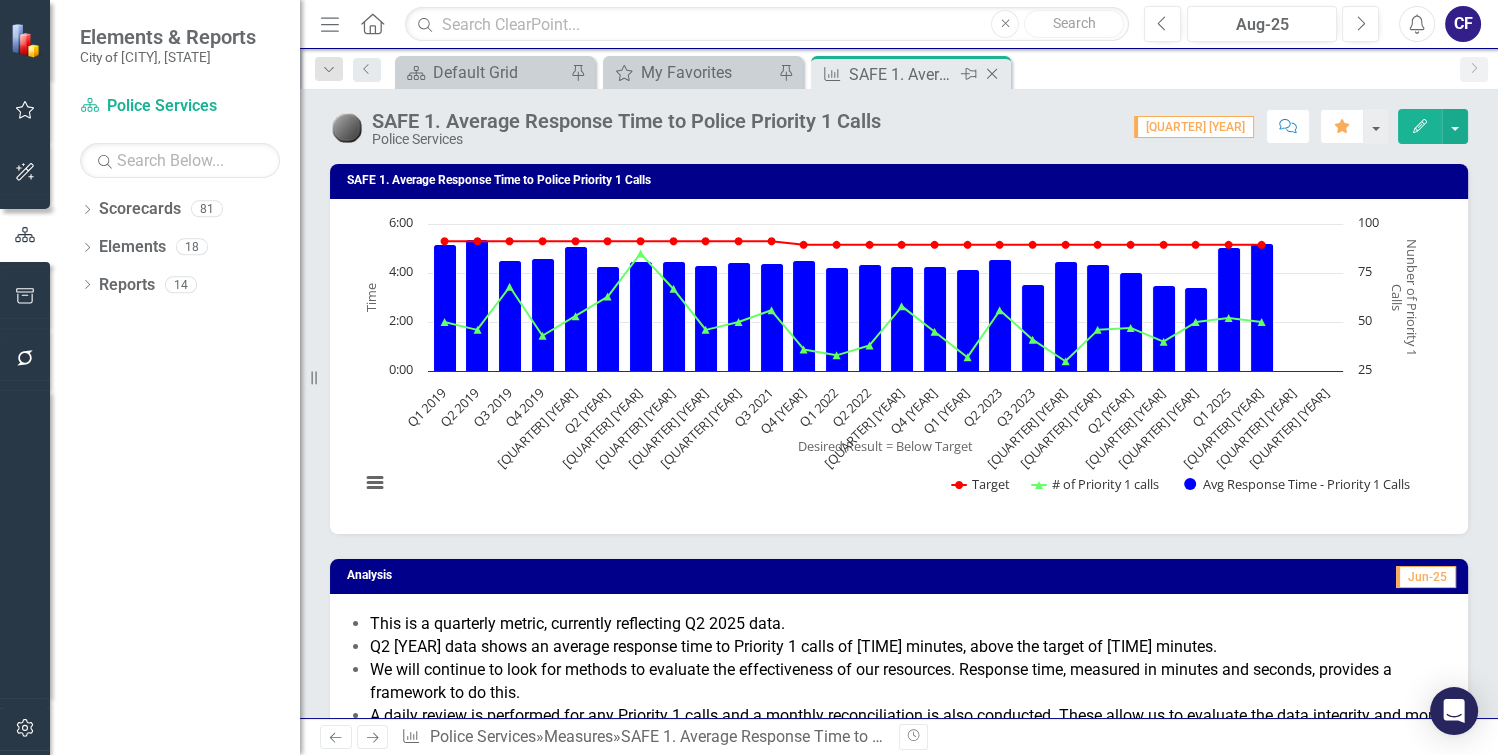 click on "Close" 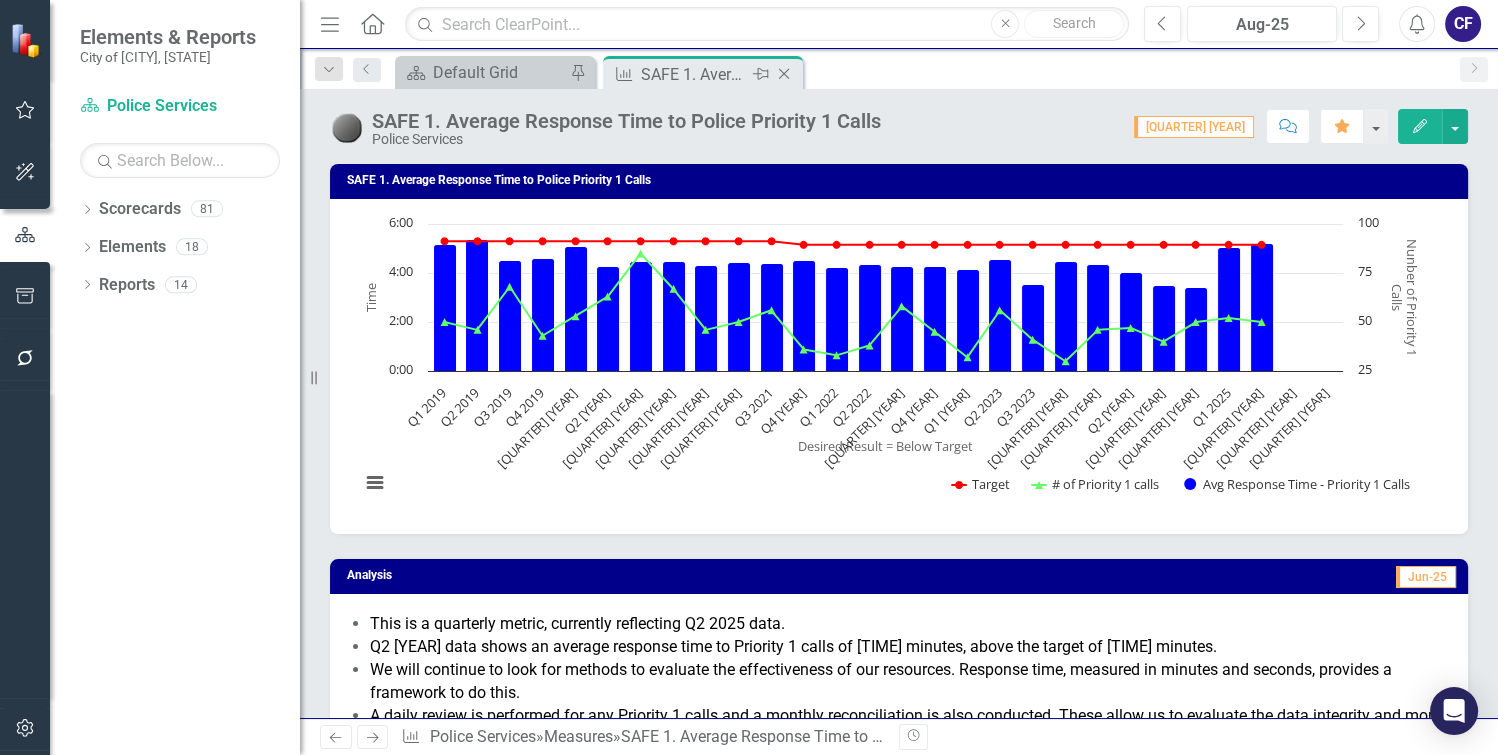 click on "Close" 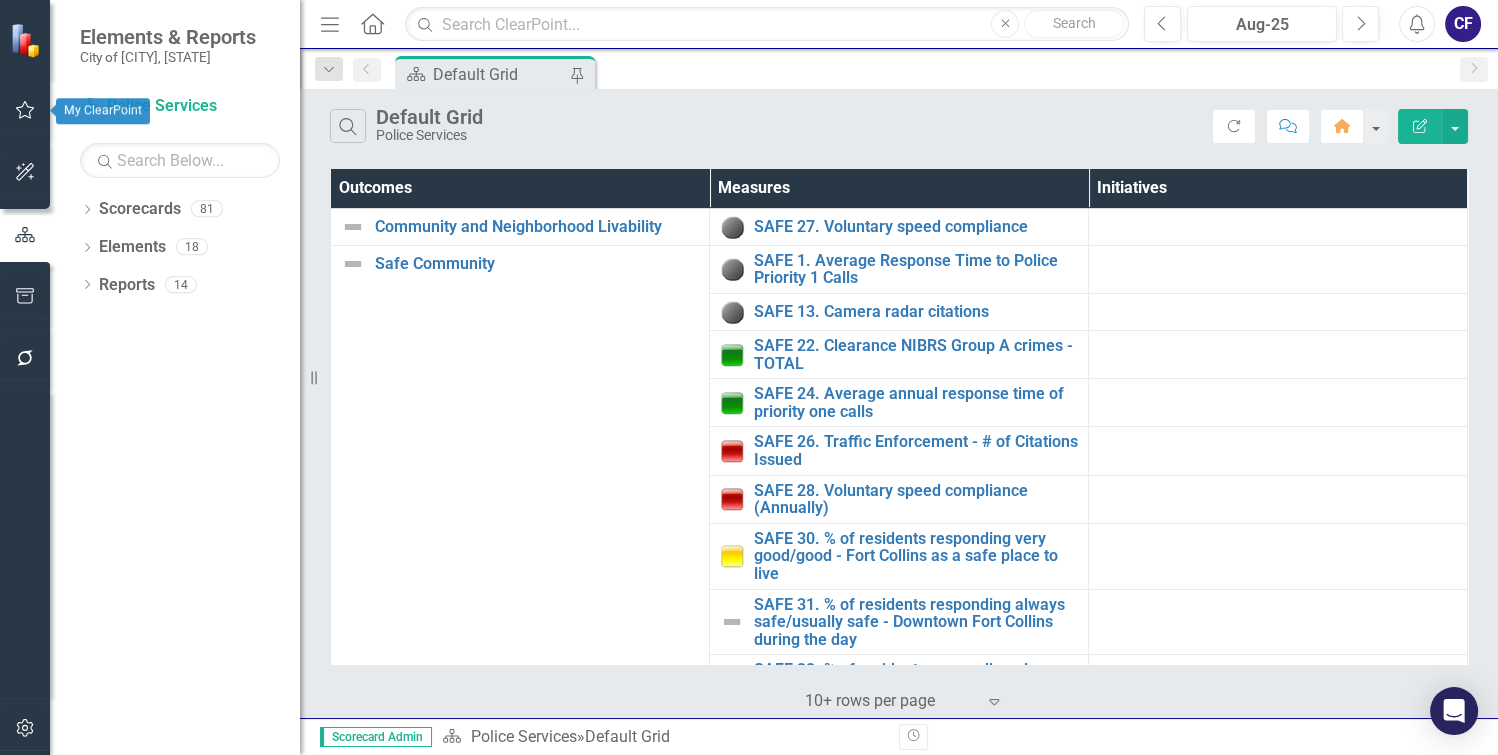 click at bounding box center [25, 111] 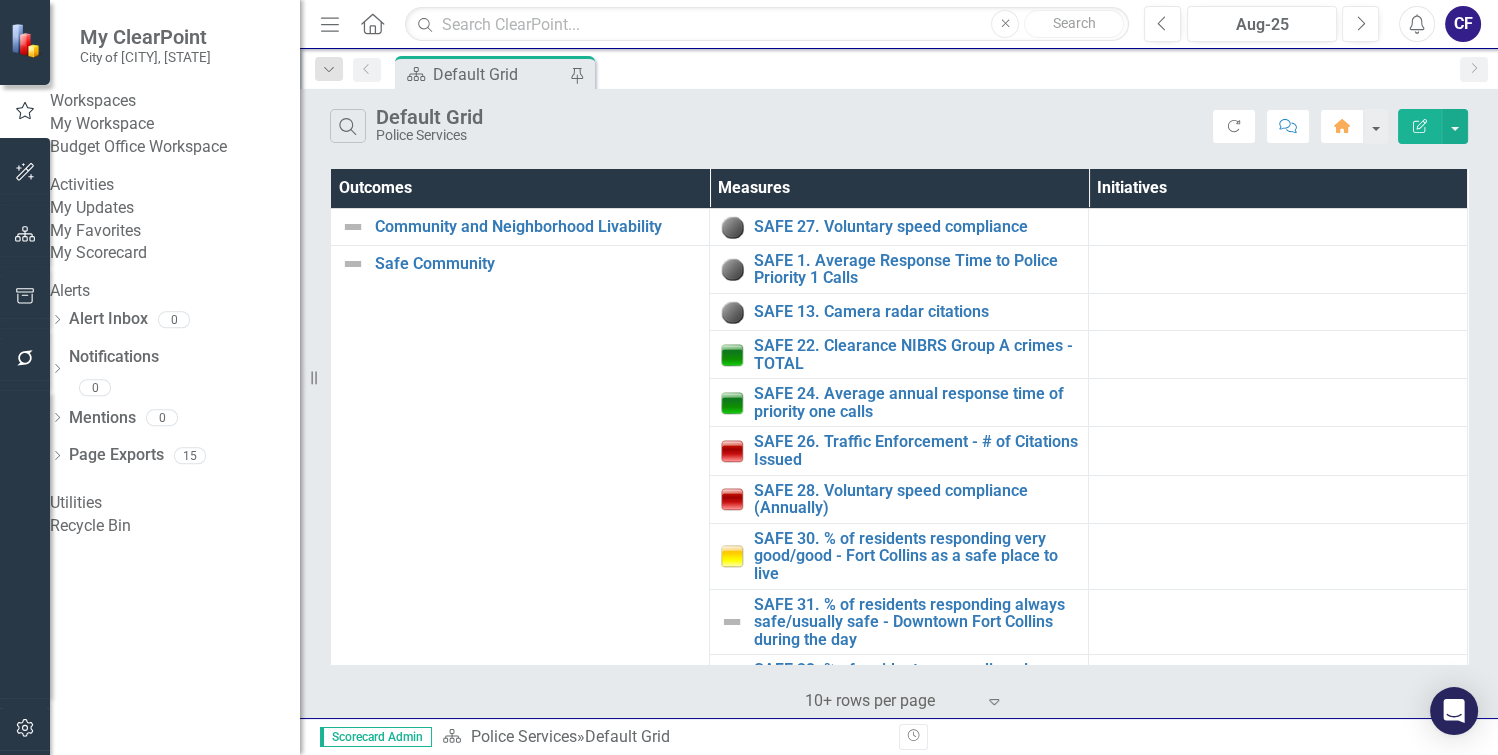 click on "My Favorites" at bounding box center (175, 231) 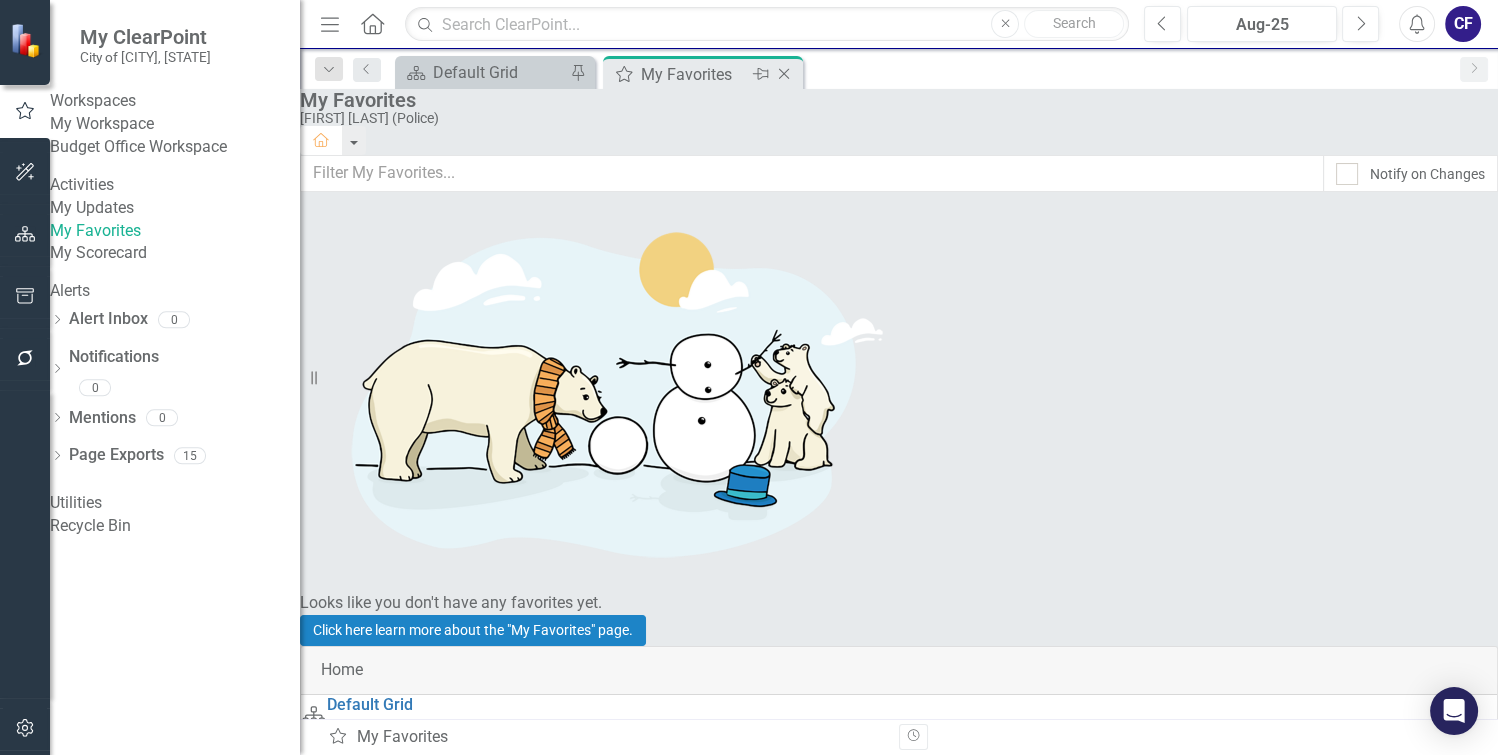 click on "My Favorites" 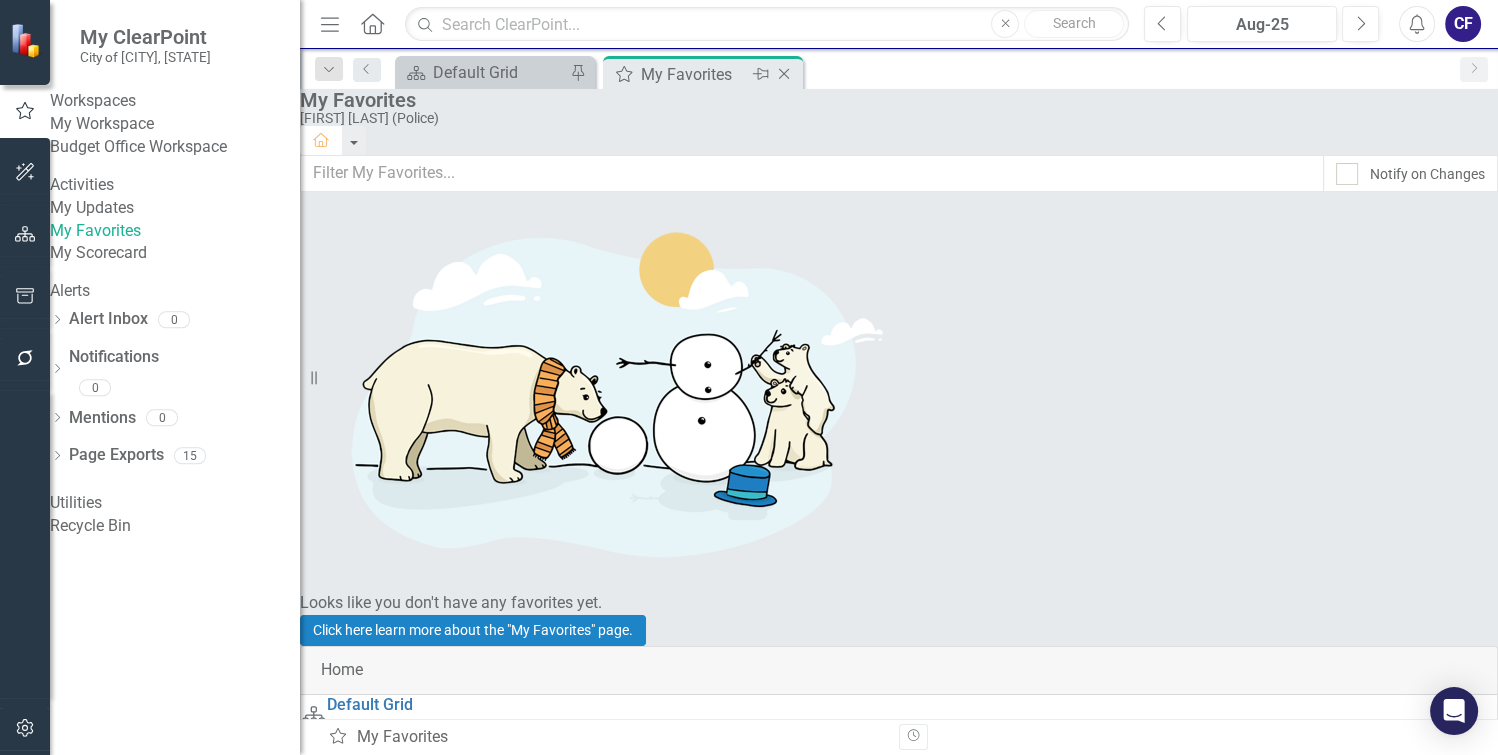 click 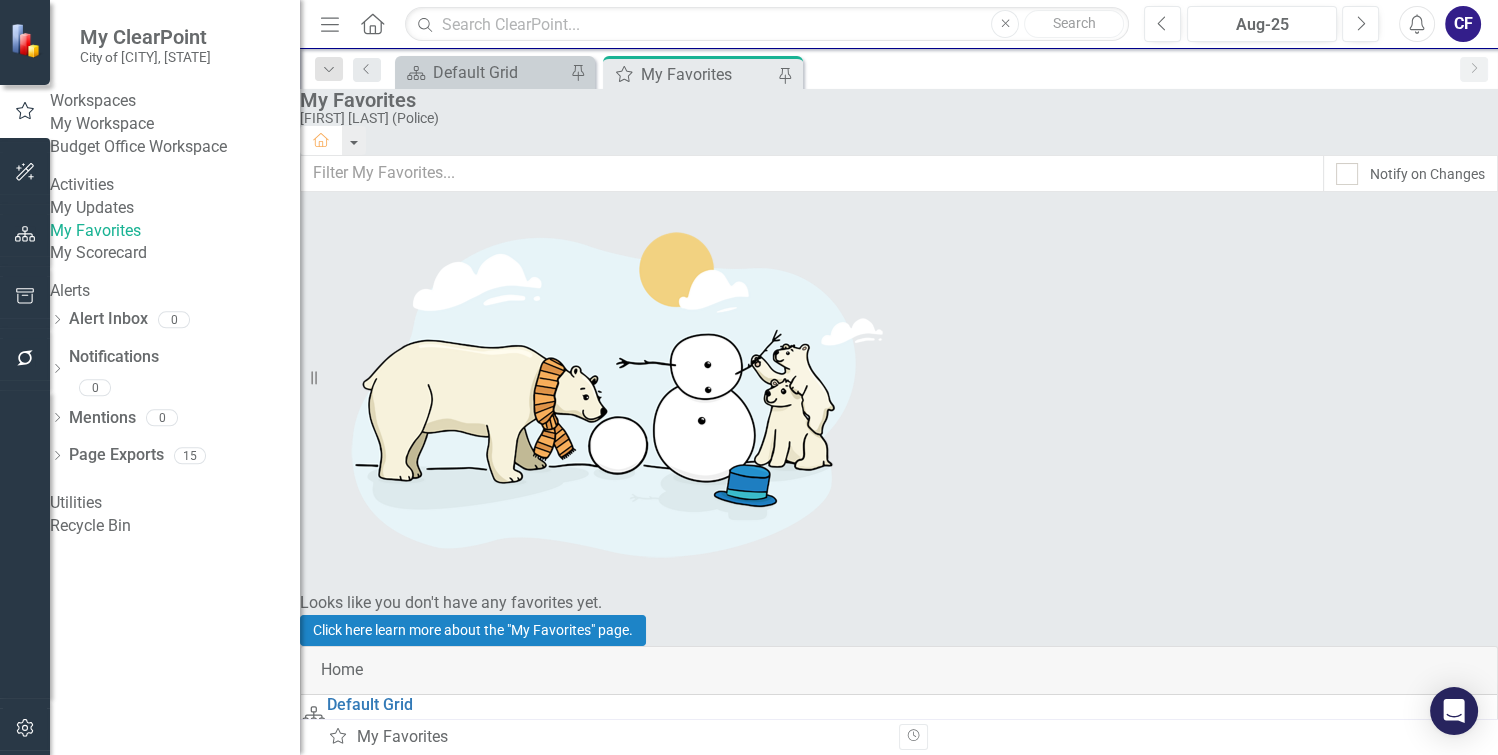 scroll, scrollTop: 1802, scrollLeft: 0, axis: vertical 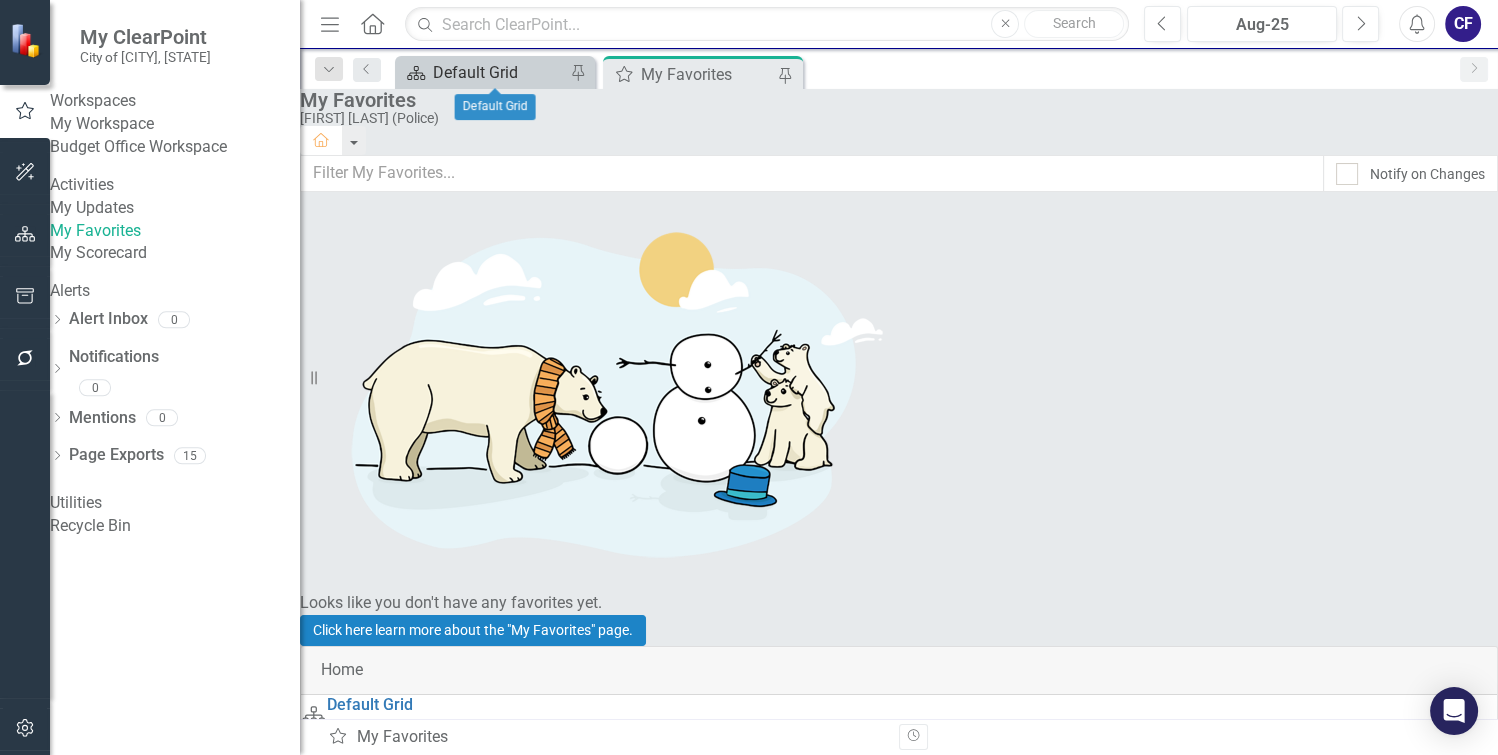 click on "Default Grid" at bounding box center [499, 72] 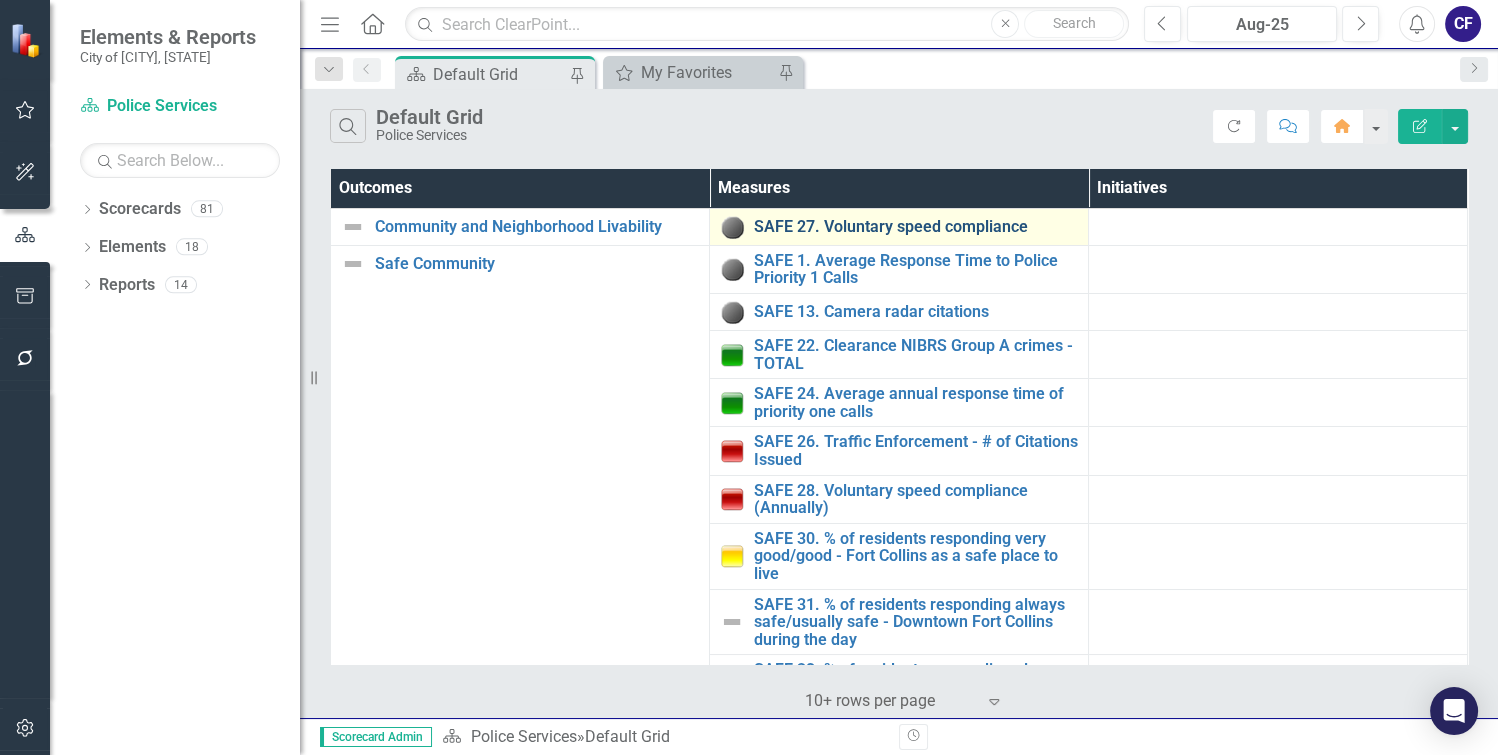 click on "SAFE 27. Voluntary speed compliance" at bounding box center [916, 227] 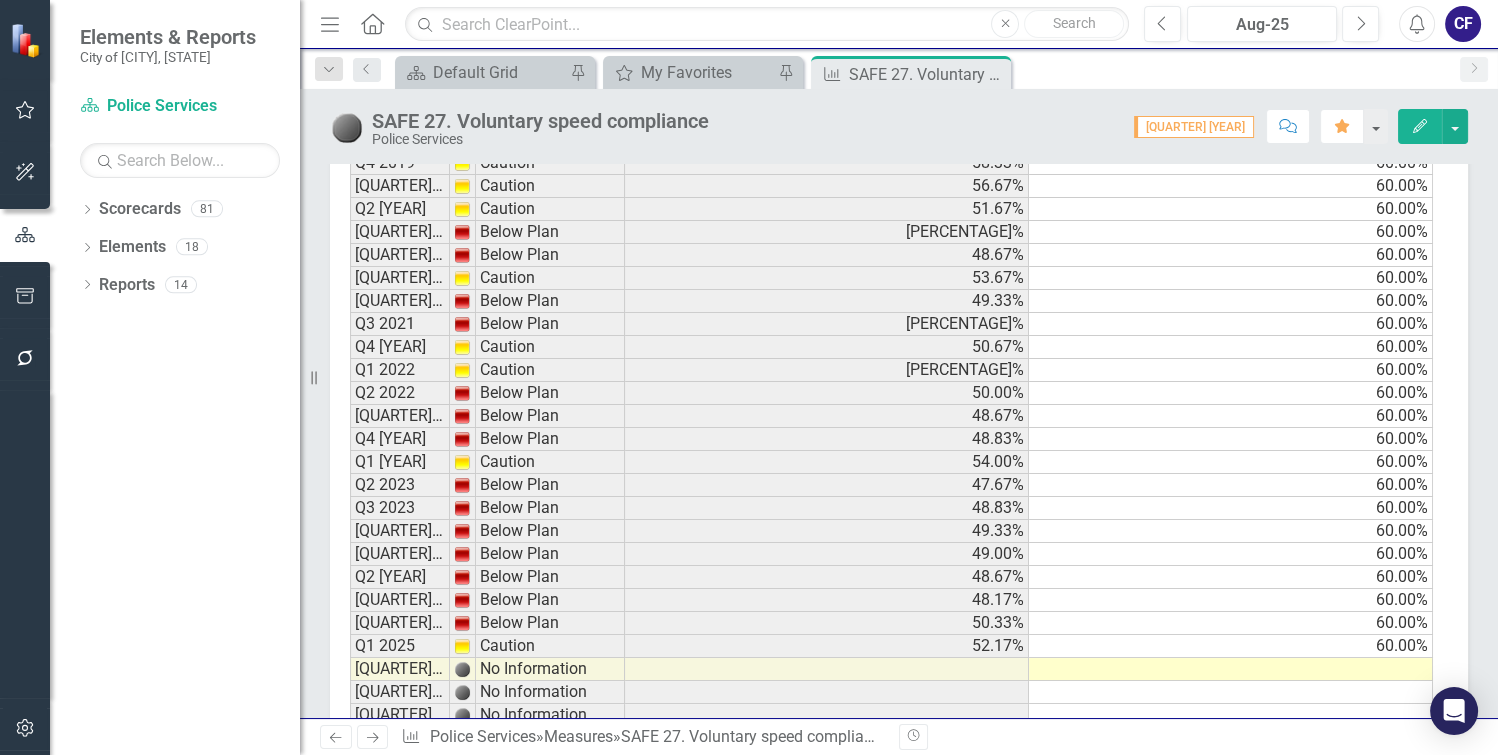 scroll, scrollTop: 2210, scrollLeft: 0, axis: vertical 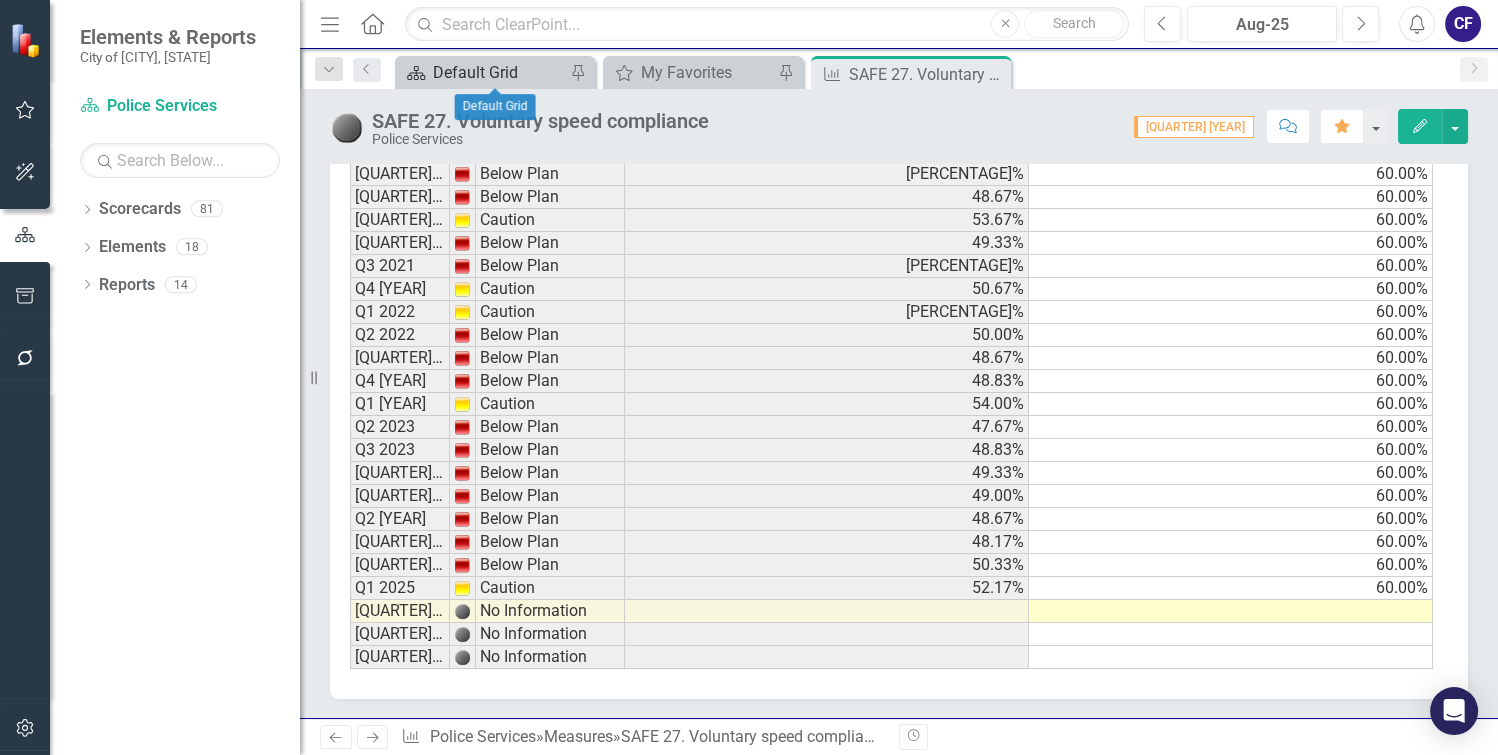 click on "Default Grid" at bounding box center (499, 72) 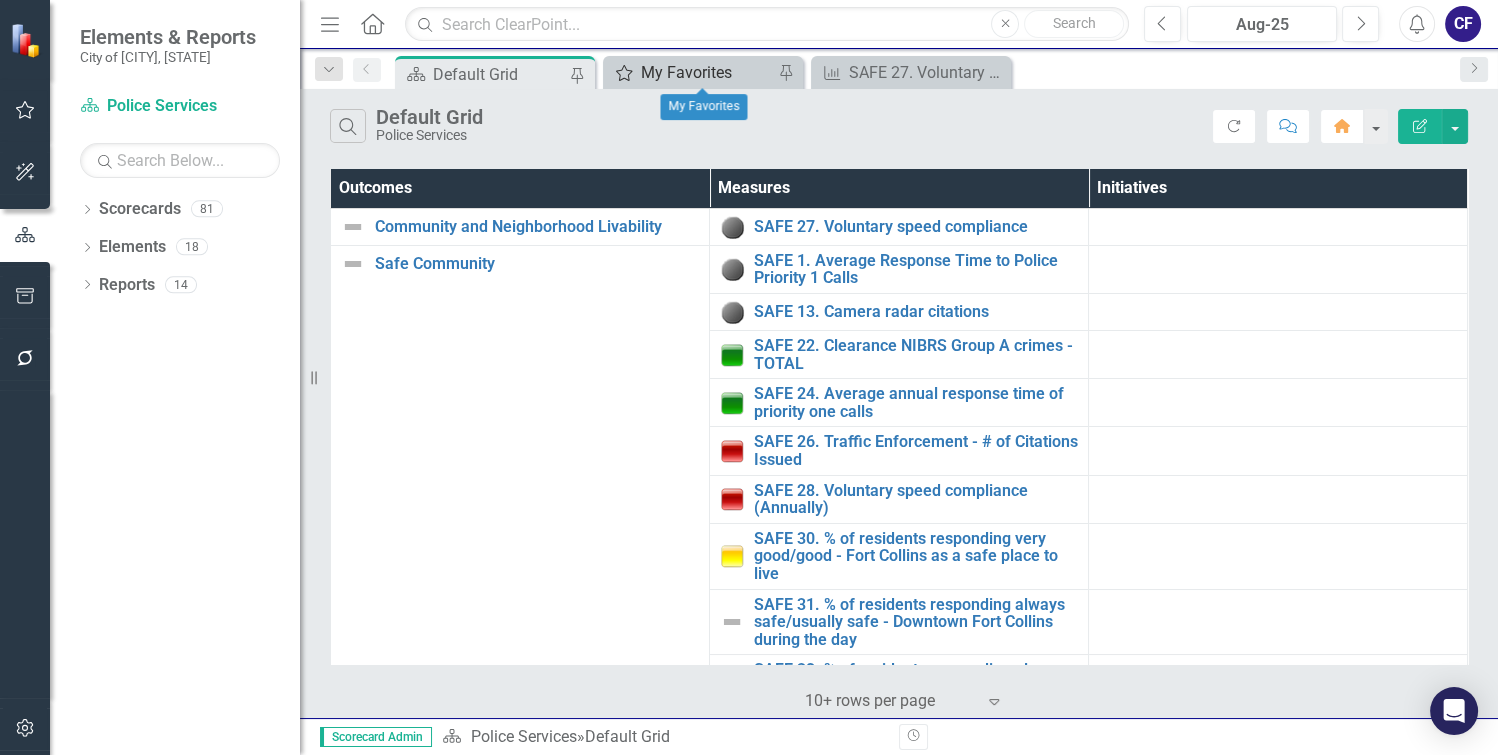 click on "My Favorites" at bounding box center [707, 72] 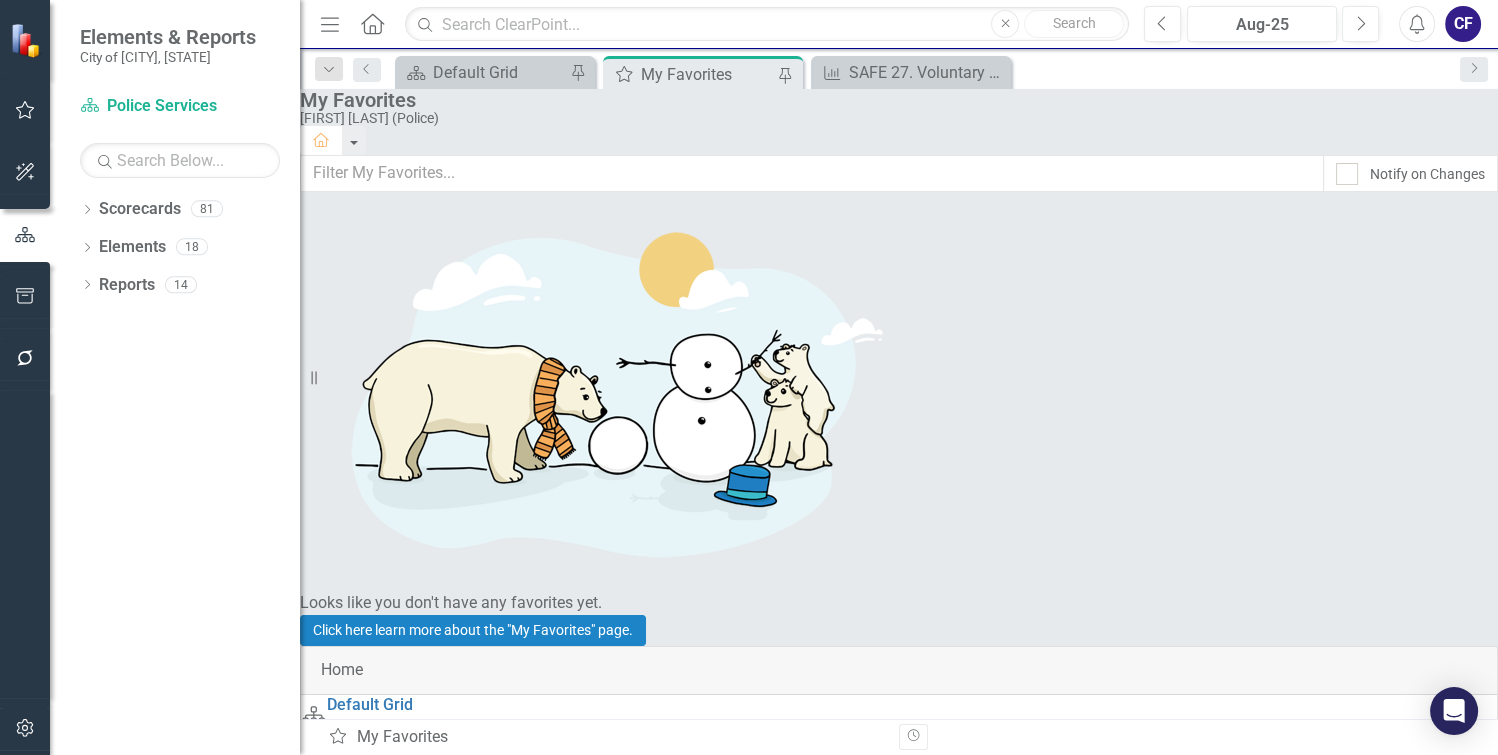 scroll, scrollTop: 1210, scrollLeft: 0, axis: vertical 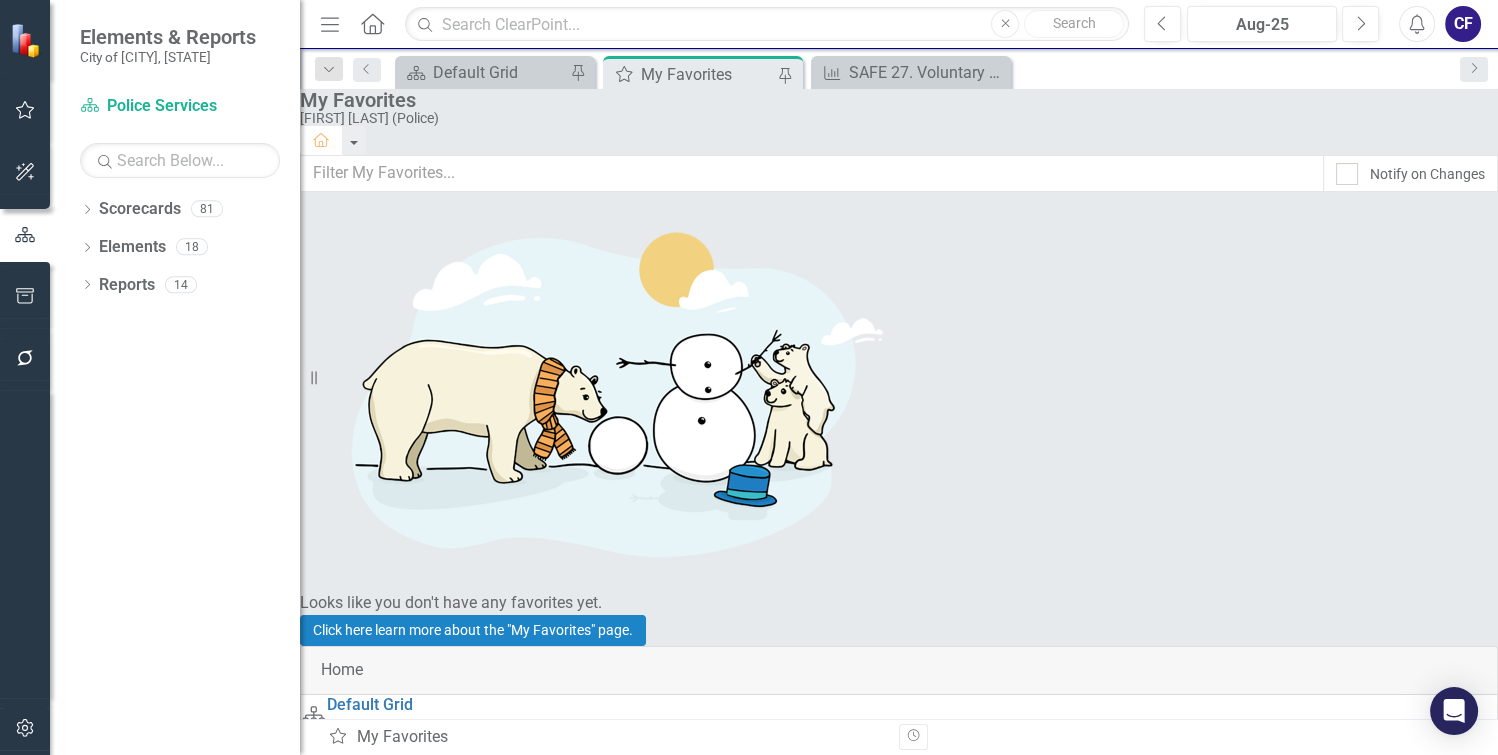 click on "FCPS 04 - Voluntary speed compliance Monthly" at bounding box center (531, 2229) 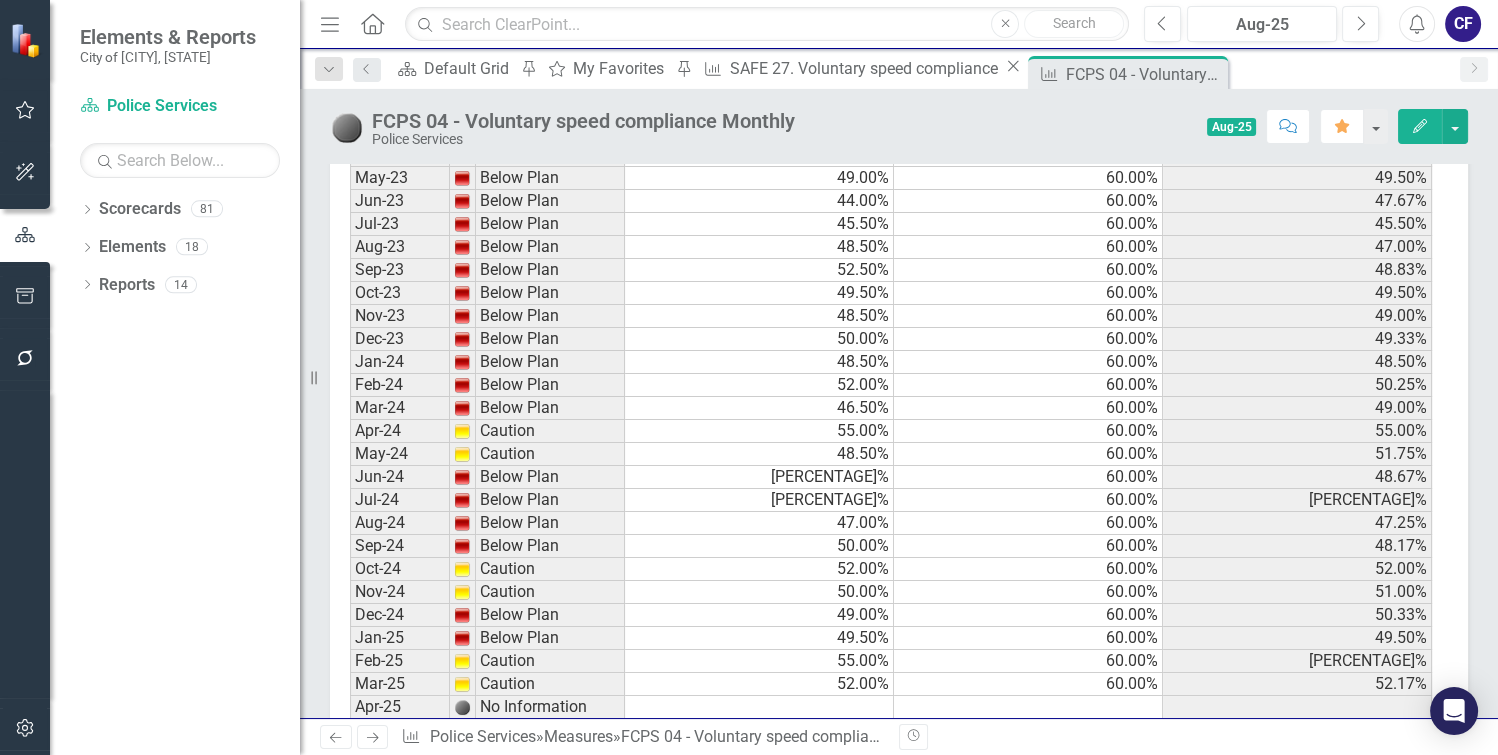 scroll, scrollTop: 4739, scrollLeft: 0, axis: vertical 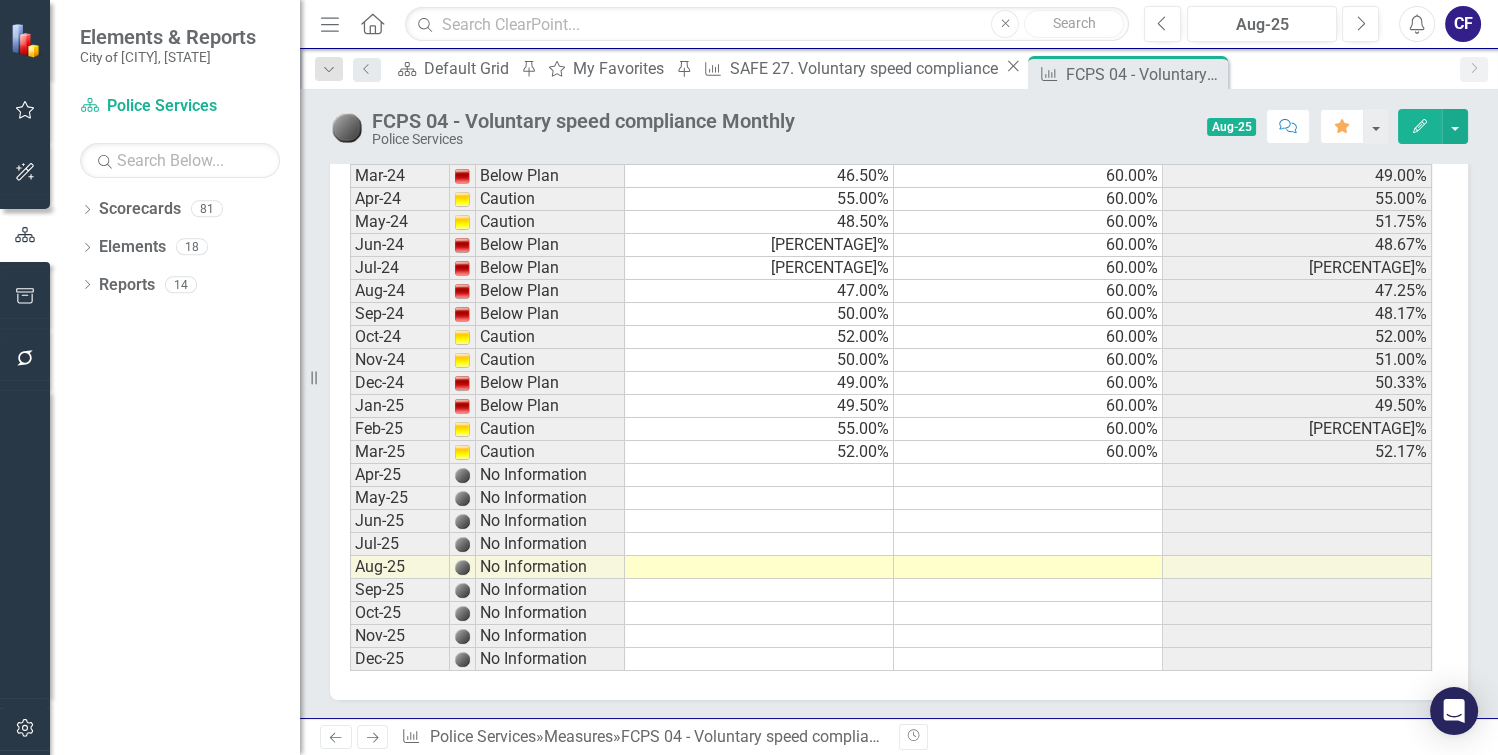 click at bounding box center [759, 475] 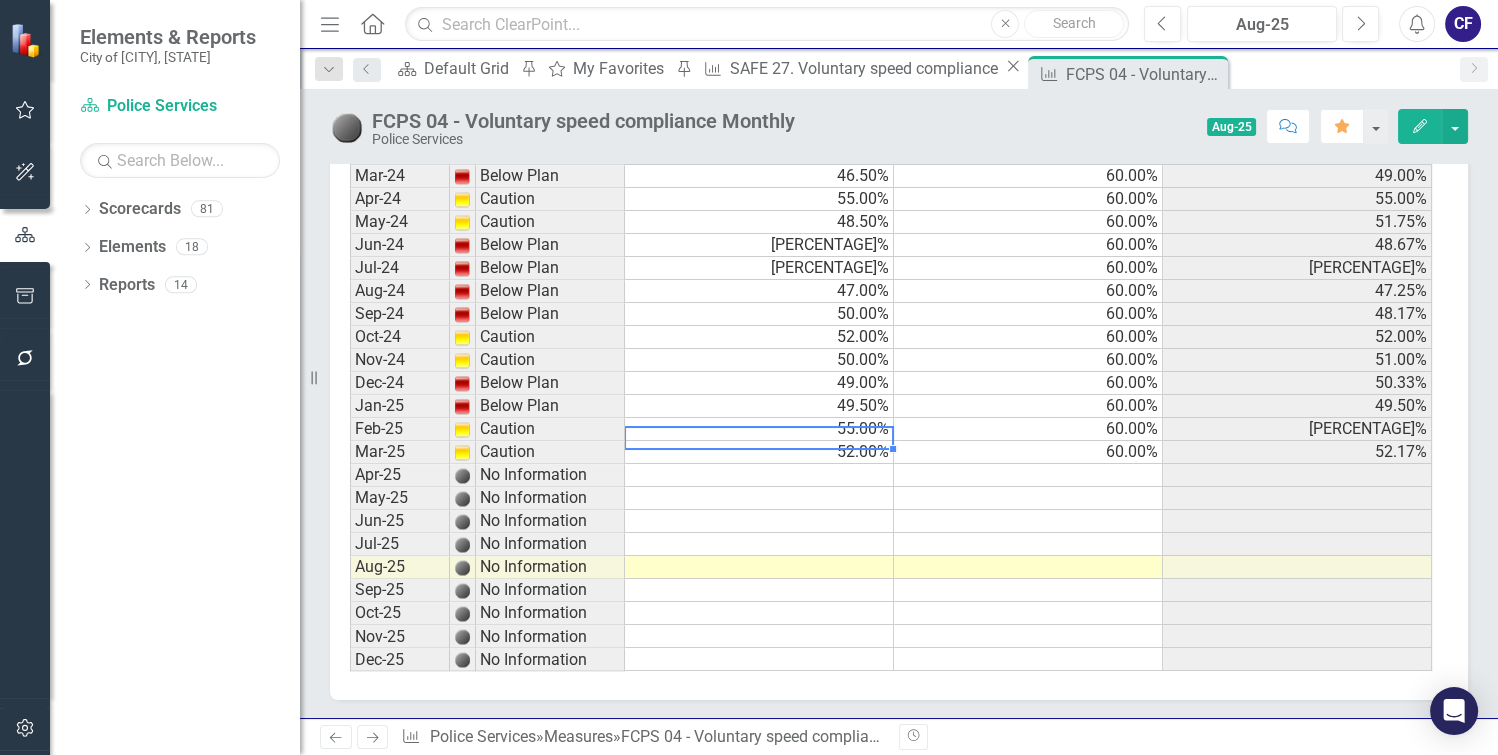 type on "51" 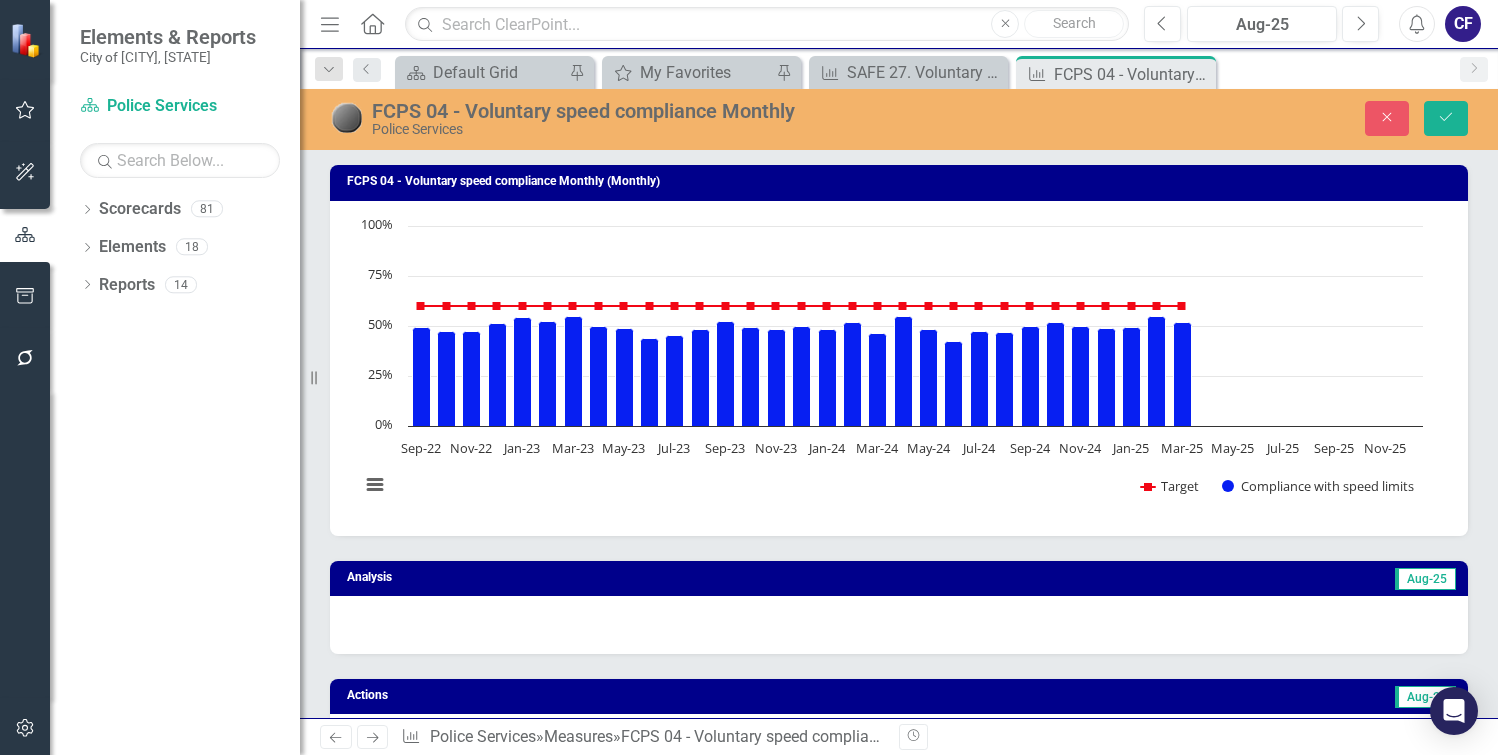 scroll, scrollTop: 0, scrollLeft: 0, axis: both 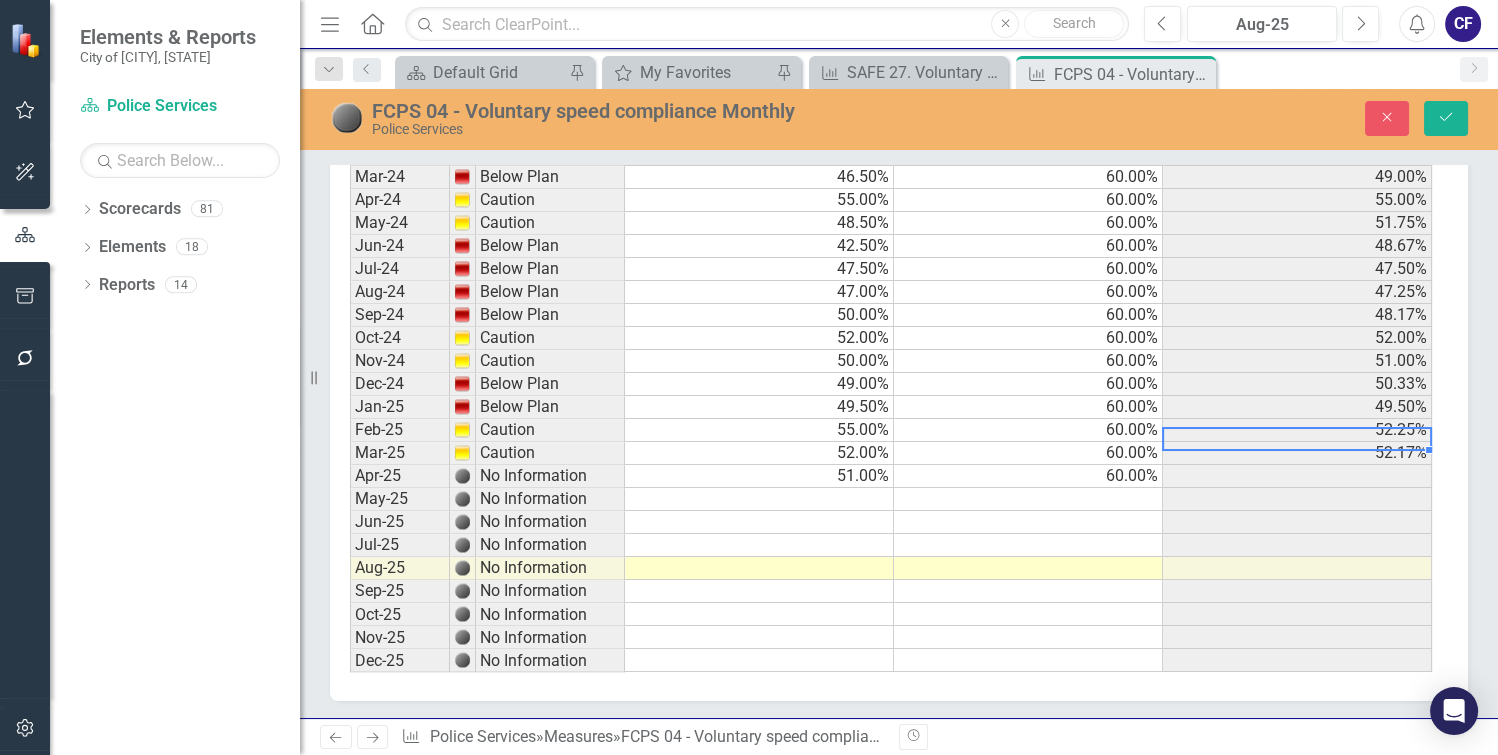 click at bounding box center (759, 499) 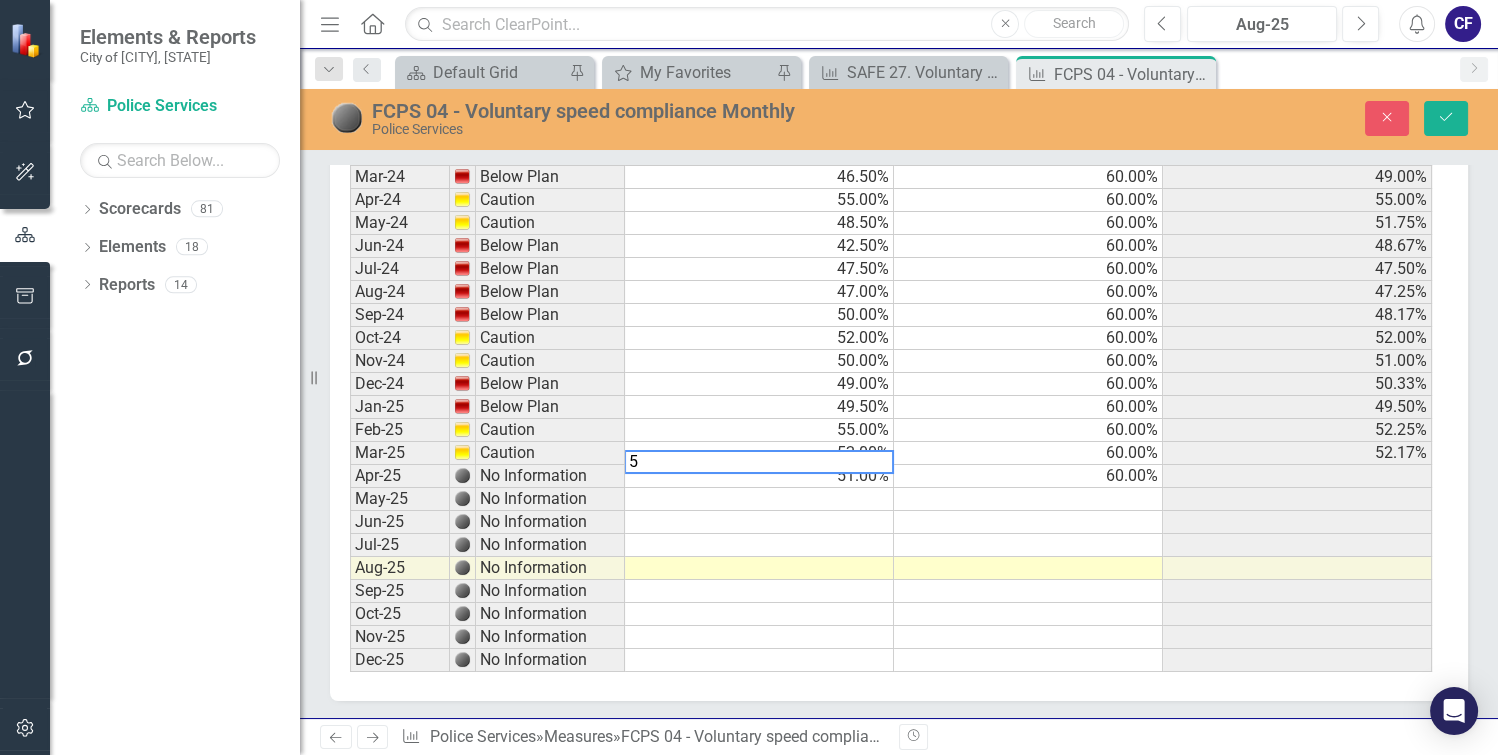 type on "51" 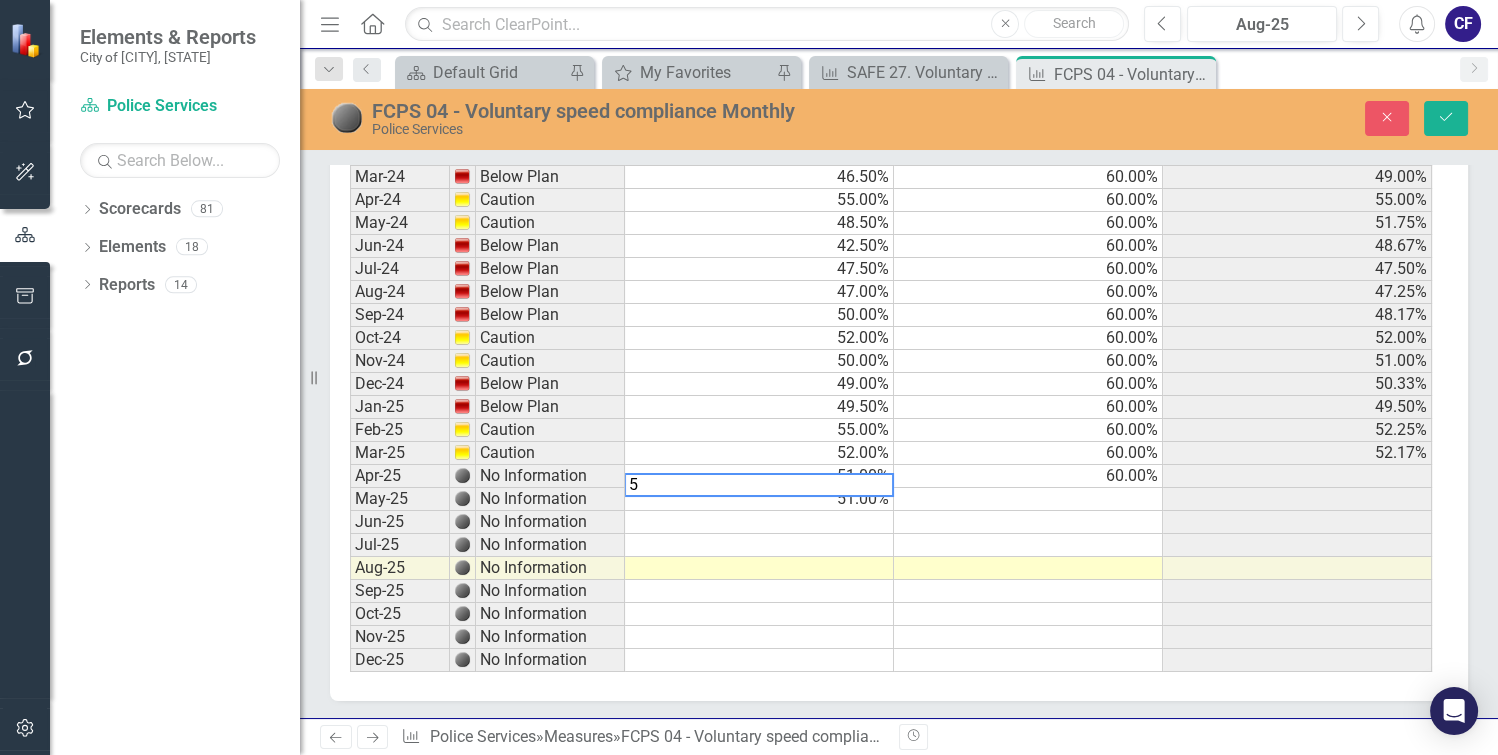 type on "51" 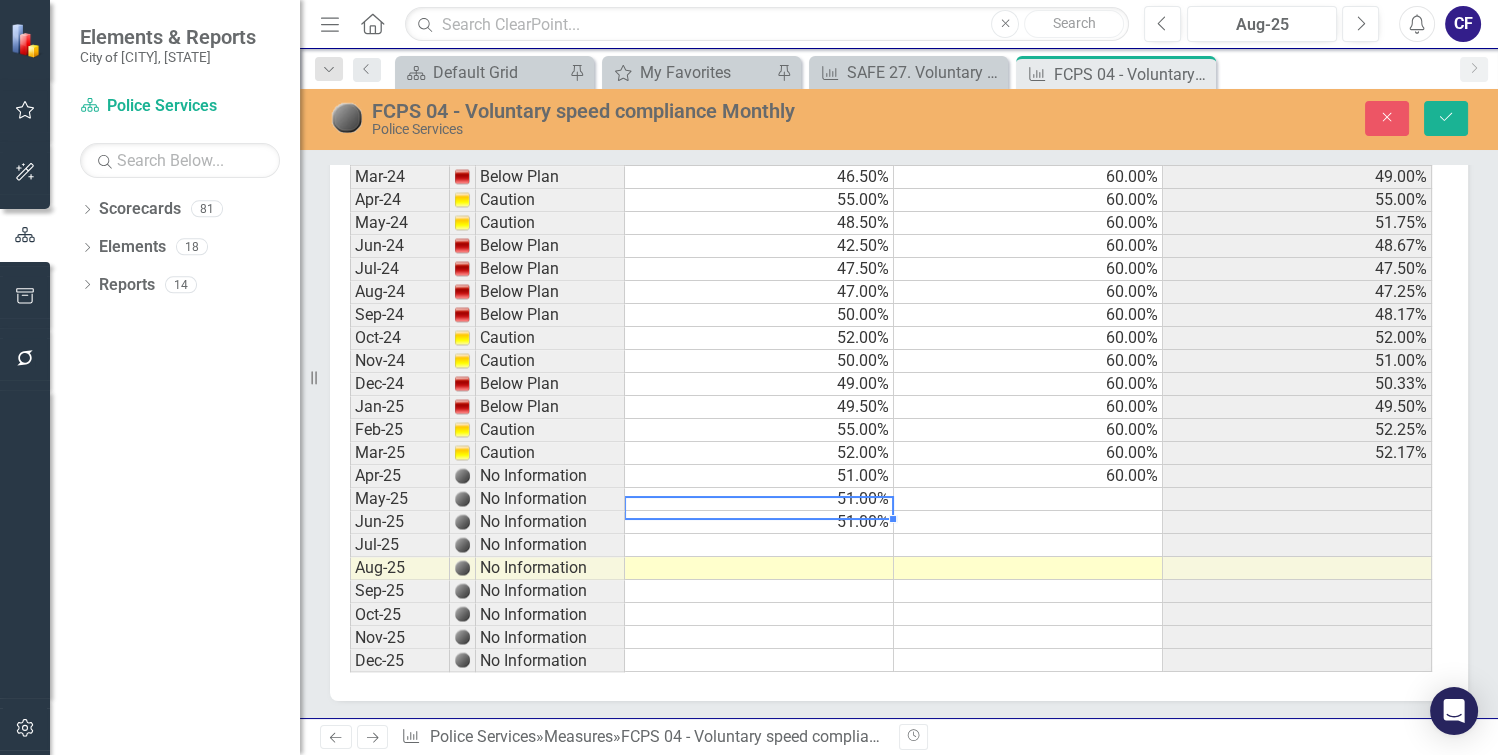 click at bounding box center (1028, 499) 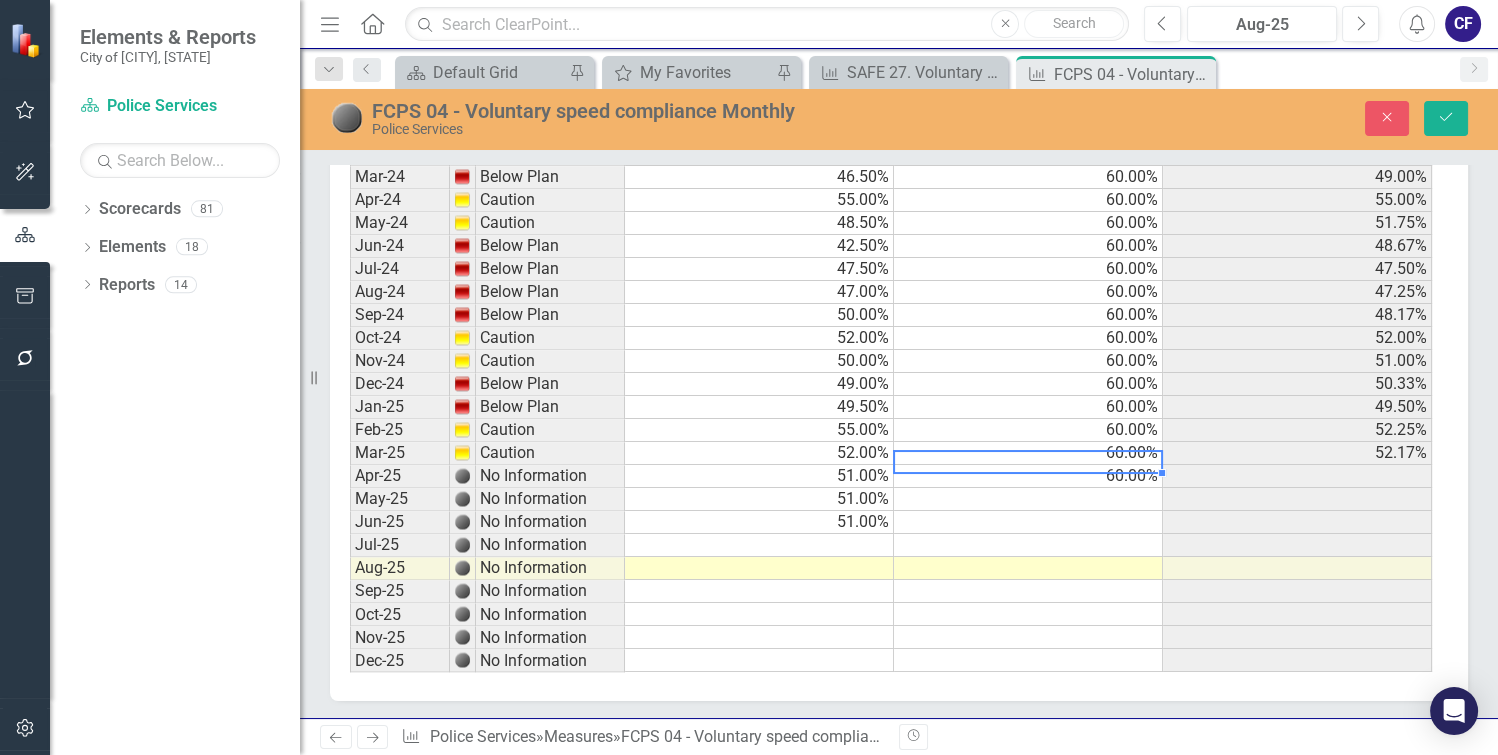type on "60" 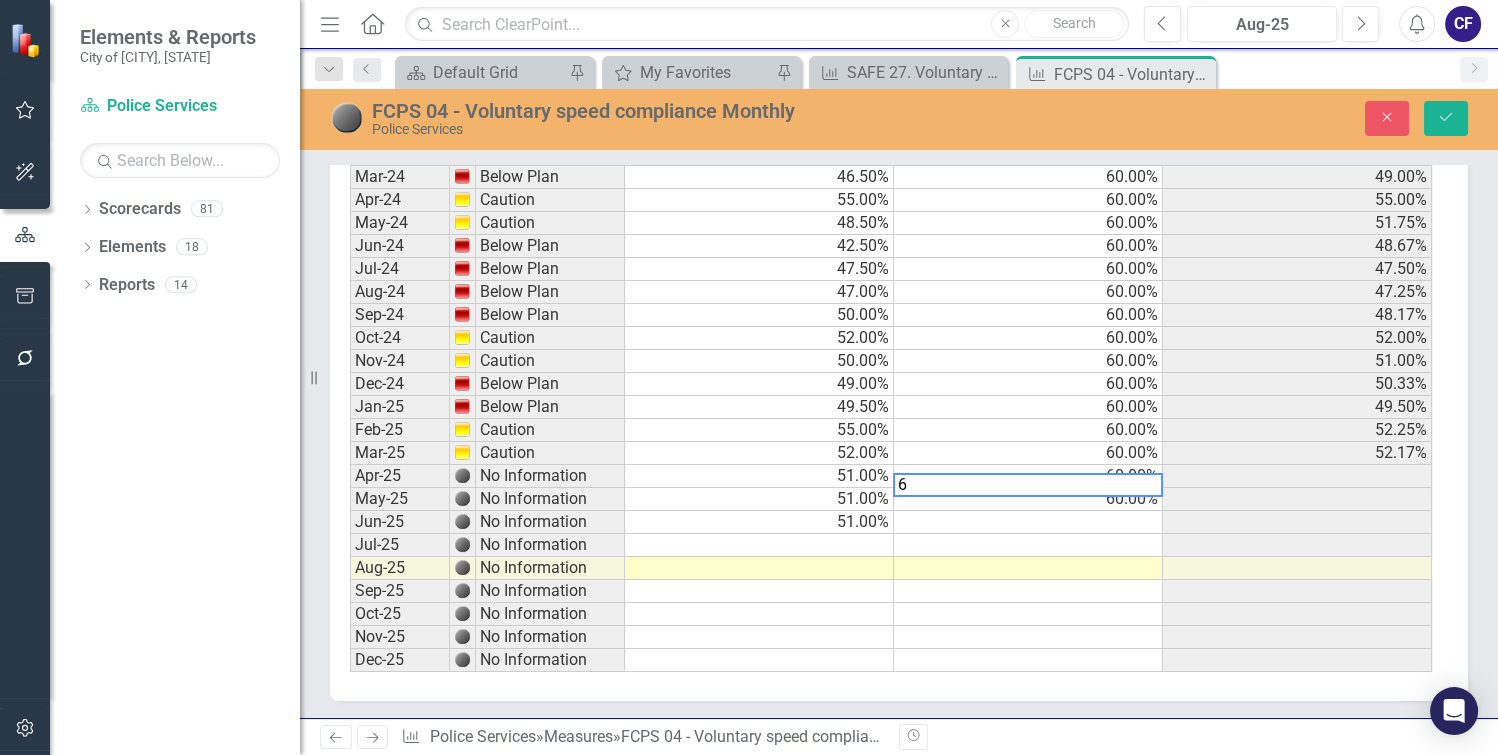 type on "60" 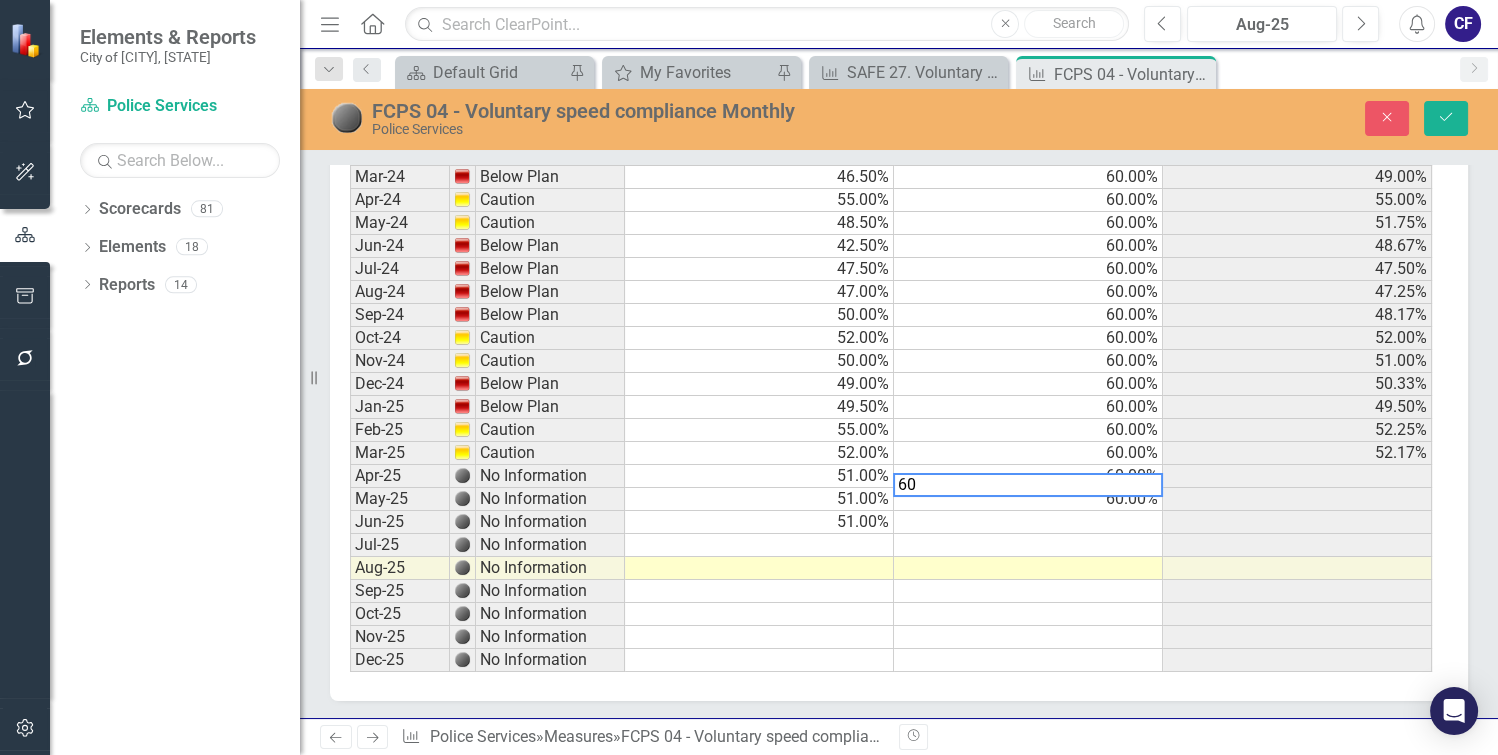 type 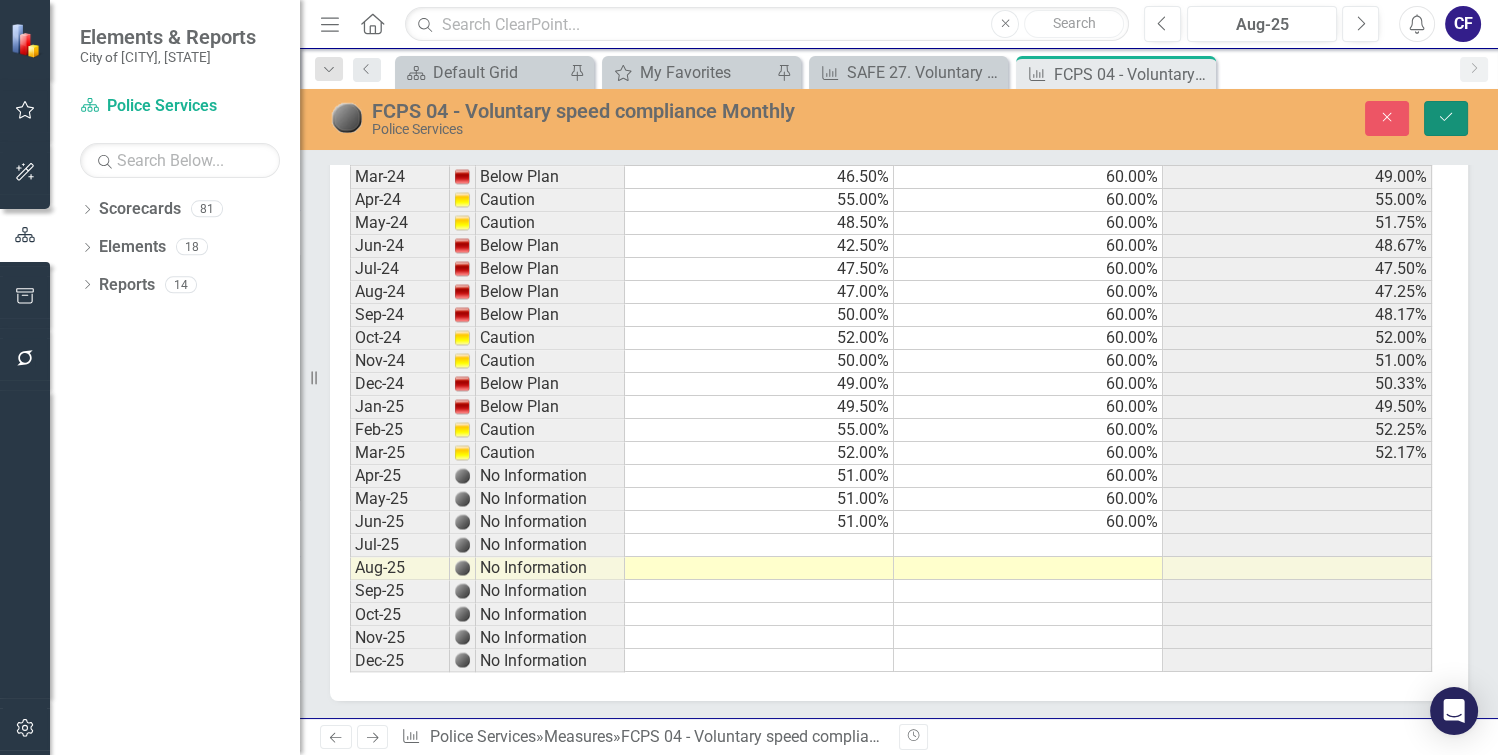 click on "Save" 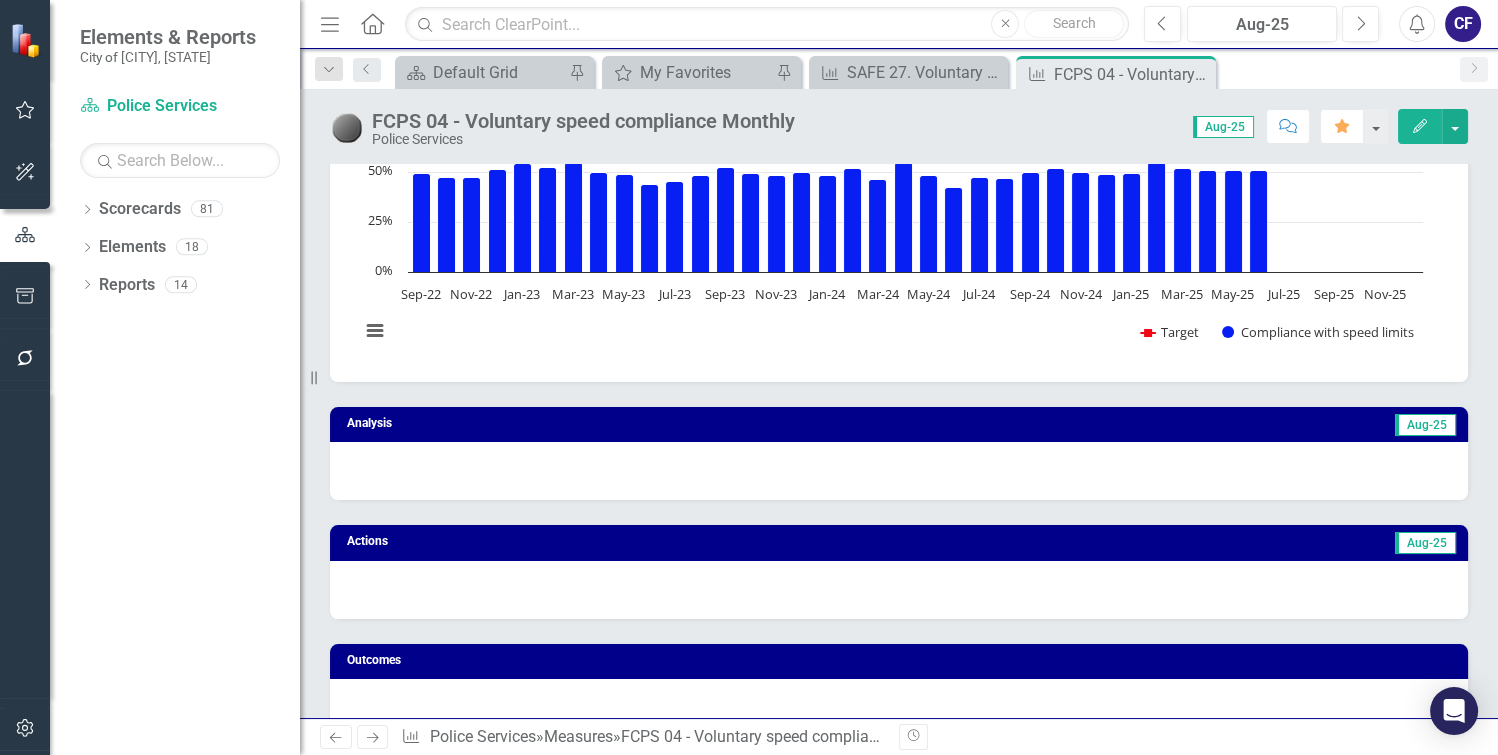 scroll, scrollTop: 151, scrollLeft: 0, axis: vertical 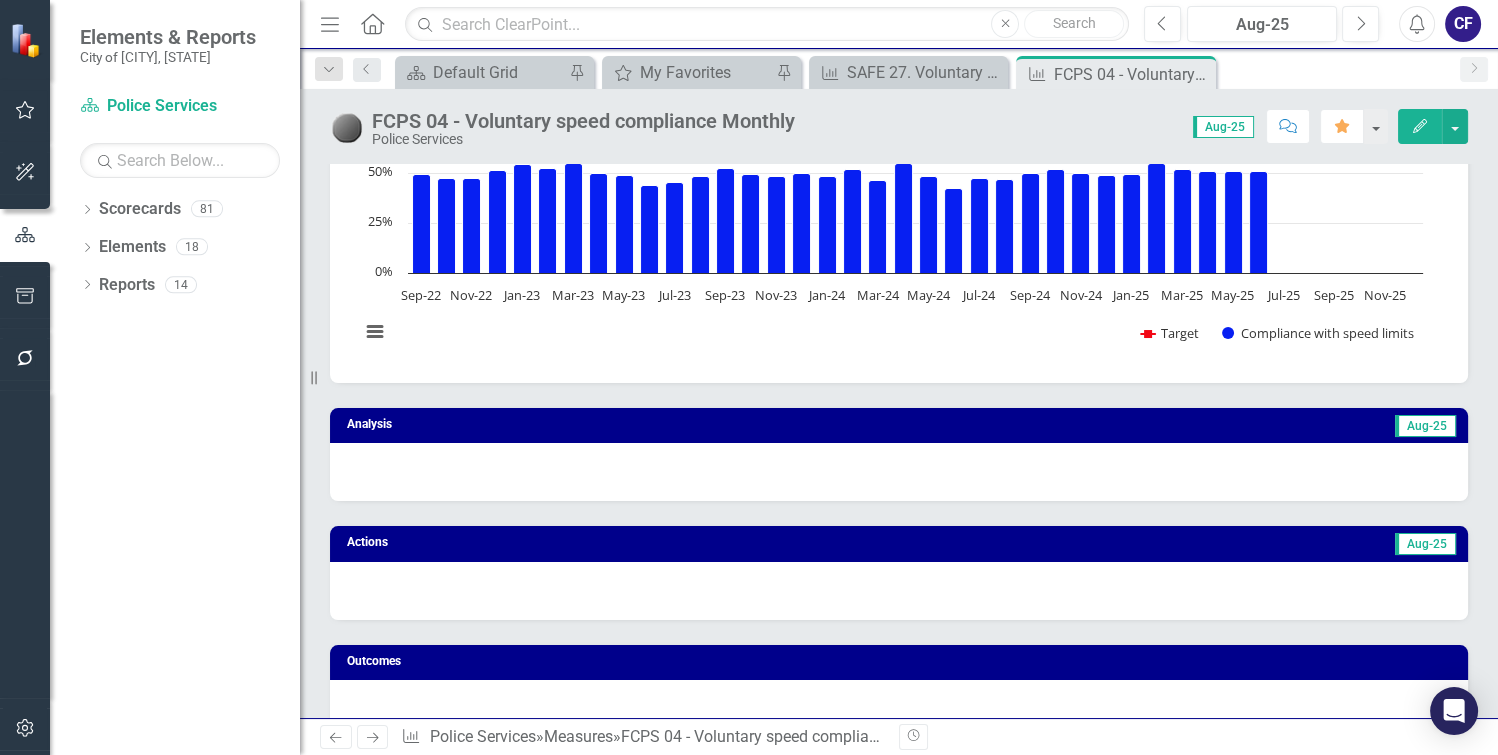click at bounding box center [899, 472] 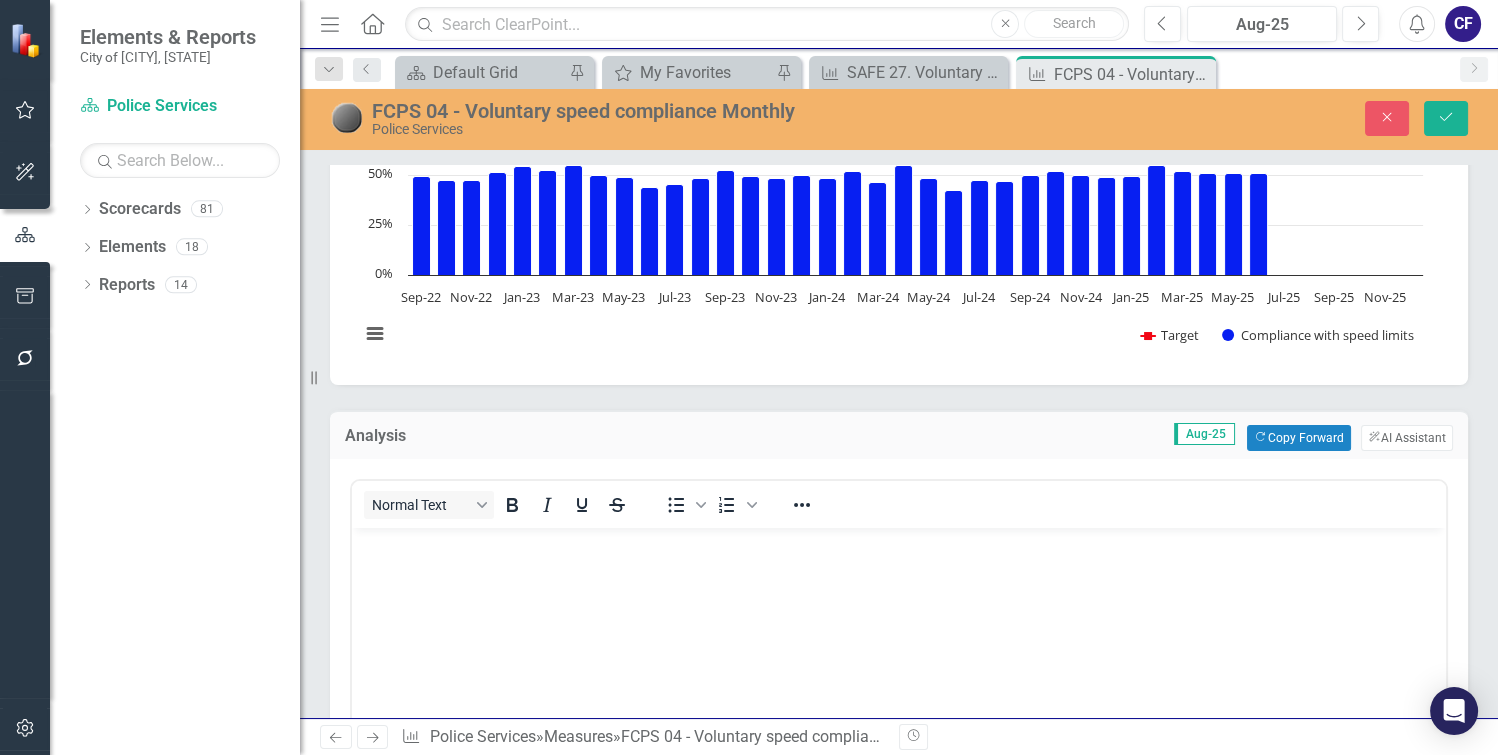 scroll, scrollTop: 0, scrollLeft: 0, axis: both 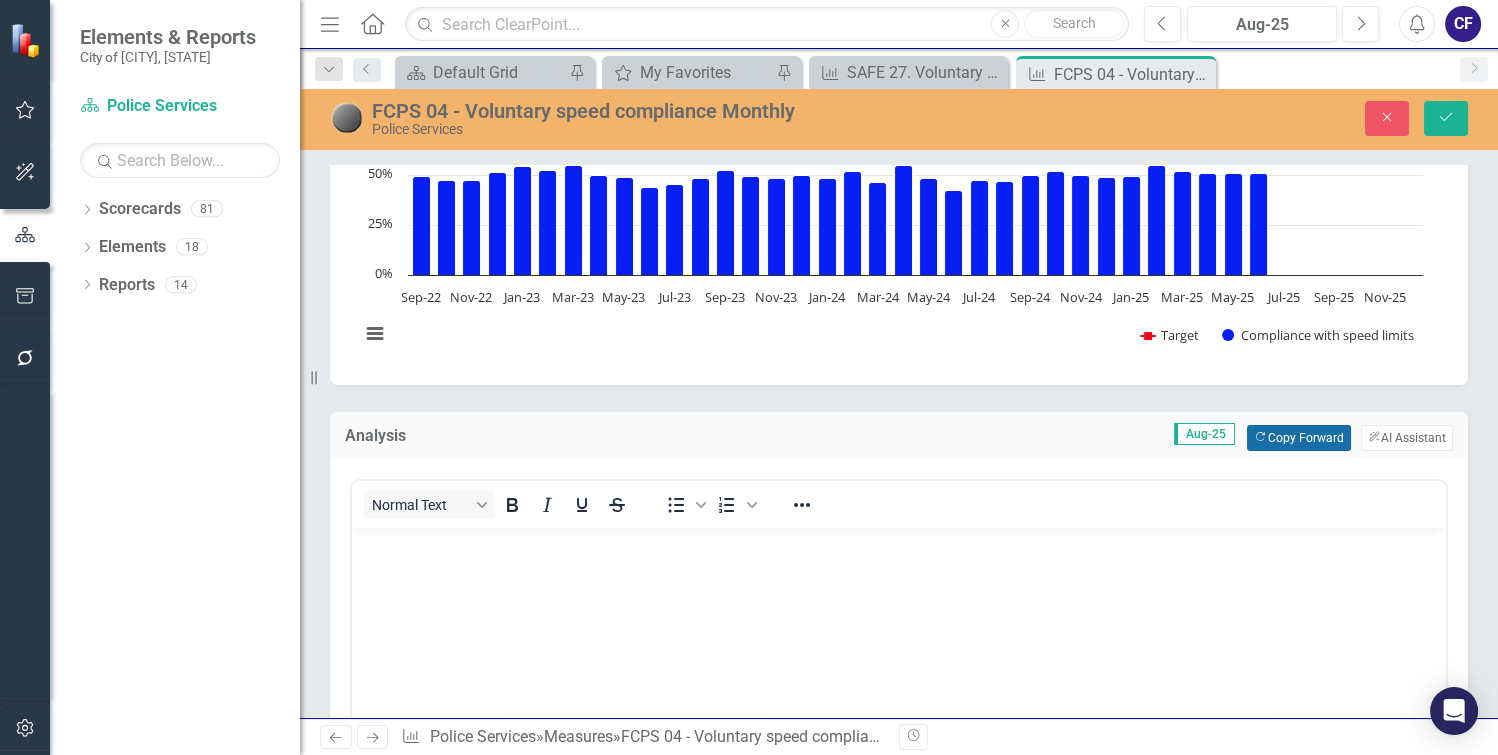 click on "Copy Forward  Copy Forward" at bounding box center (1298, 438) 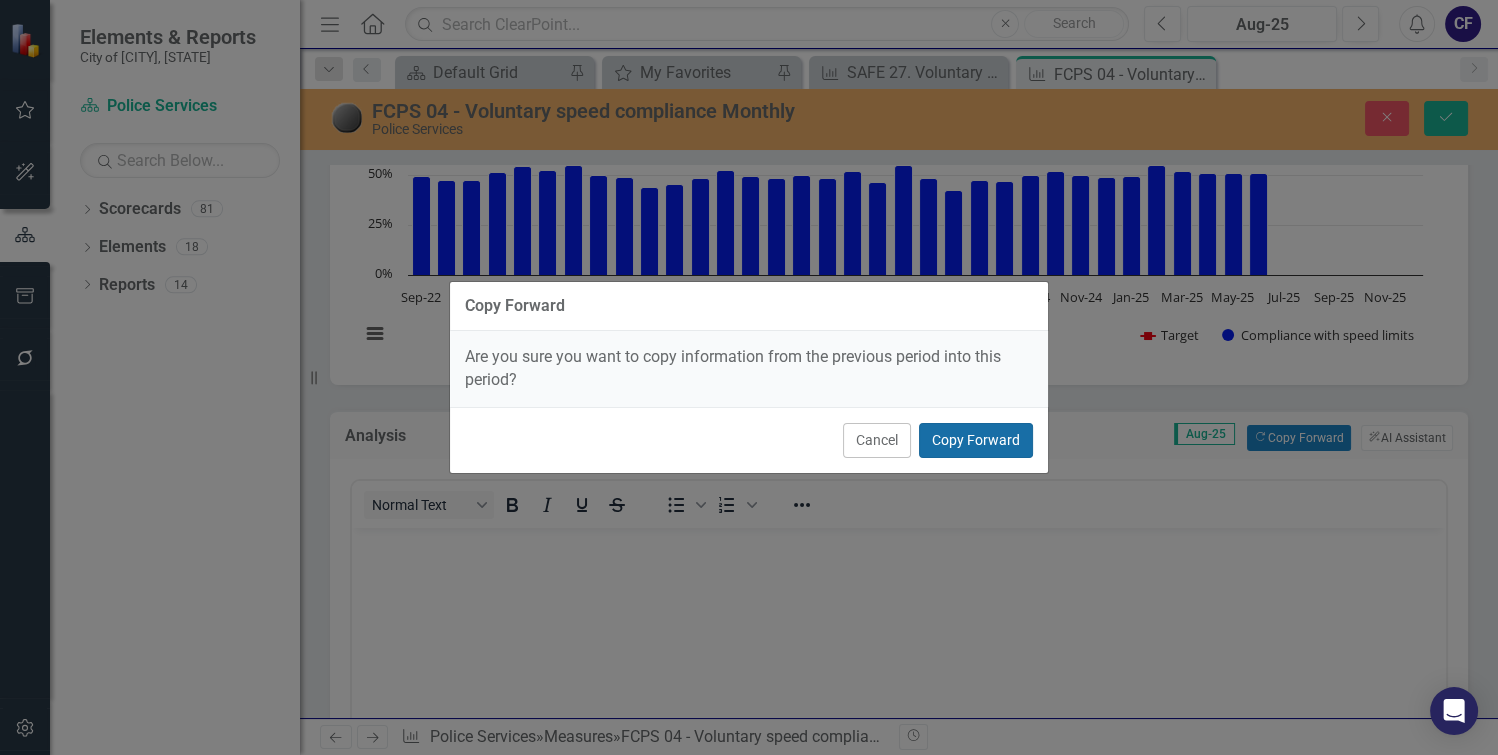 click on "Copy Forward" at bounding box center [976, 440] 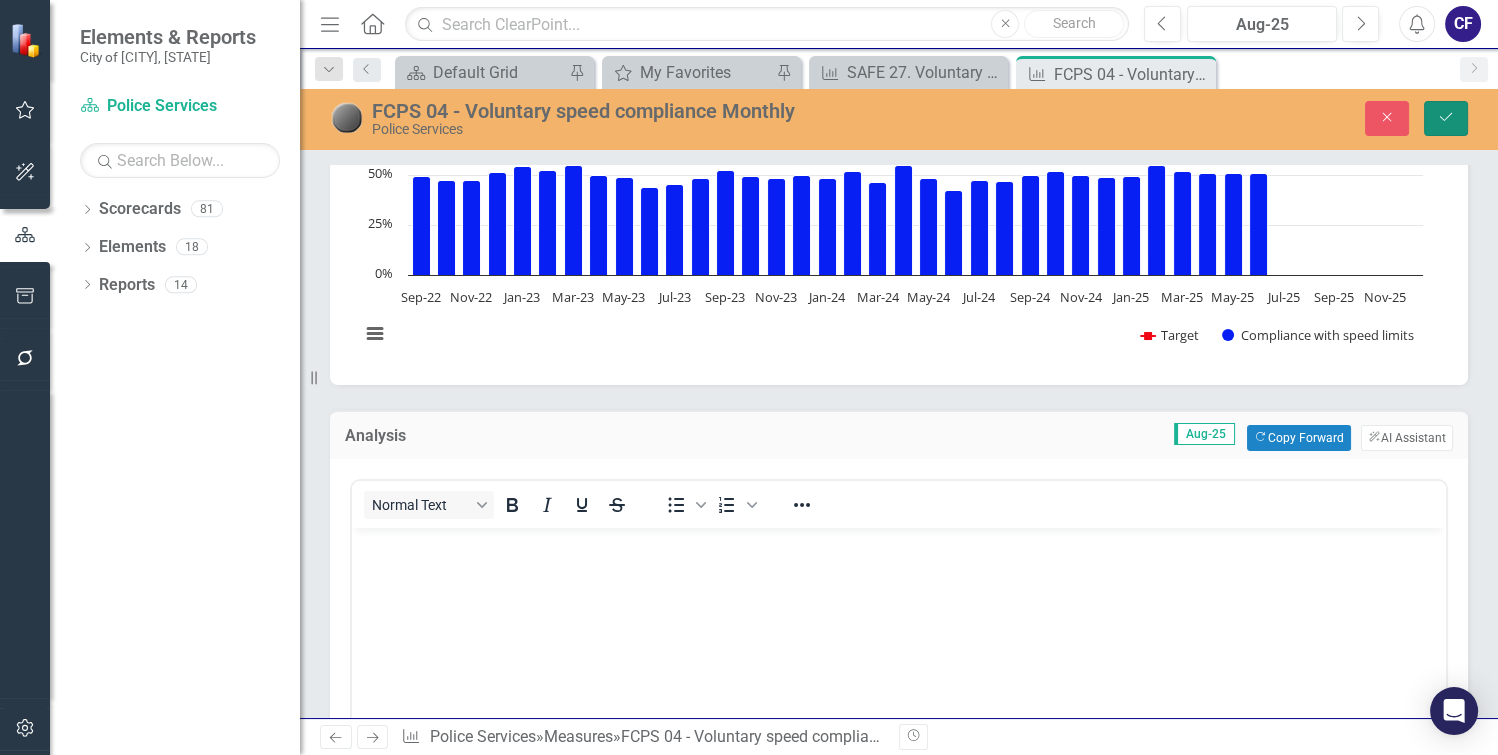 click on "Save" 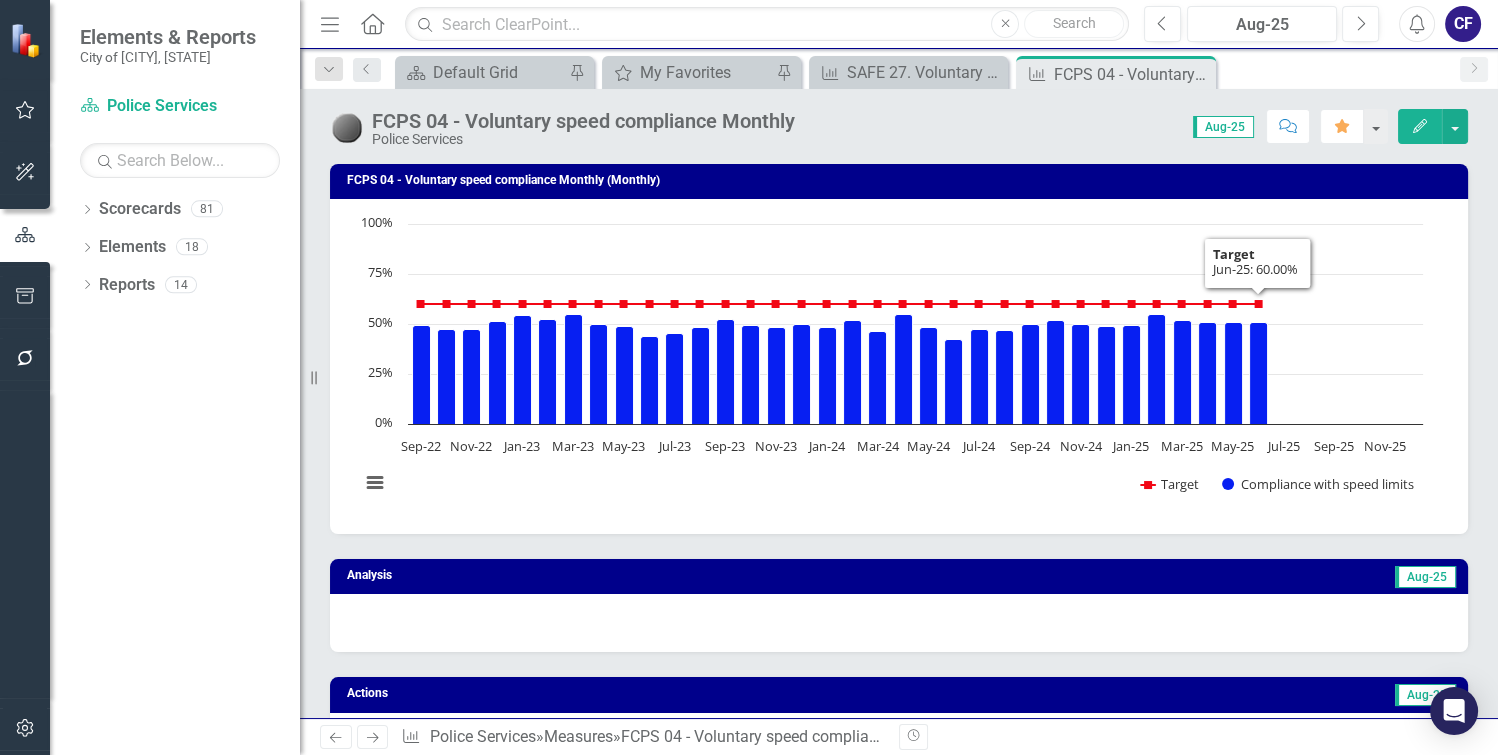 scroll, scrollTop: 127, scrollLeft: 0, axis: vertical 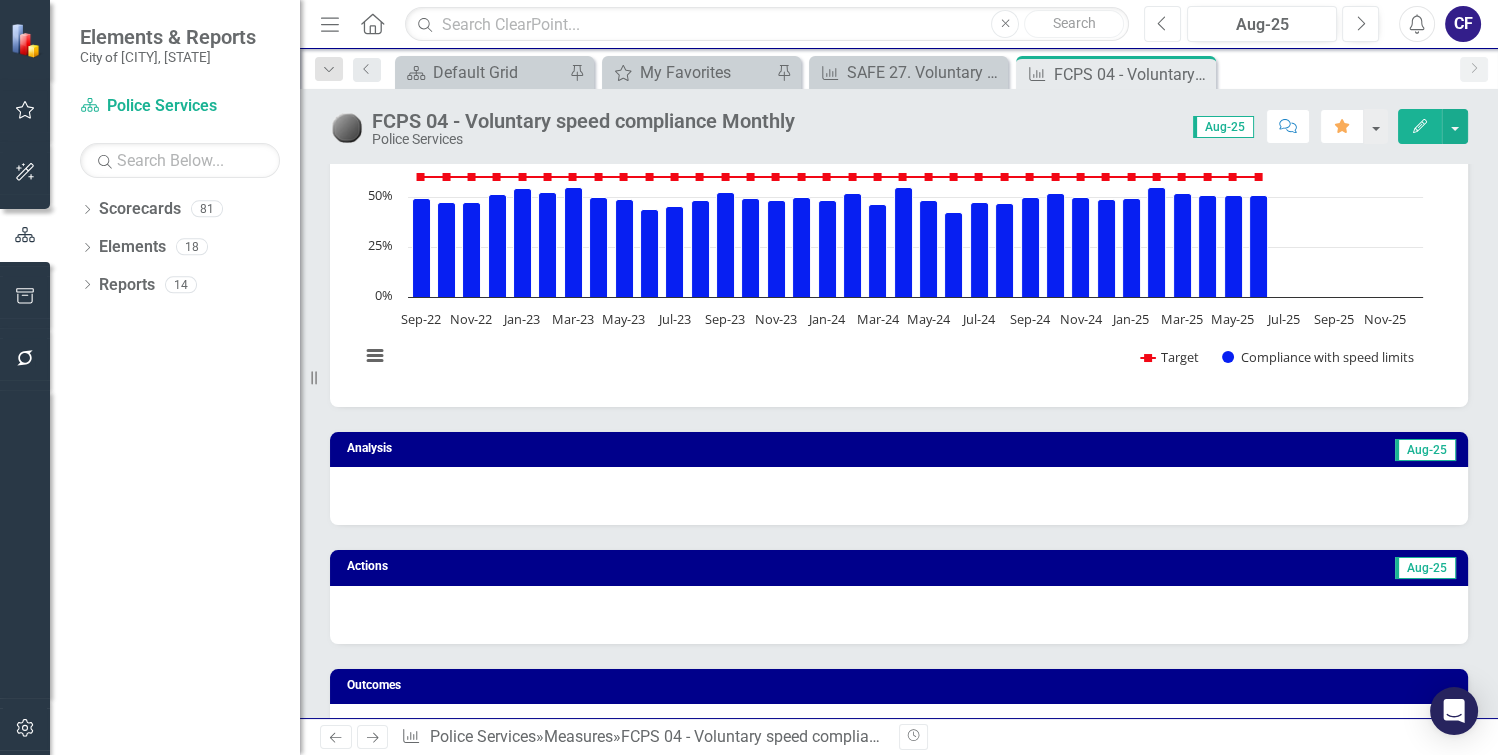 click on "Previous" at bounding box center [1162, 24] 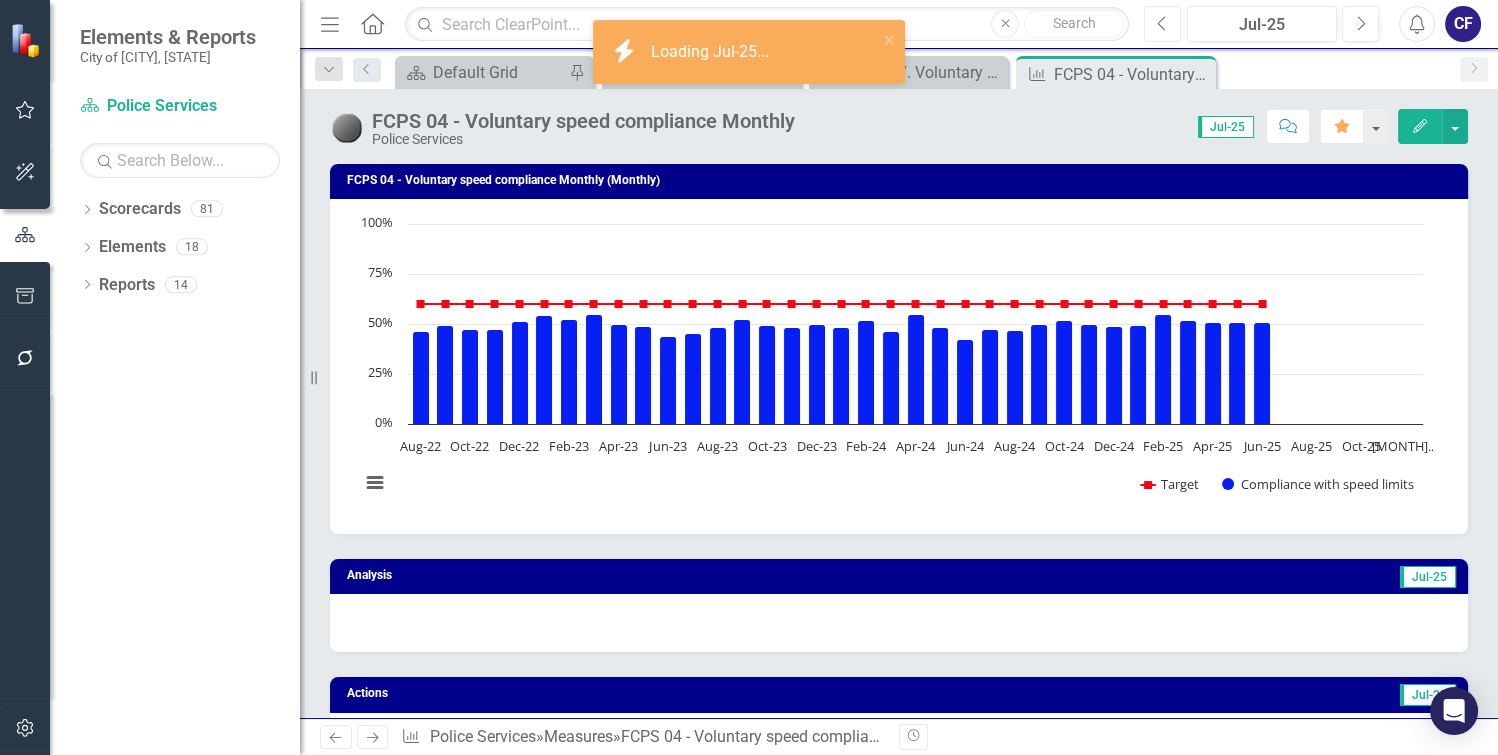 click on "Previous" 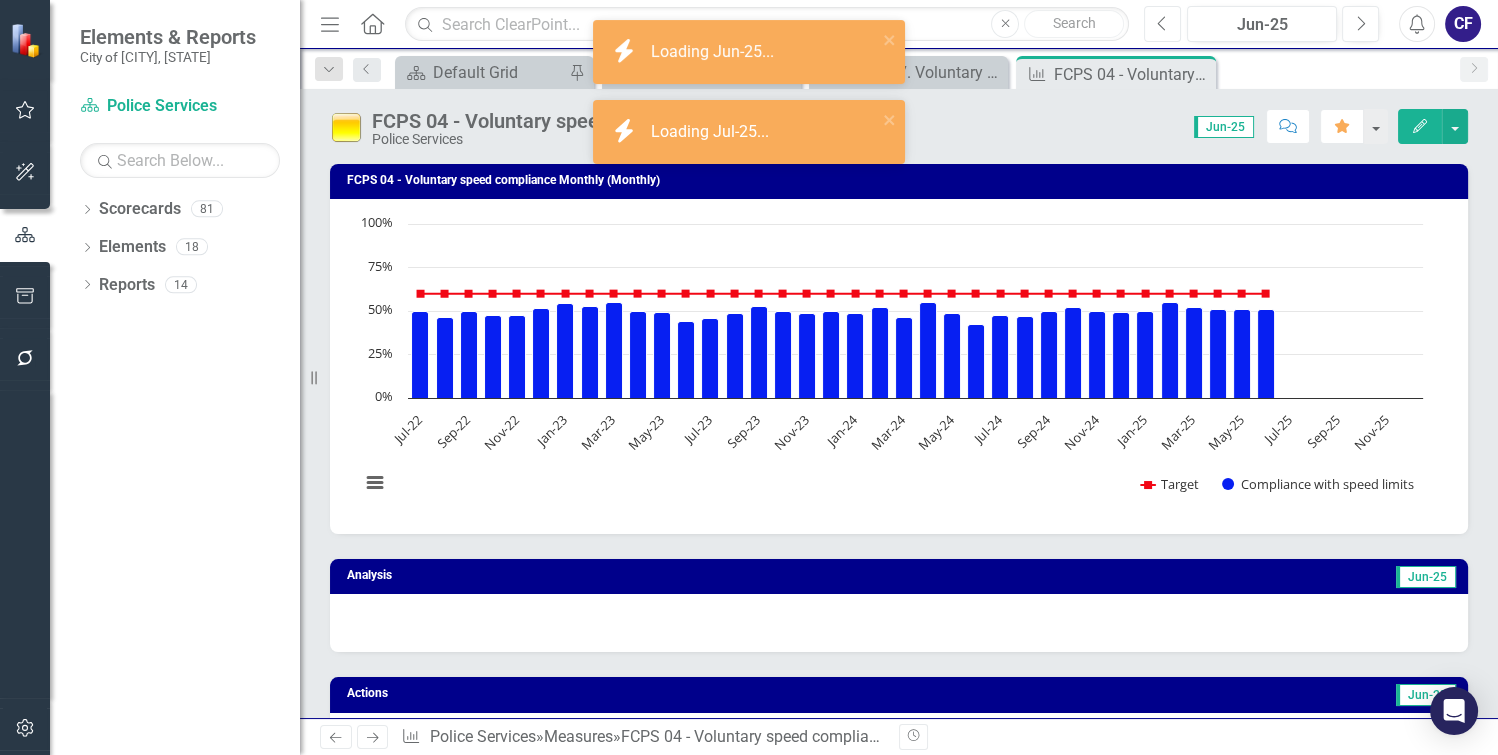 click on "Previous" 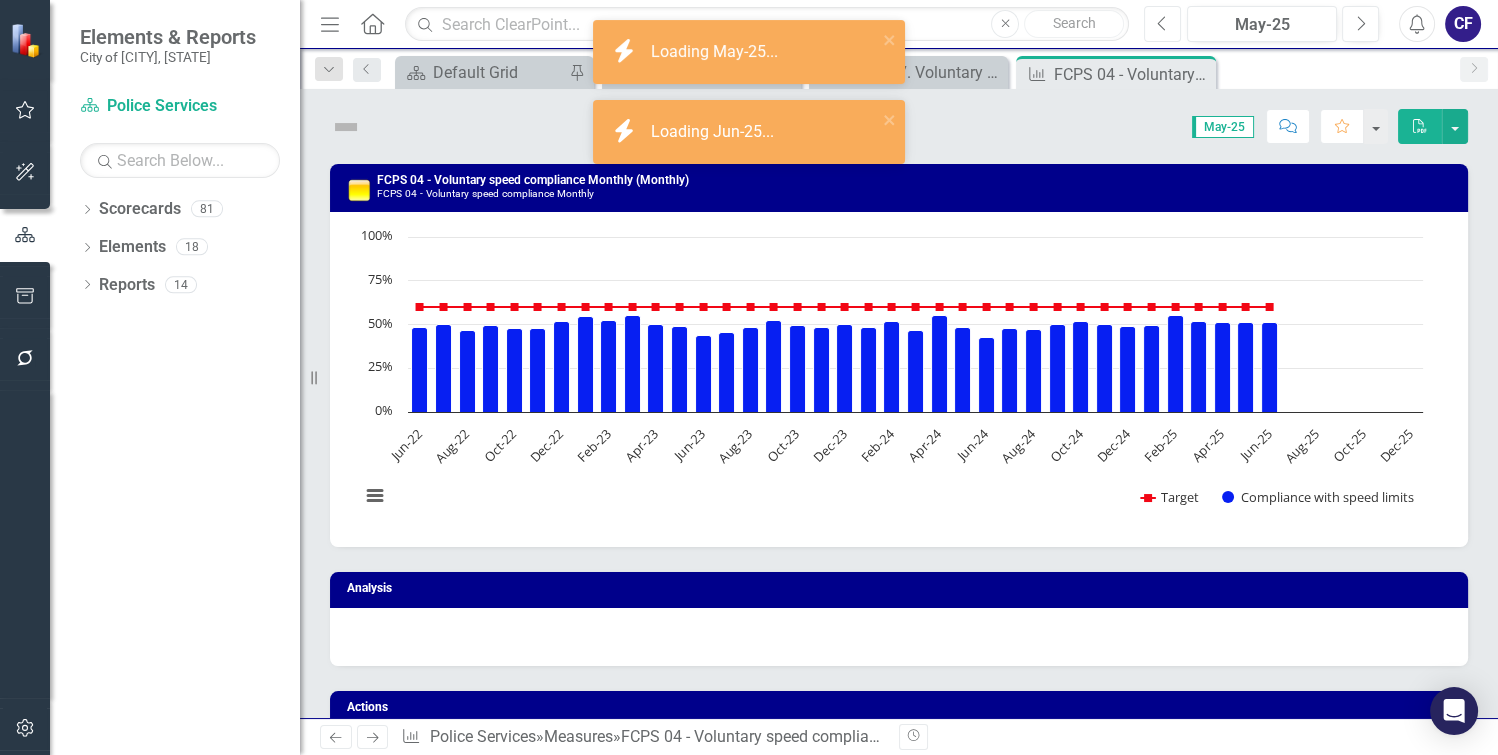 click on "Previous" 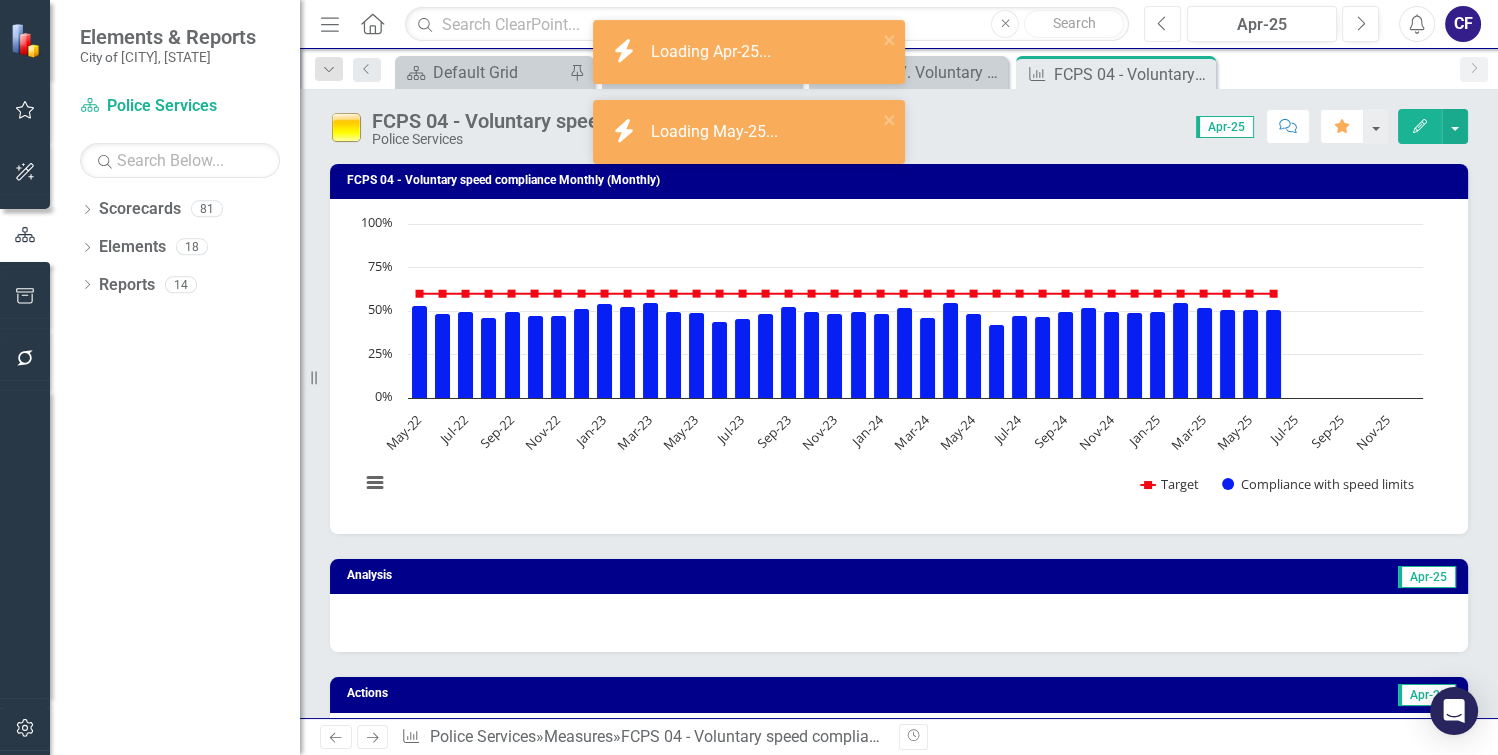 click on "Previous" 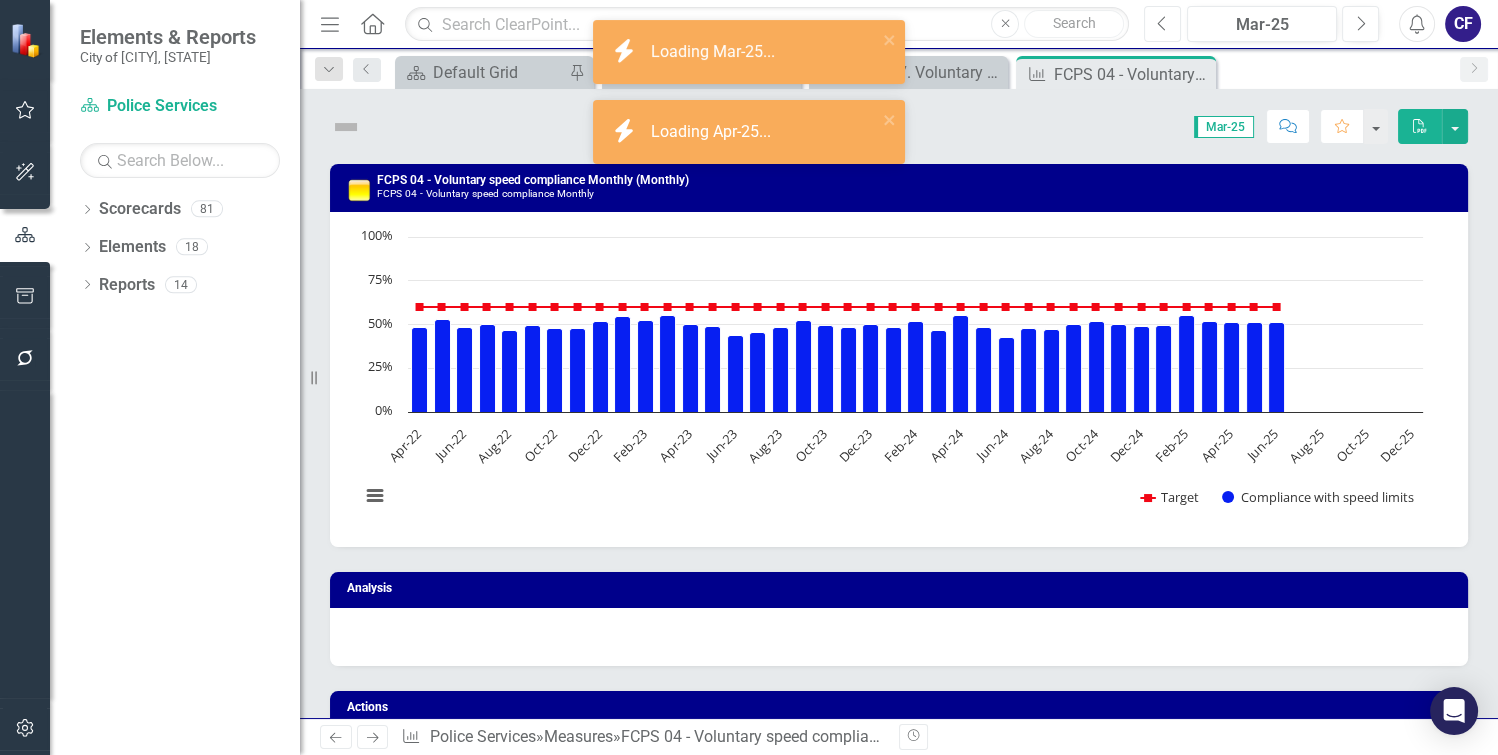 click on "Previous" 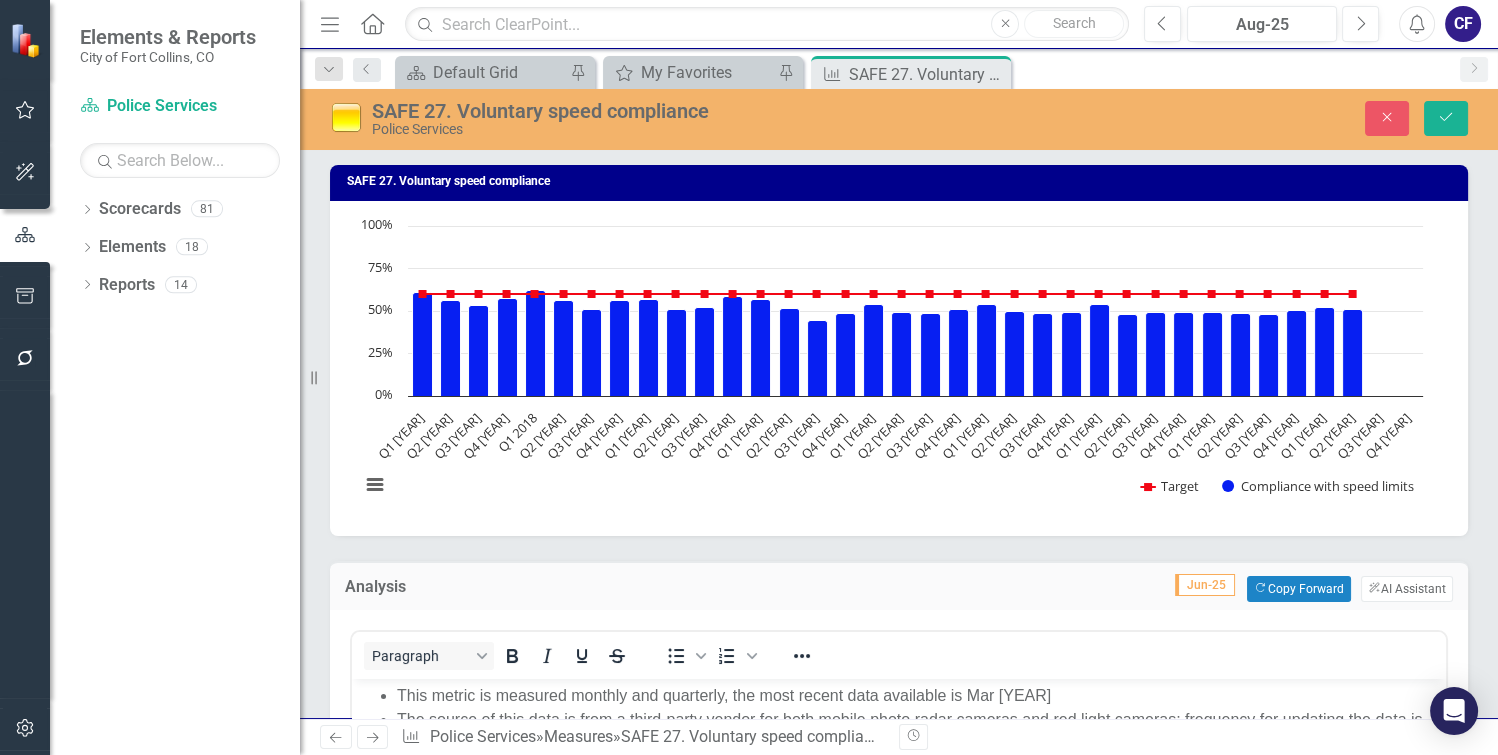 scroll, scrollTop: 0, scrollLeft: 0, axis: both 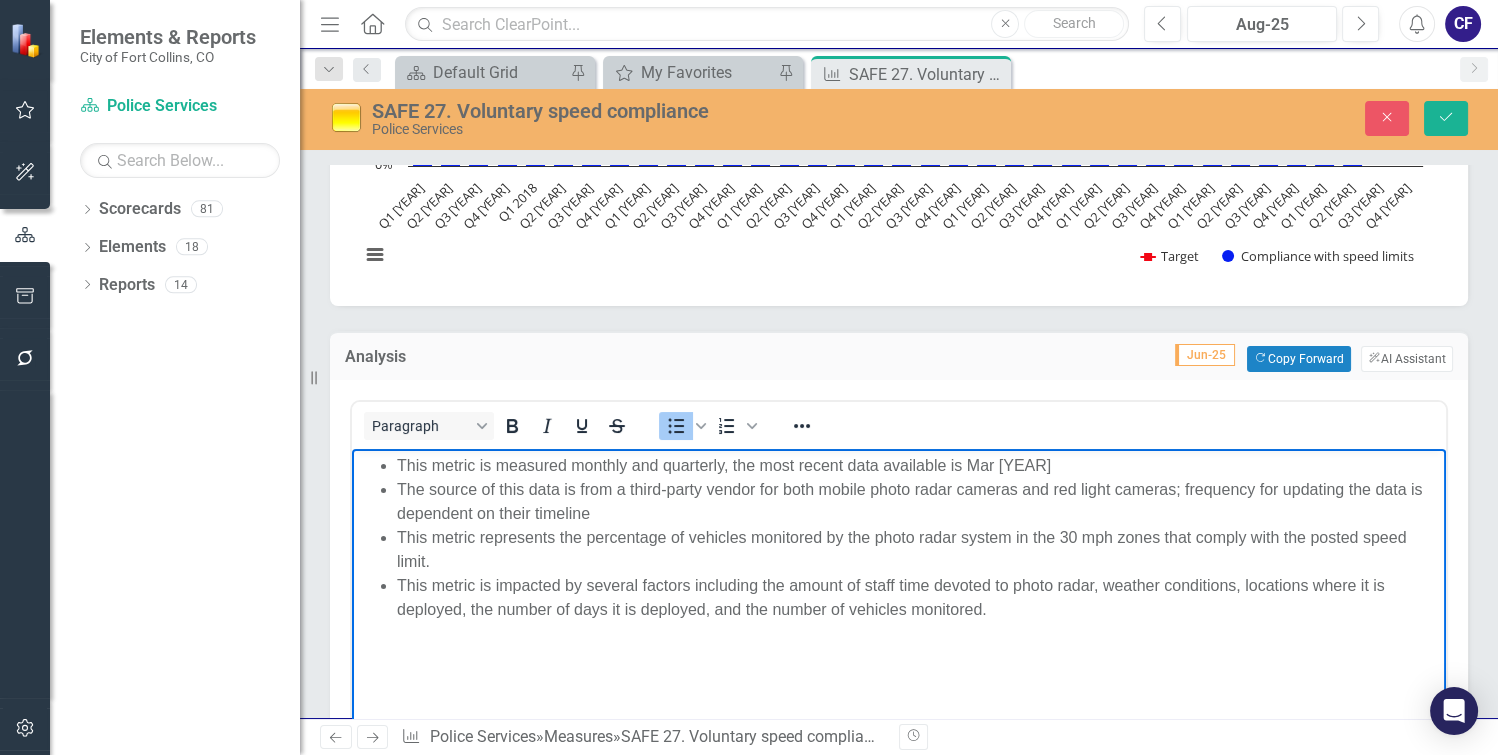 click on "This metric is measured monthly and quarterly, the most recent data available is Mar [YEAR]" at bounding box center [919, 465] 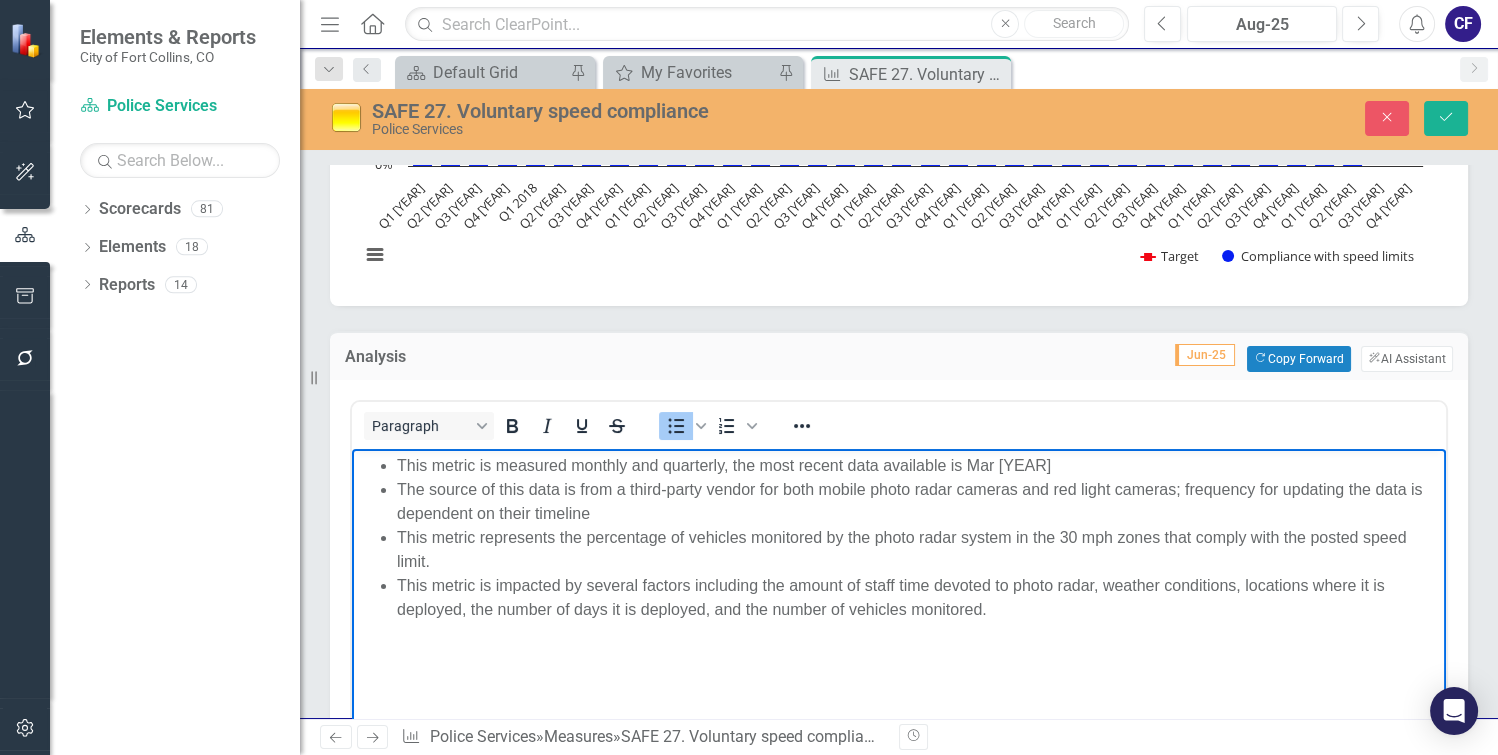 type 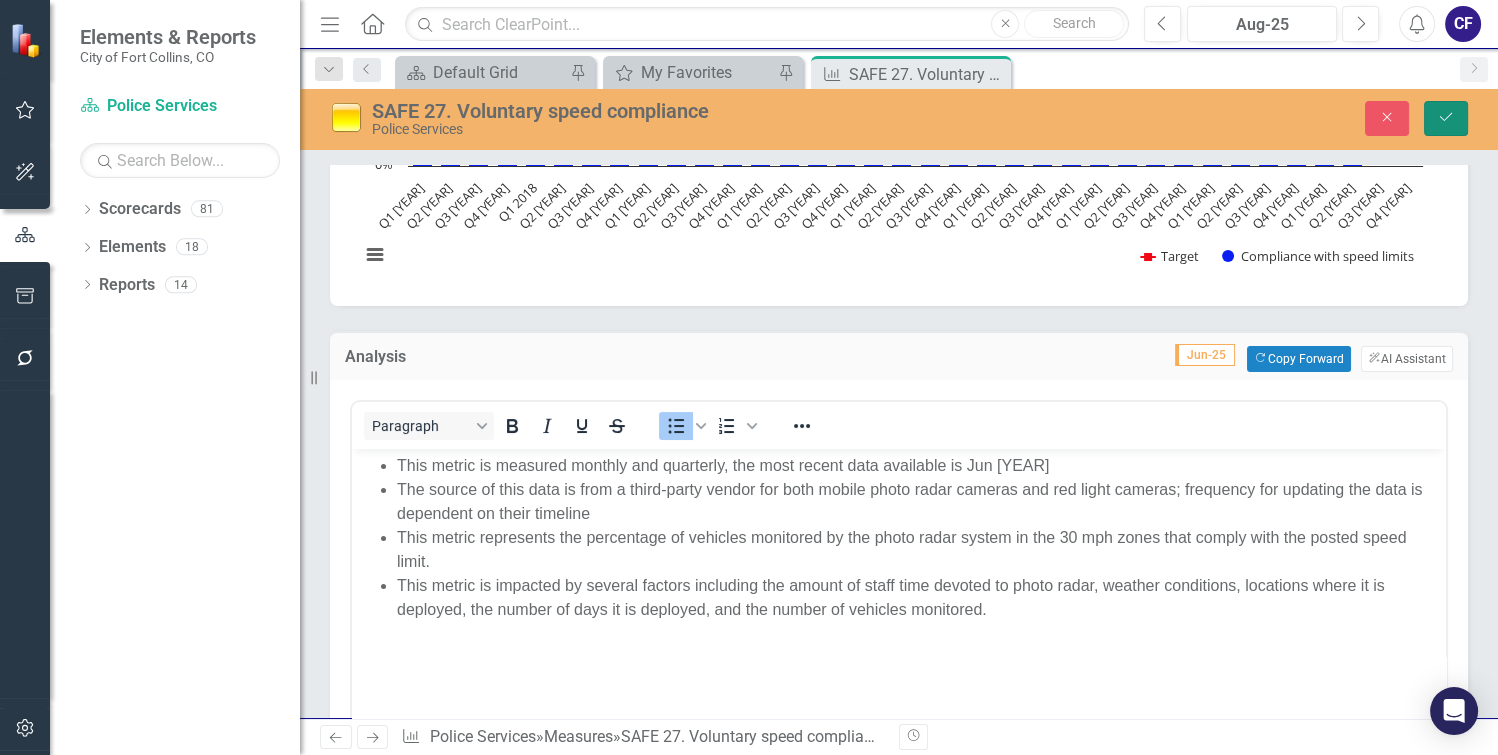 click on "Save" 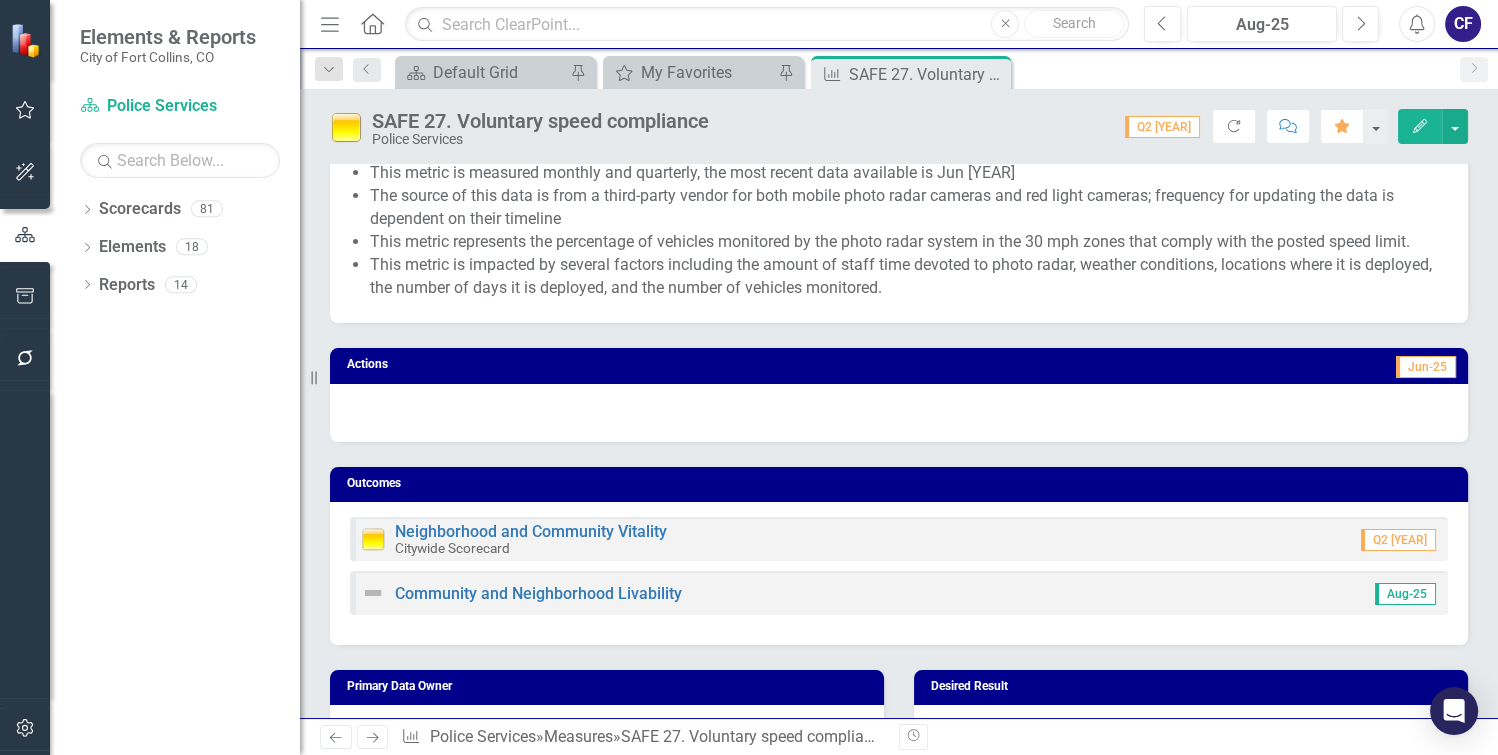 scroll, scrollTop: 468, scrollLeft: 0, axis: vertical 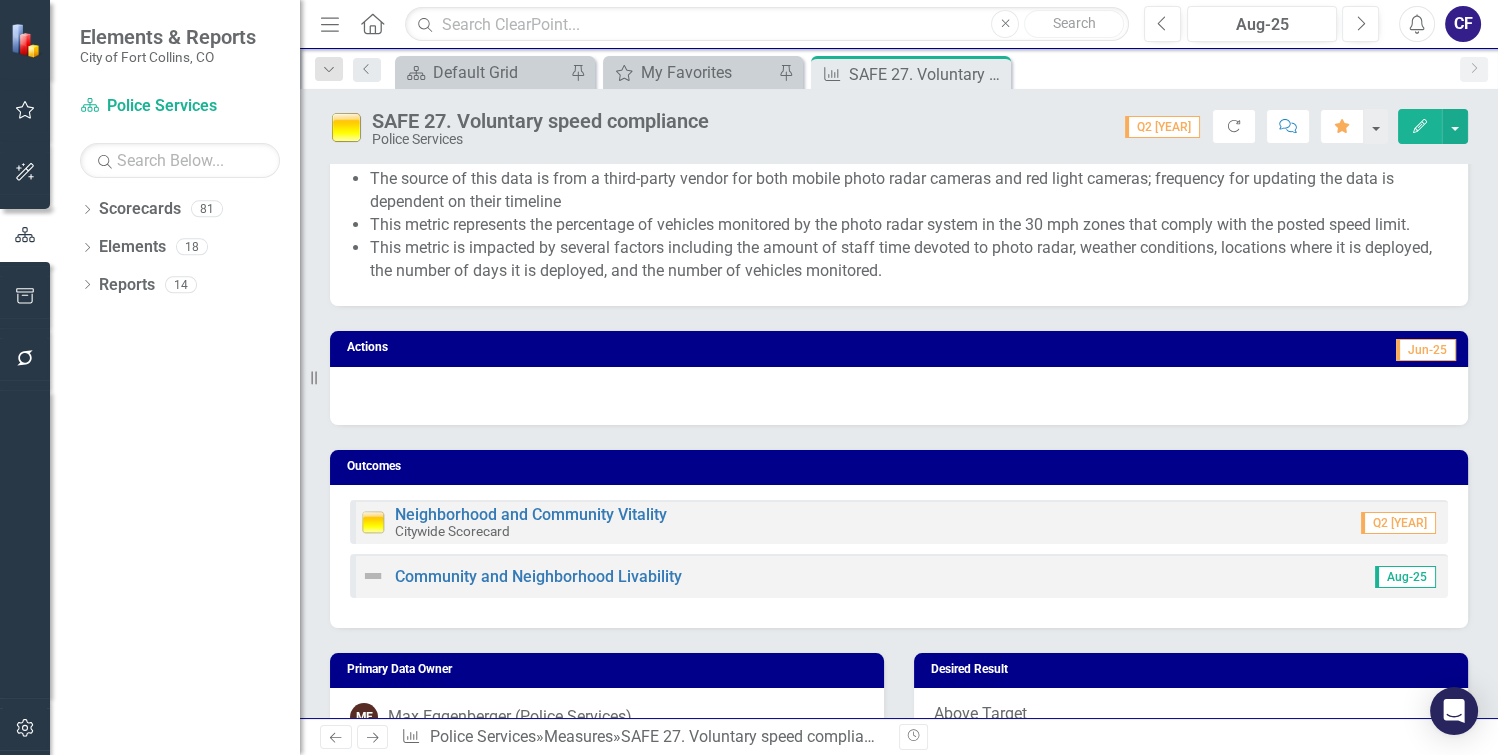 click at bounding box center [899, 396] 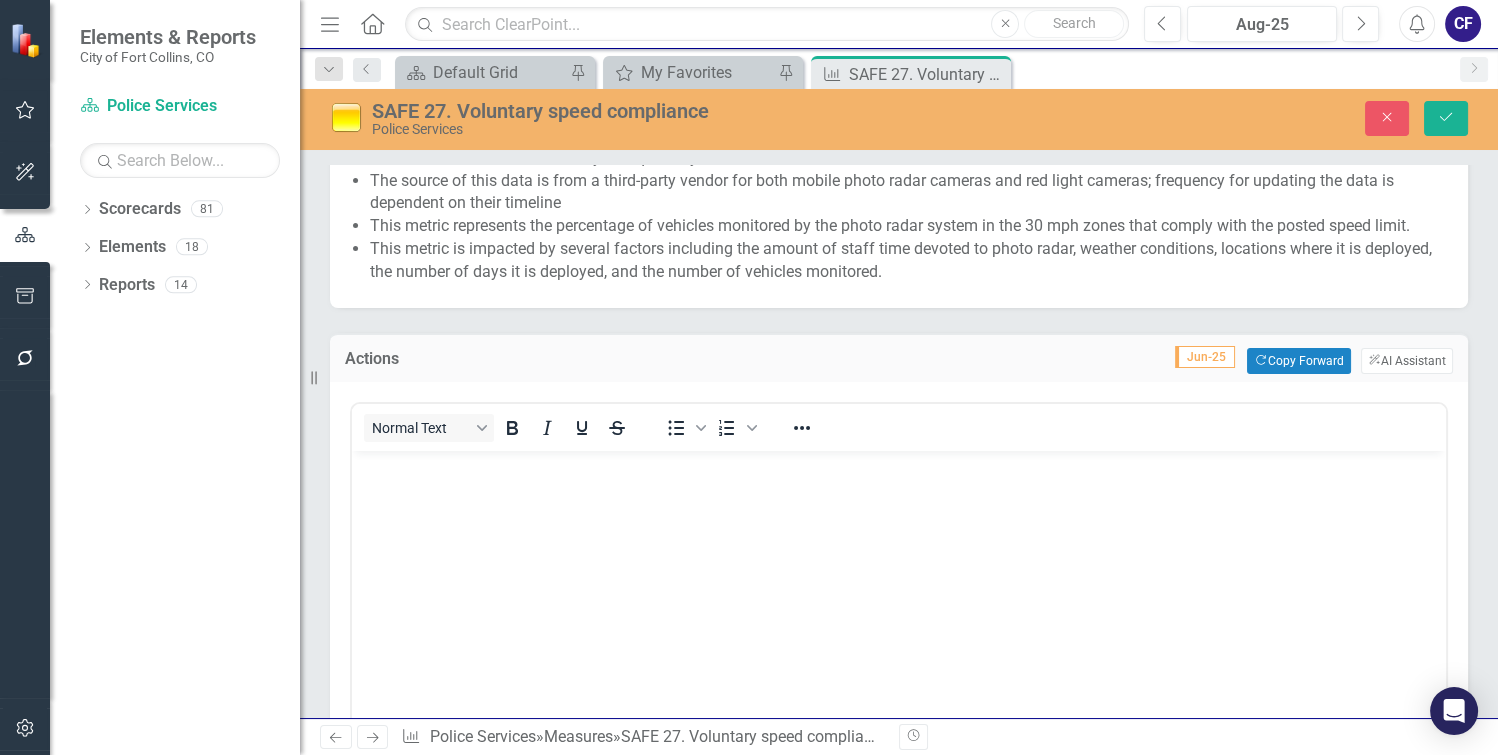 scroll, scrollTop: 0, scrollLeft: 0, axis: both 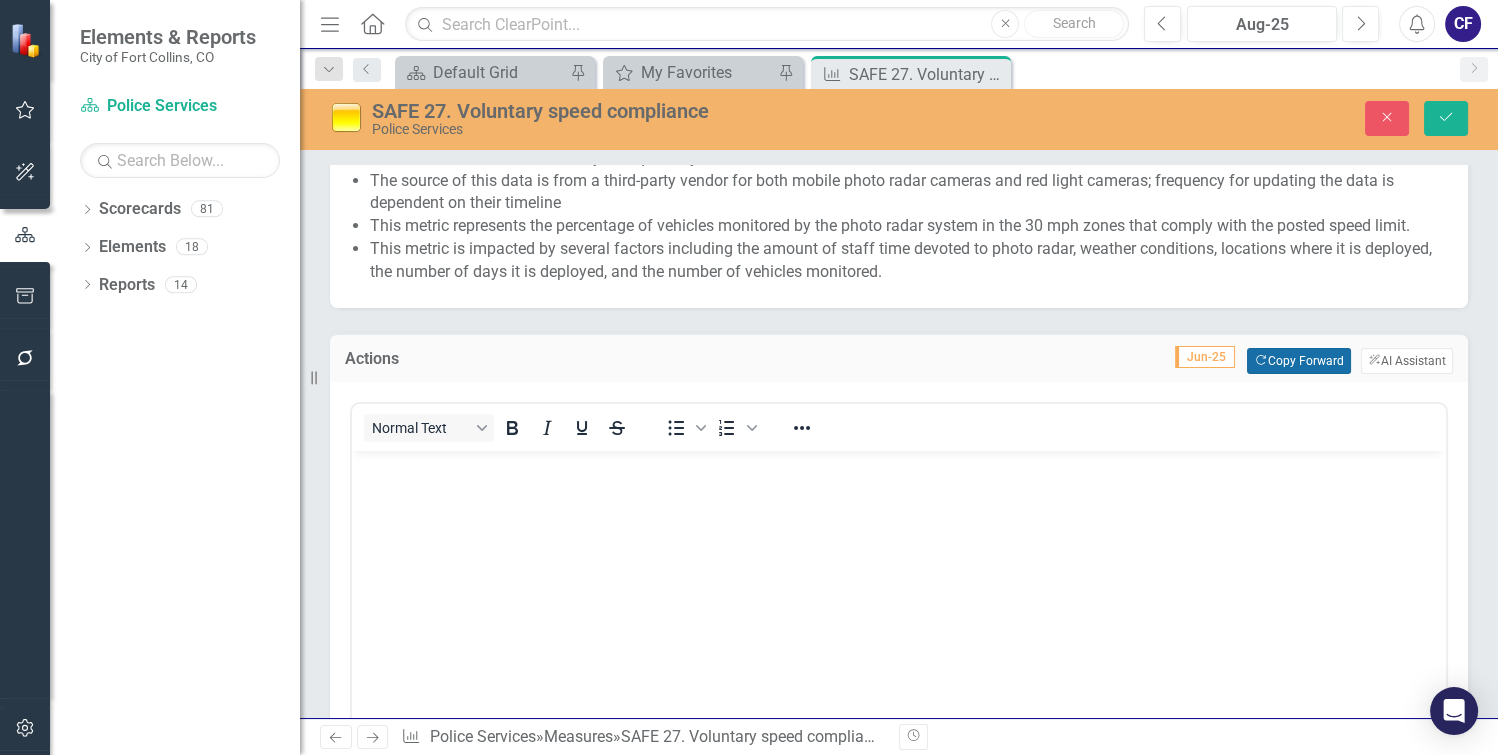 click on "Copy Forward  Copy Forward" at bounding box center [1298, 361] 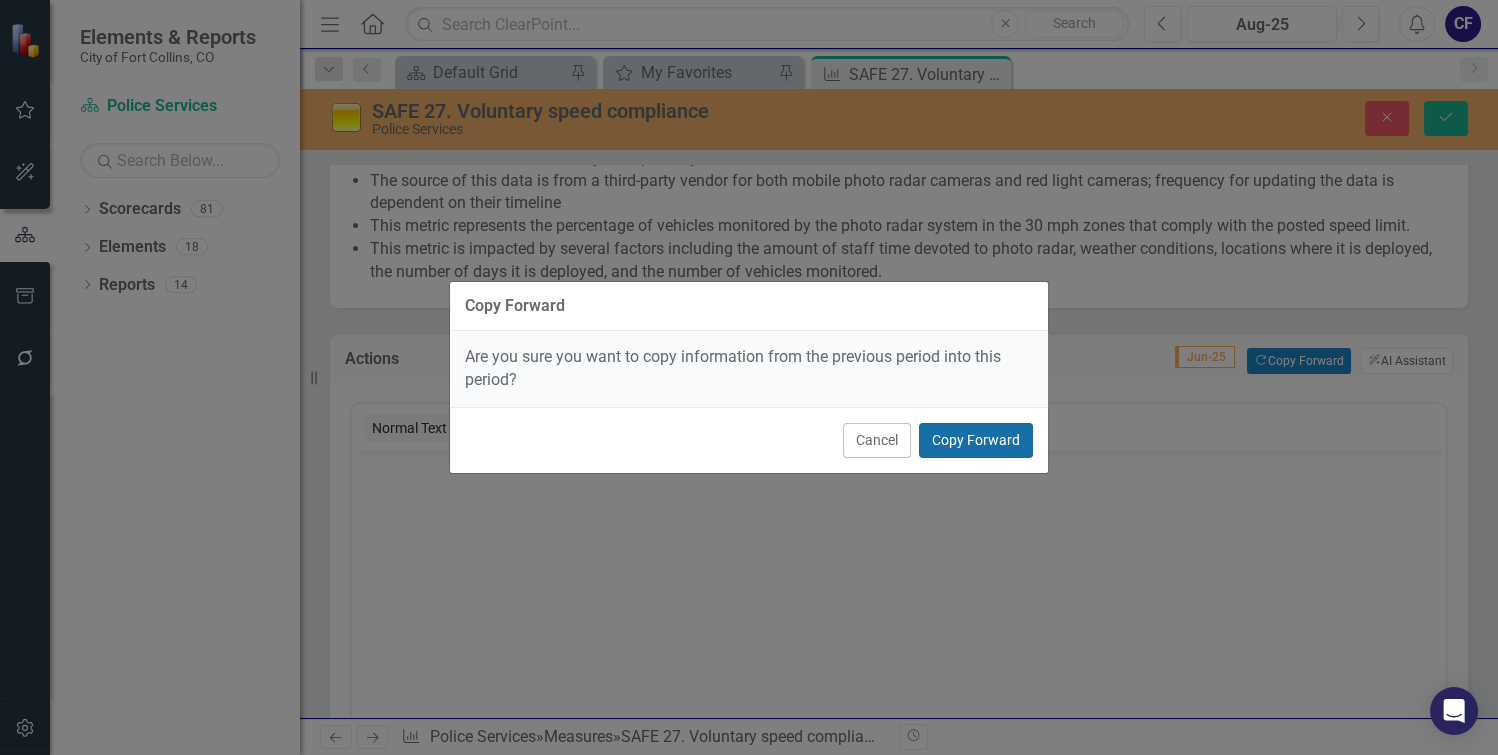 click on "Copy Forward" at bounding box center (976, 440) 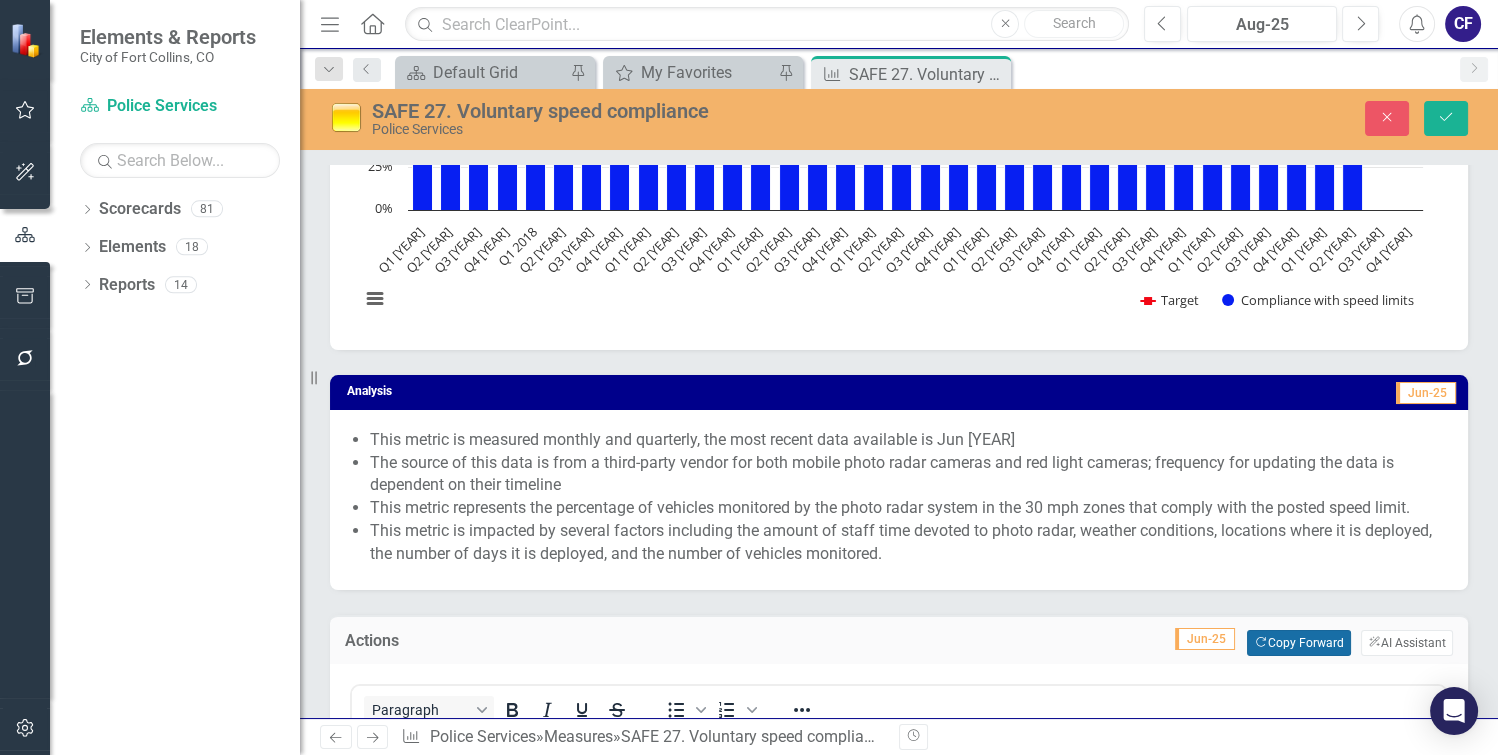 scroll, scrollTop: 187, scrollLeft: 0, axis: vertical 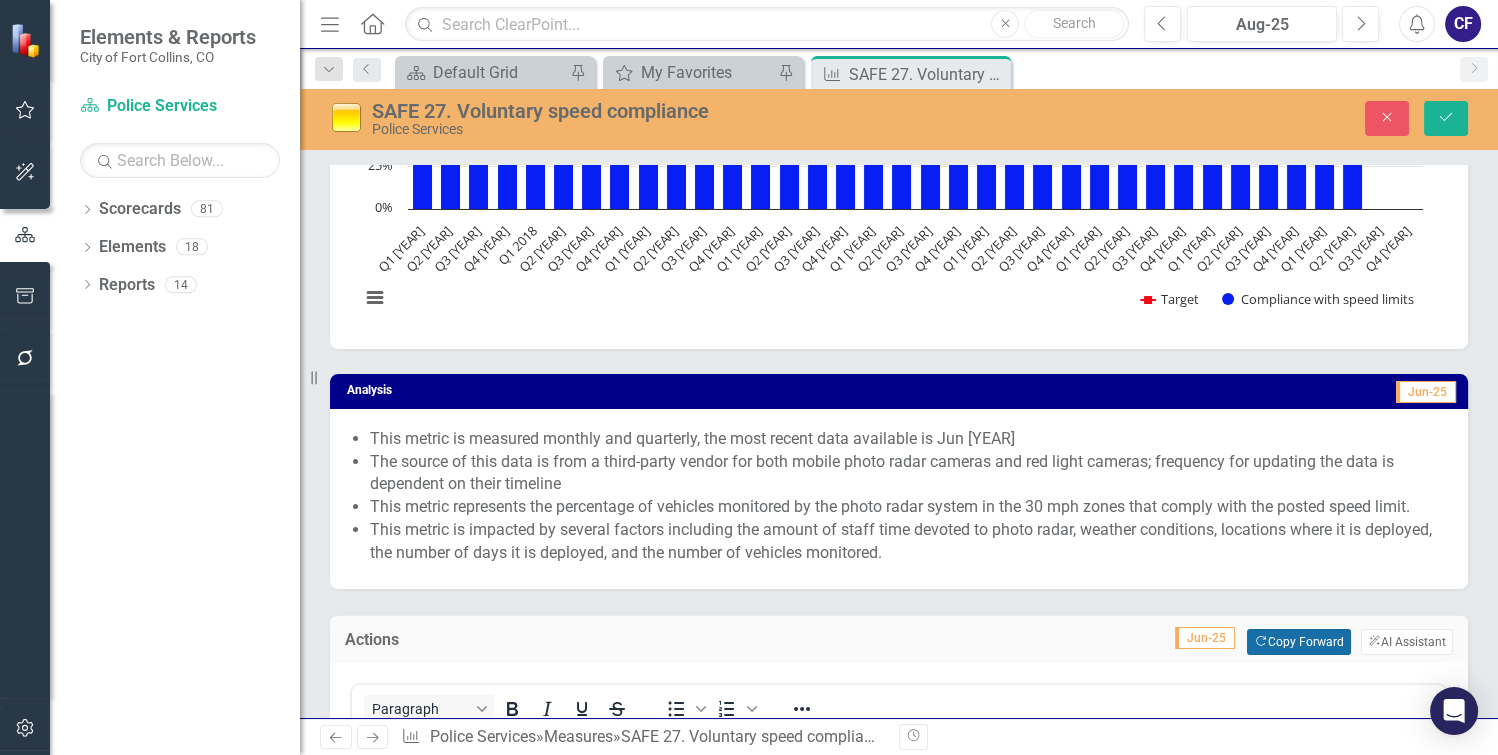 type 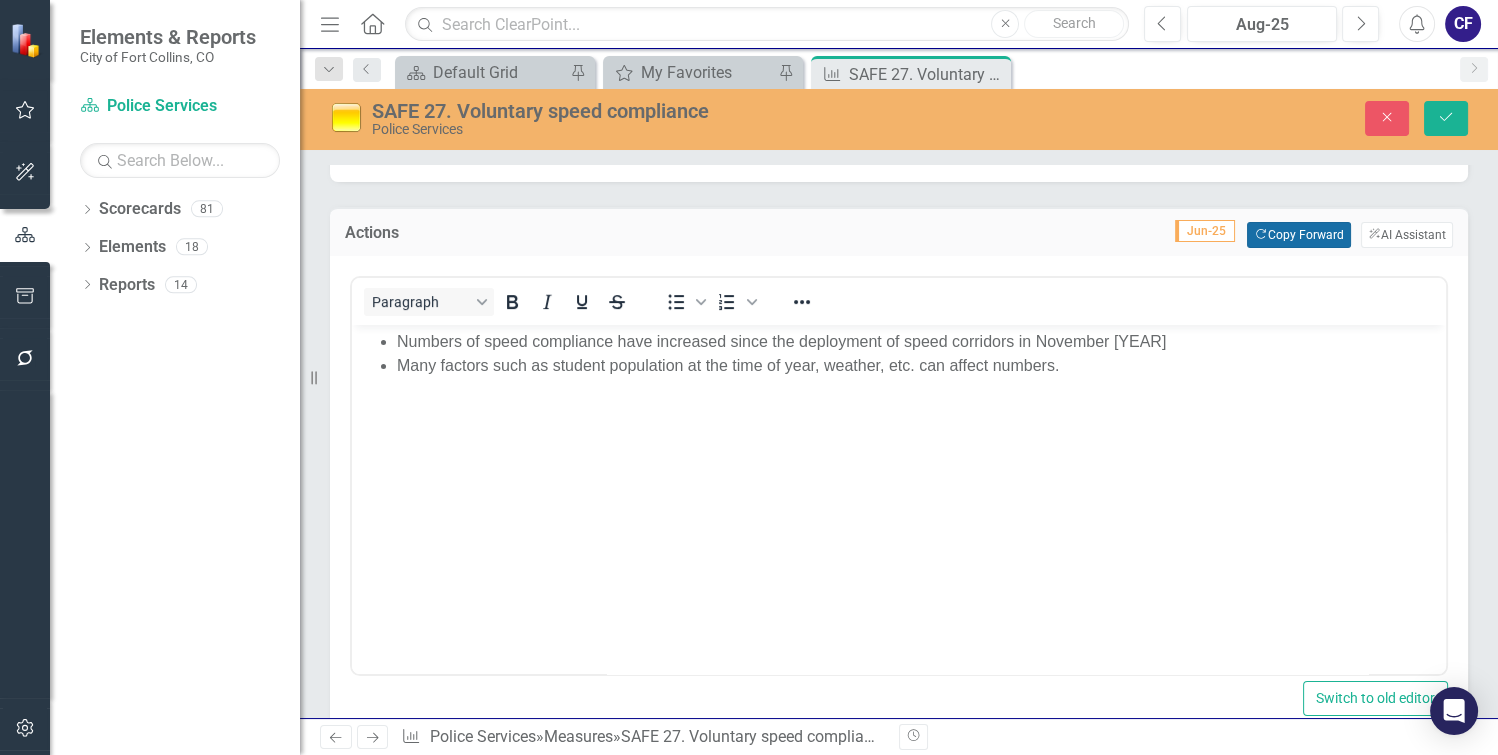 scroll, scrollTop: 0, scrollLeft: 0, axis: both 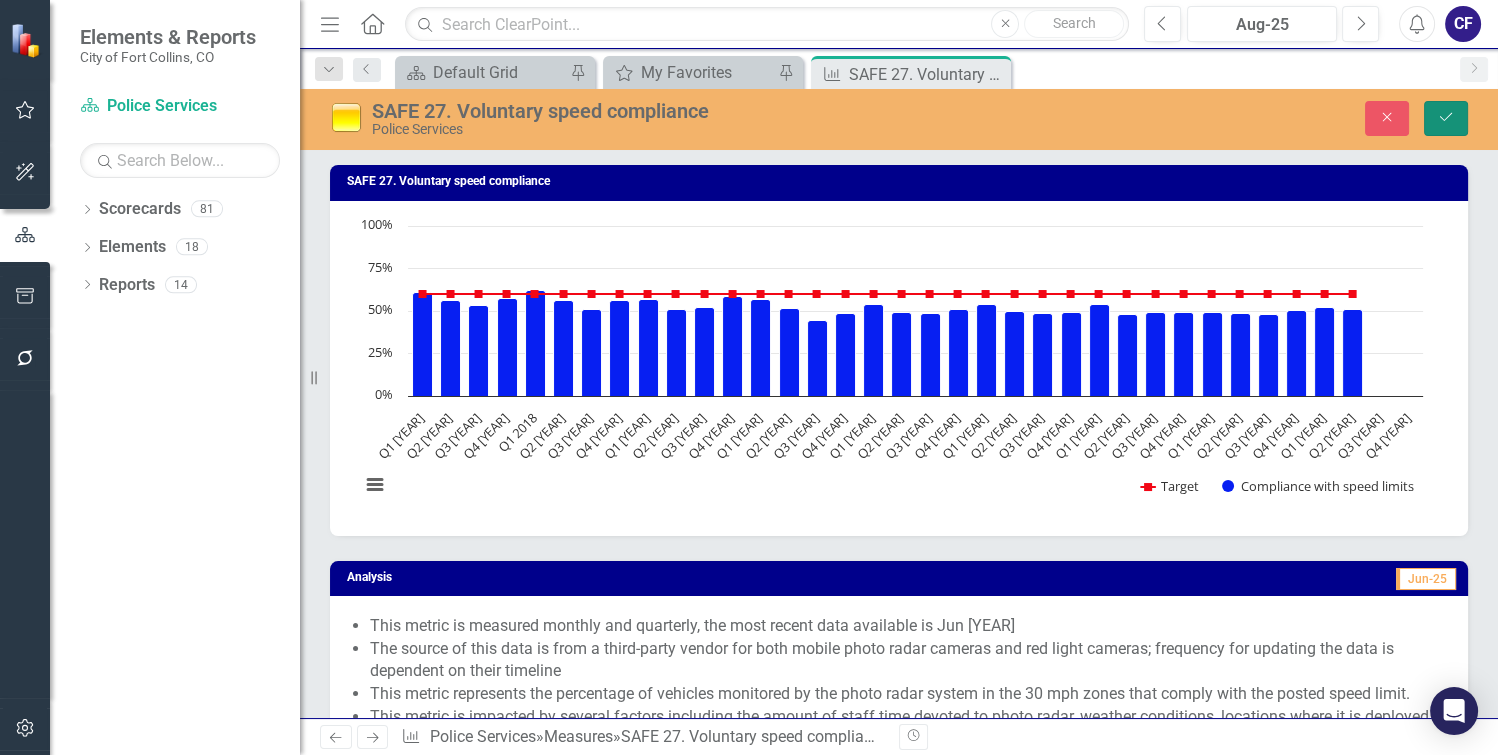 click on "Save" at bounding box center [1446, 118] 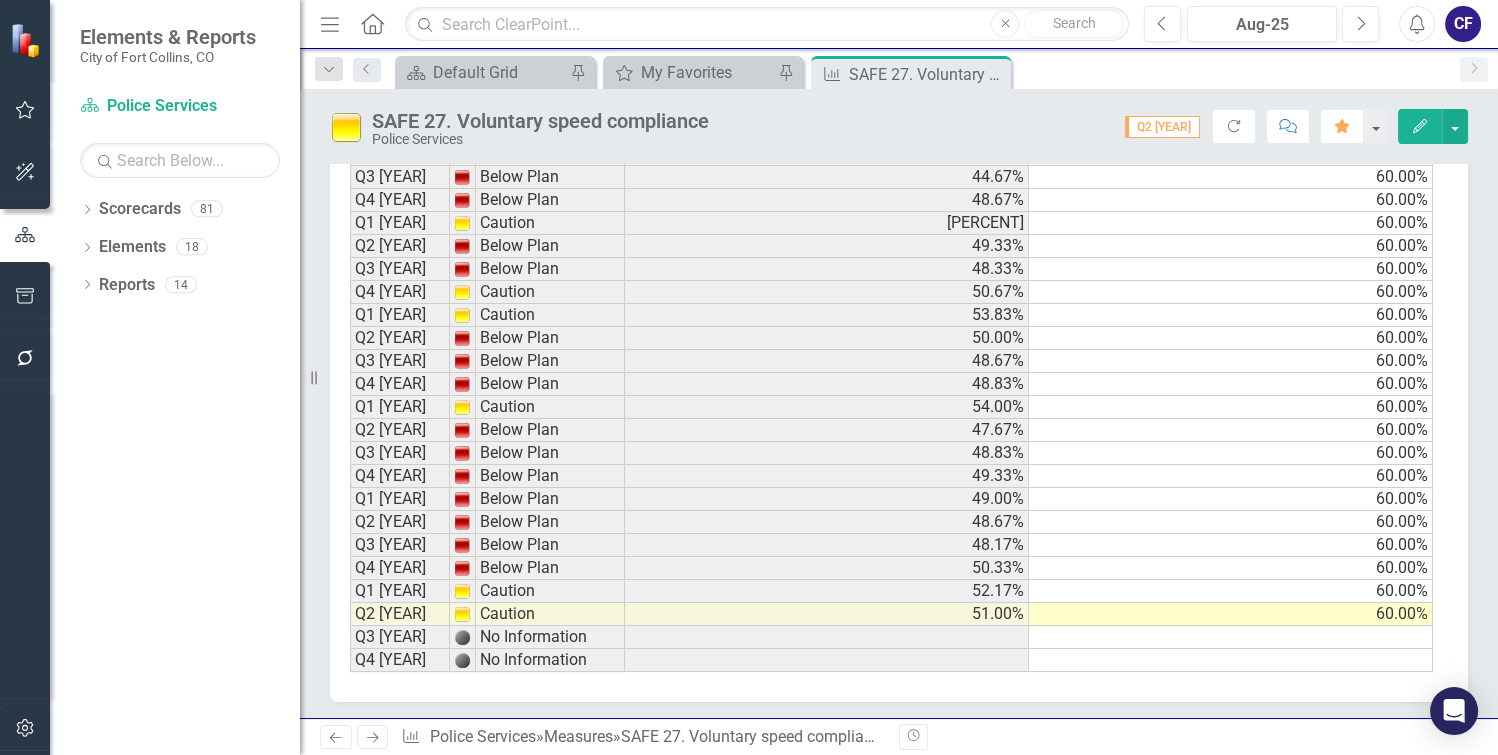 scroll, scrollTop: 2363, scrollLeft: 0, axis: vertical 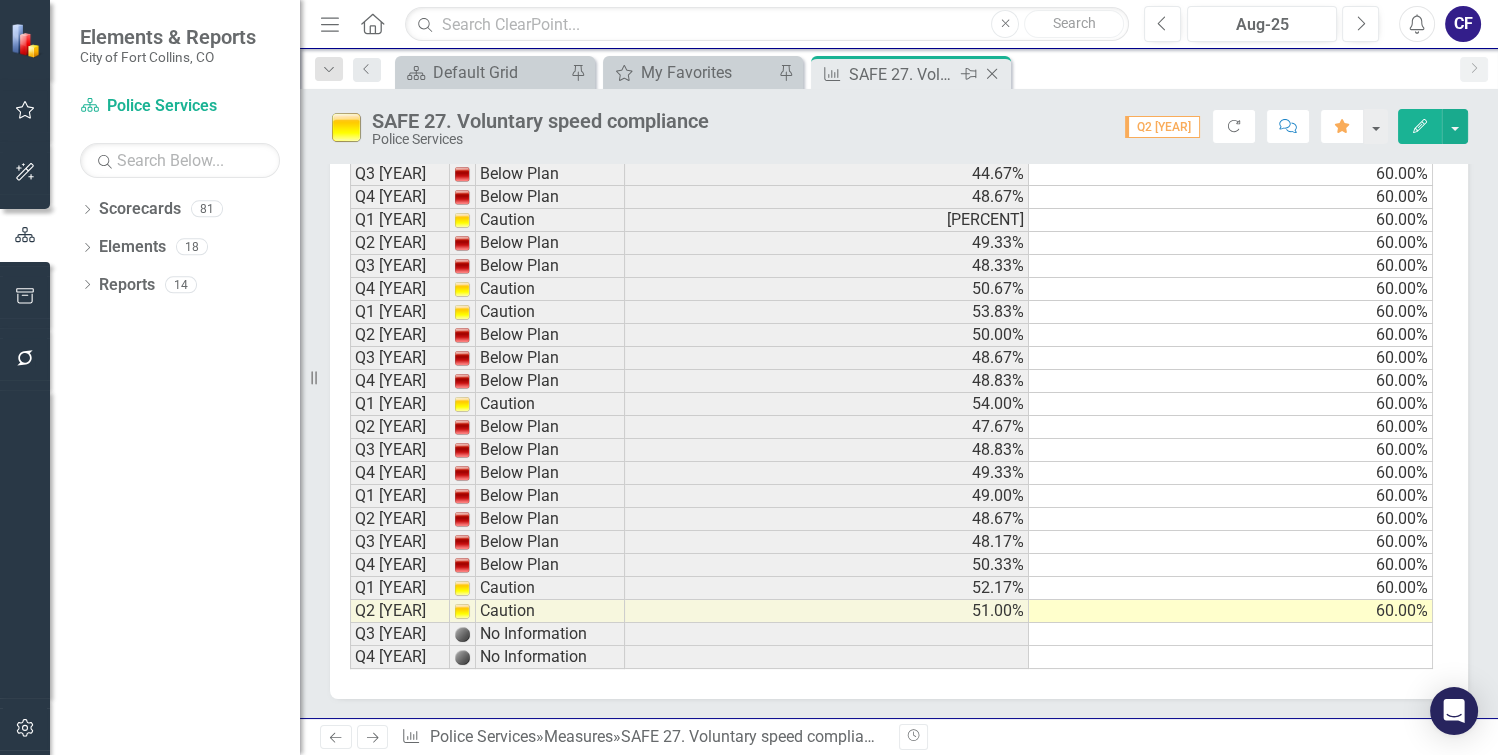 click on "Close" 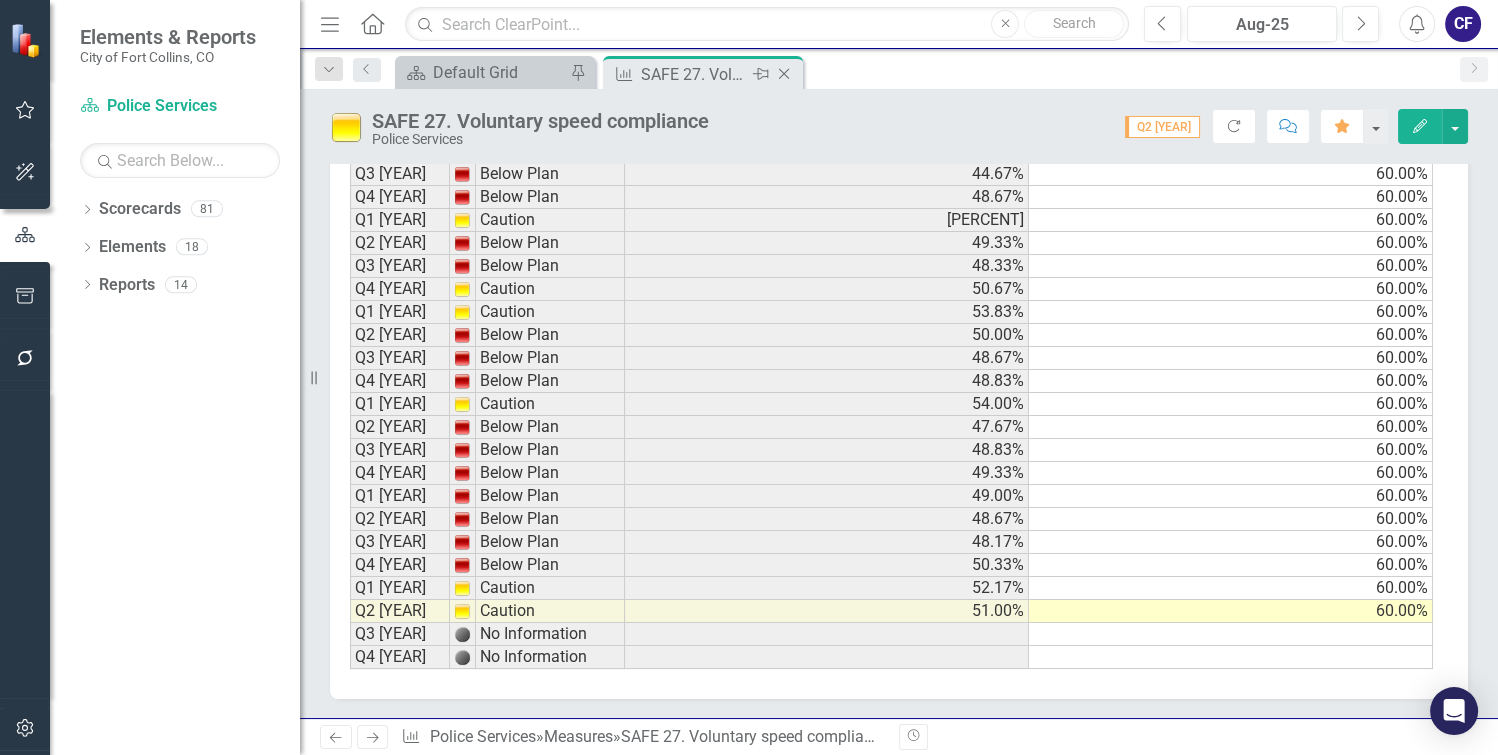 click on "Close" at bounding box center [785, 74] 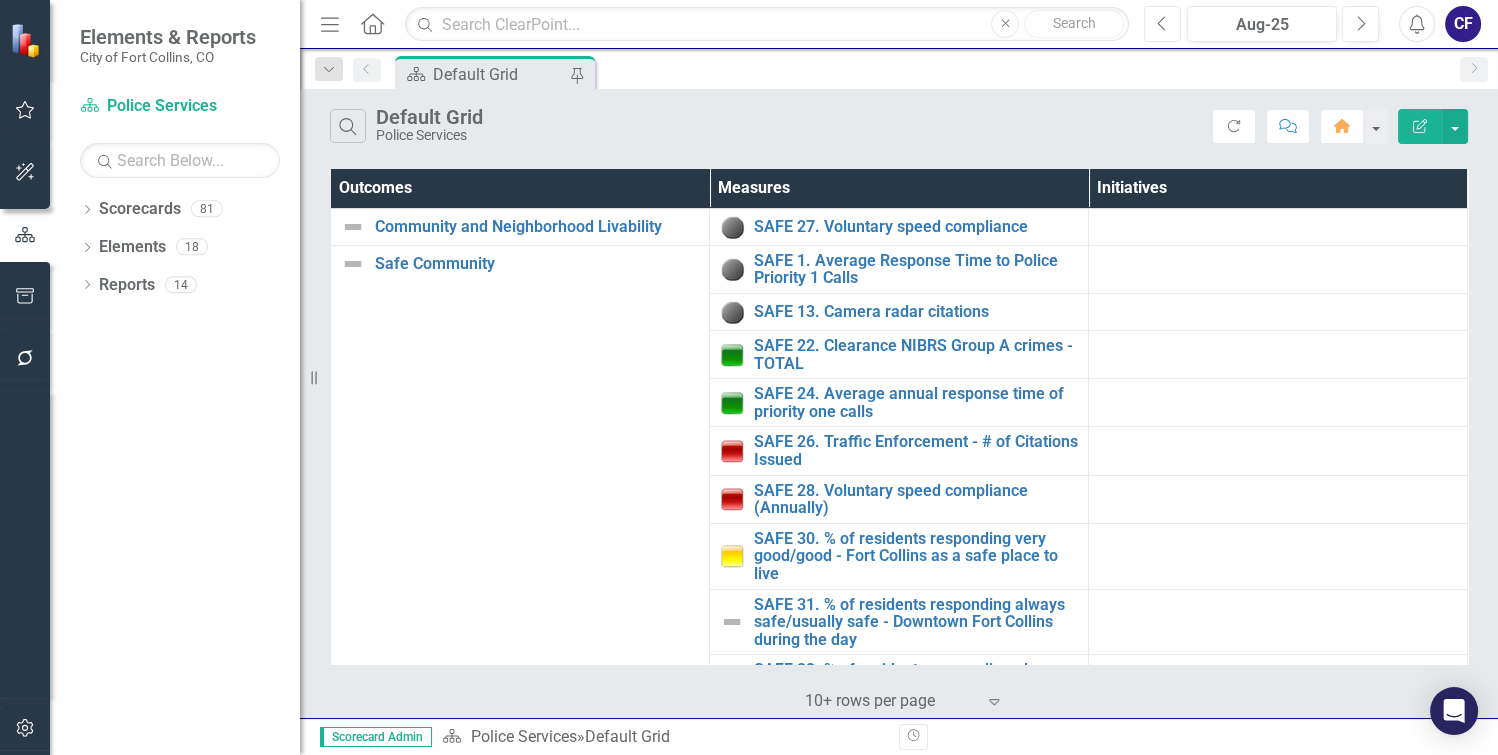 click on "Previous" at bounding box center (1162, 24) 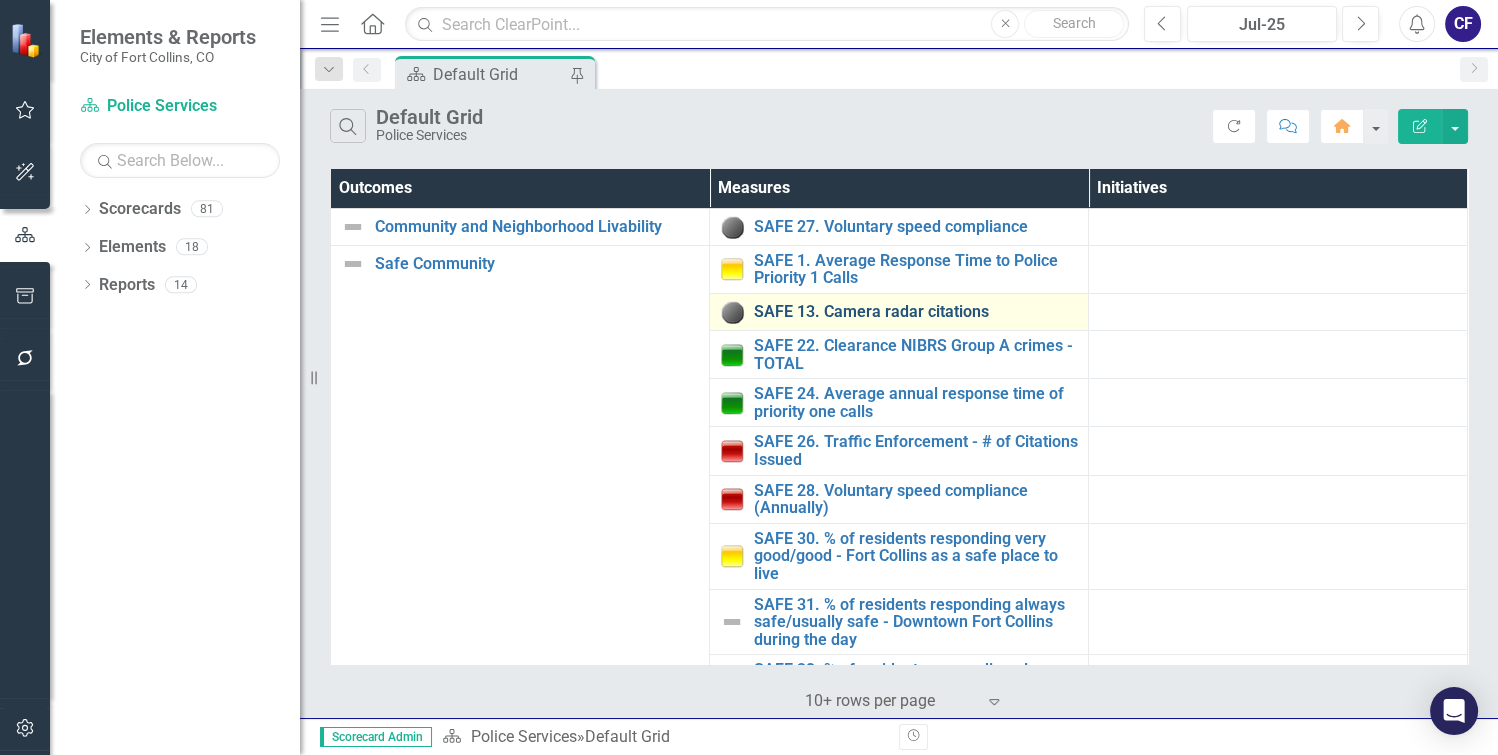 click on "SAFE 13. Camera radar citations" at bounding box center (916, 312) 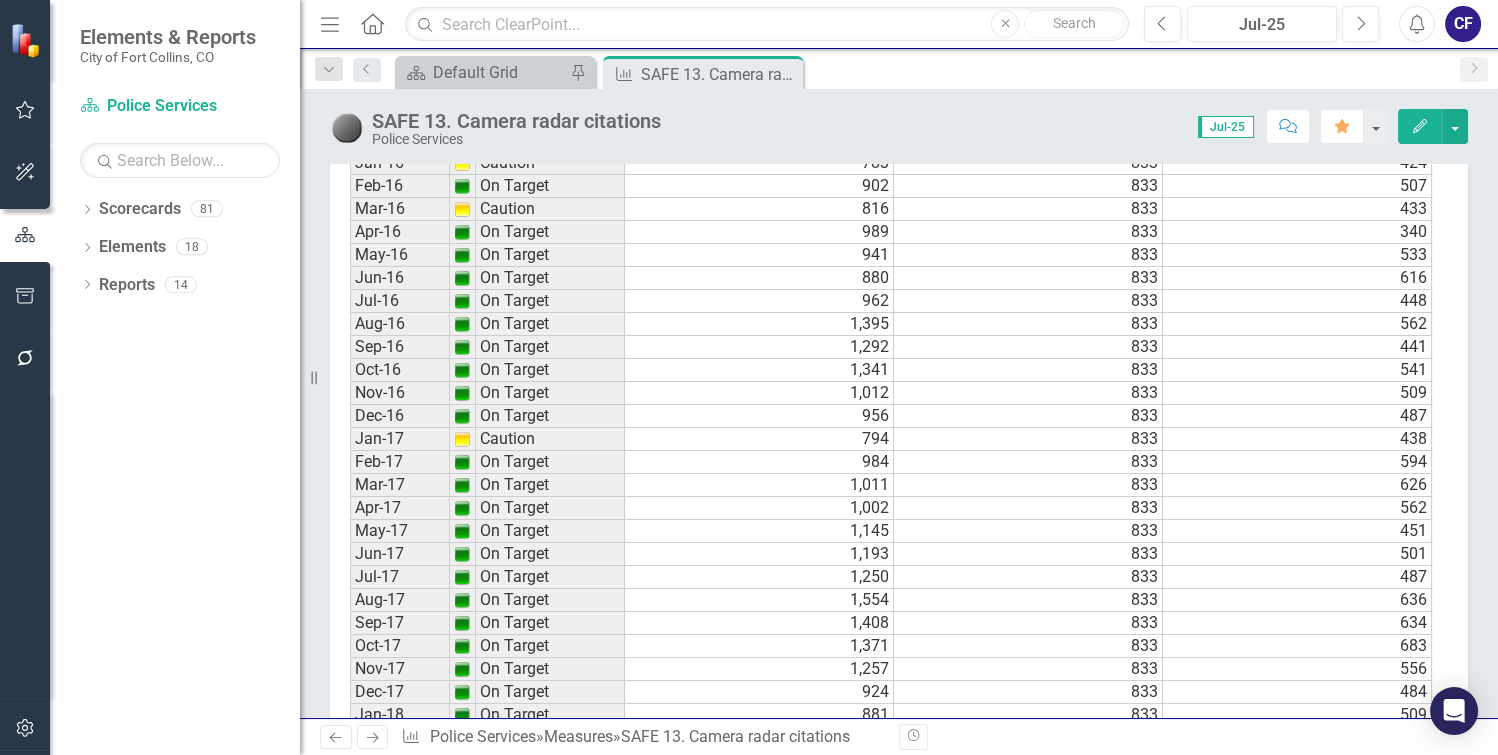 scroll, scrollTop: 5127, scrollLeft: 0, axis: vertical 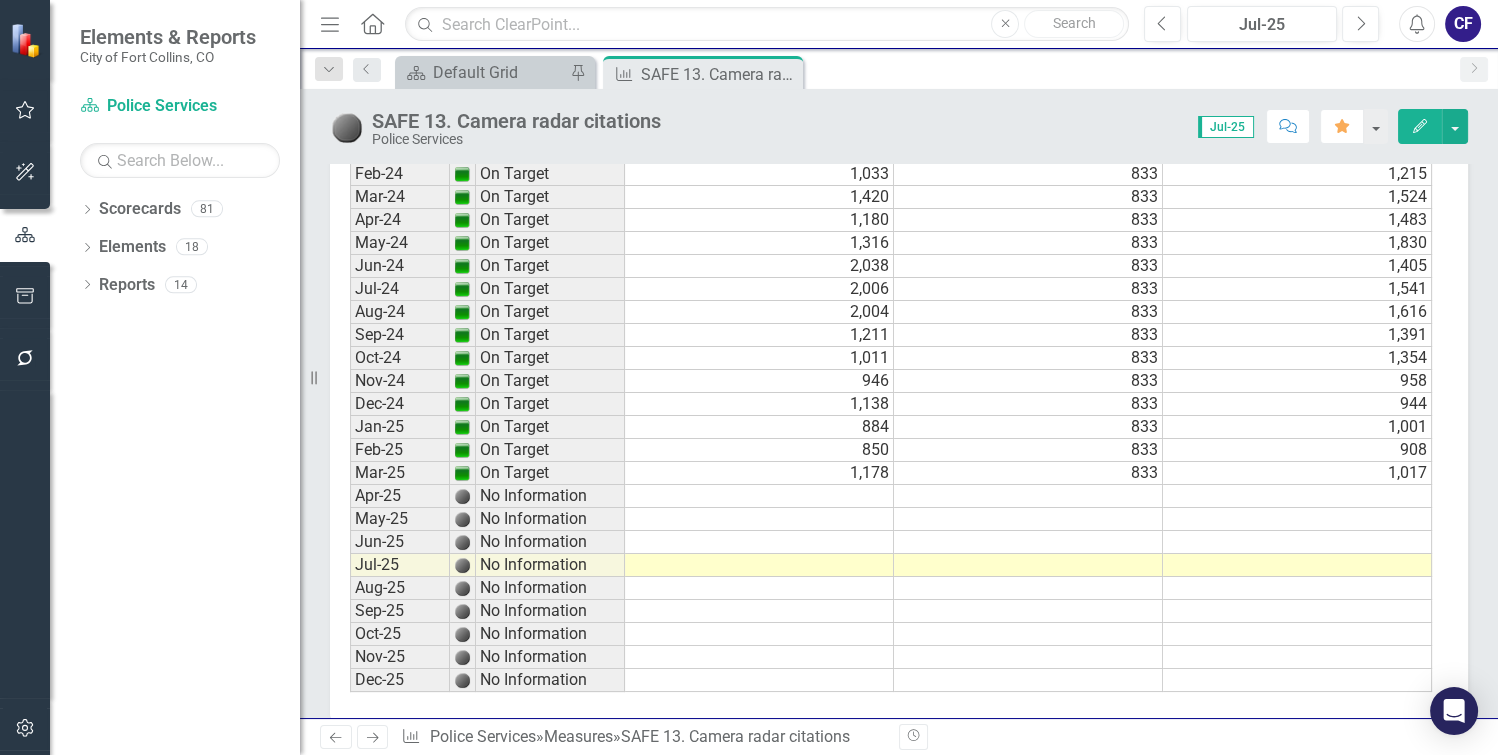 click on "Period Status Number of camera radar citations Target Red Light Camera Citations Jan-[YEAR] No Information [NUMBER] Feb-[YEAR] No Information [NUMBER] Mar-[YEAR] No Information [NUMBER] Apr-[YEAR] No Information [NUMBER] May-[YEAR] No Information [NUMBER] Jun-[YEAR] No Information [NUMBER] Jul-[YEAR] No Information [NUMBER] Aug-[YEAR] No Information [NUMBER] Sep-[YEAR] No Information [NUMBER] Oct-[YEAR] No Information [NUMBER] Nov-[YEAR] No Information [NUMBER] Dec-[YEAR] No Information [NUMBER] Jan-[YEAR] No Information [NUMBER] Feb-[YEAR] No Information [NUMBER] Mar-[YEAR] No Information [NUMBER] Apr-[YEAR] No Information [NUMBER] May-[YEAR] No Information [NUMBER] Jun-[YEAR] No Information [NUMBER] Jul-[YEAR] No Information [NUMBER] Aug-[YEAR] No Information [NUMBER] Sep-[YEAR] No Information [NUMBER] Oct-[YEAR] No Information [NUMBER] Nov-[YEAR] [NUMBER]" at bounding box center (350, -1252) 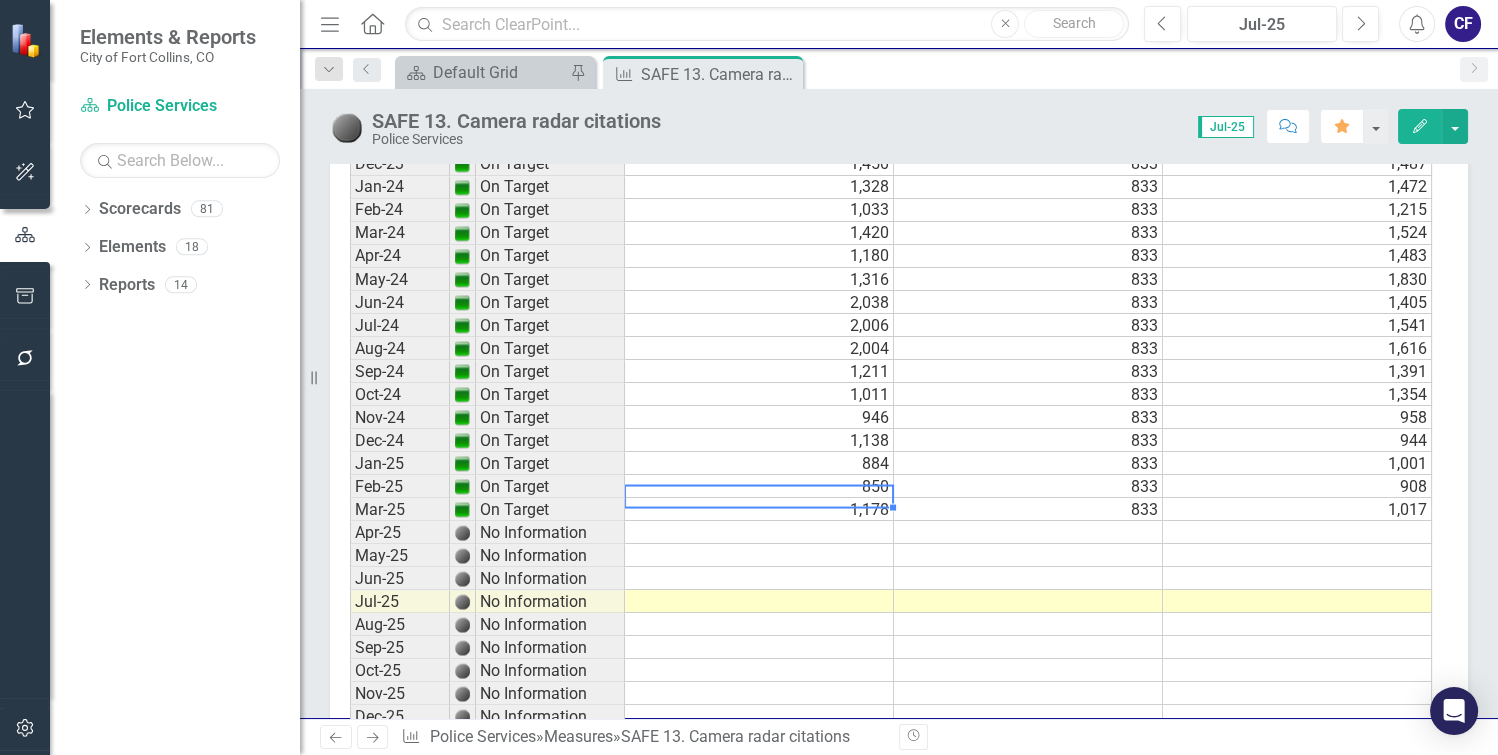 scroll, scrollTop: 5095, scrollLeft: 0, axis: vertical 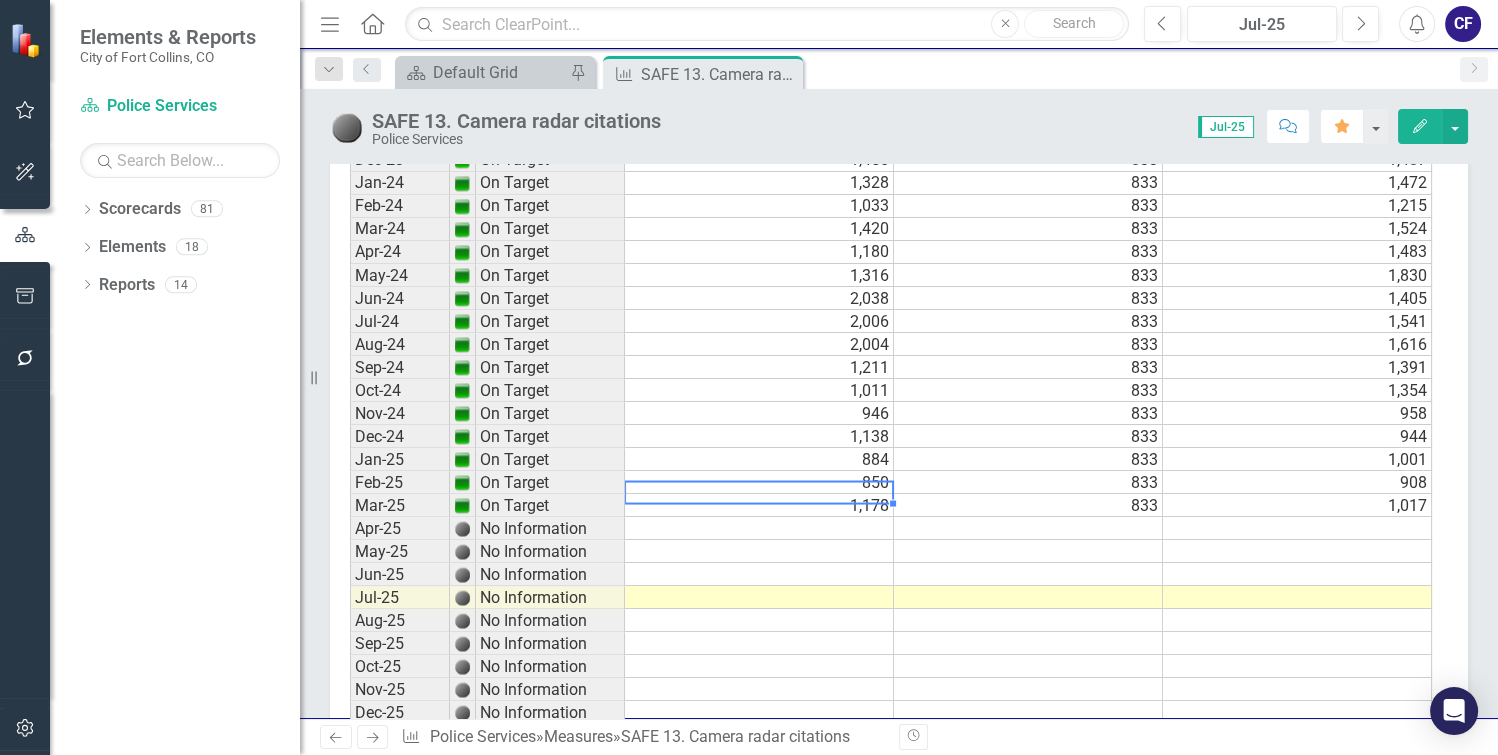 type on "1151" 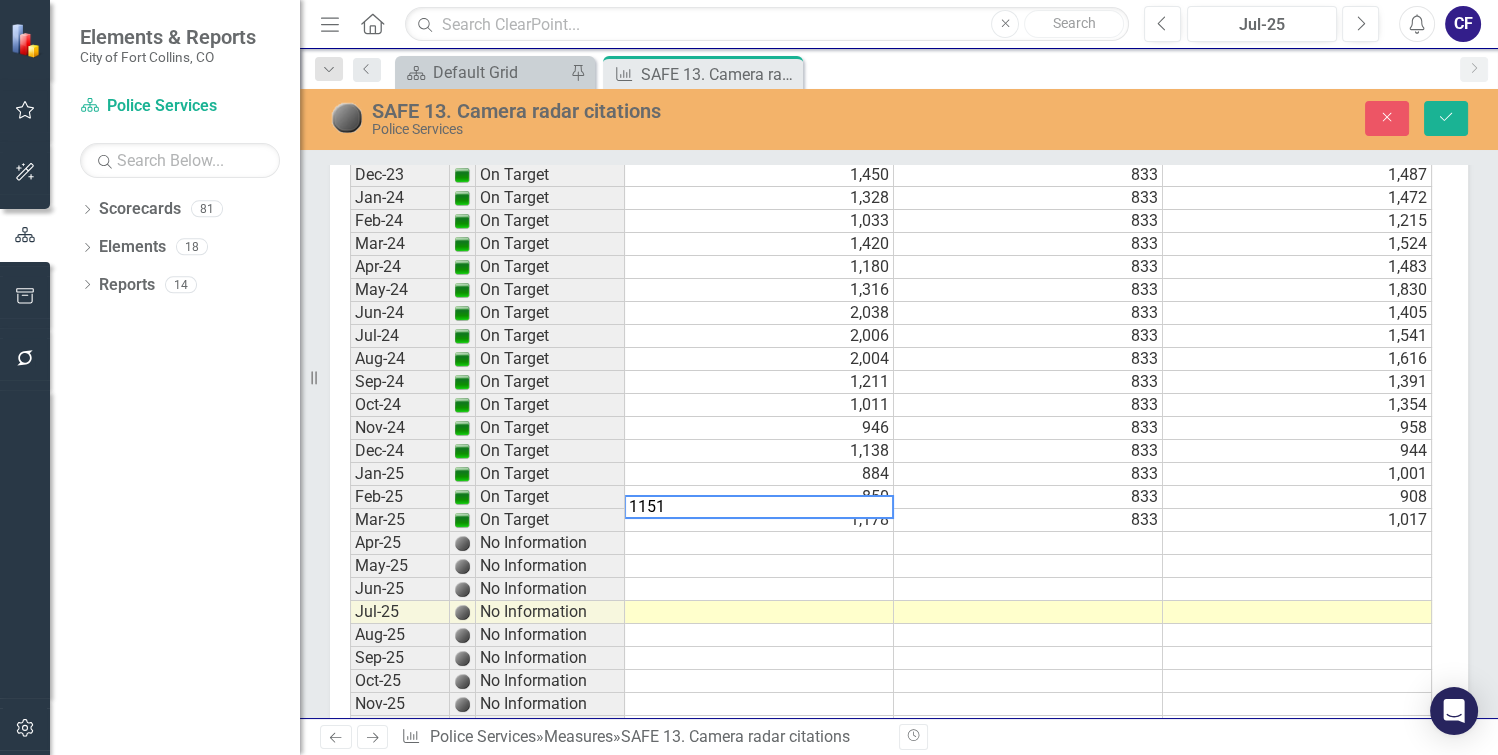 scroll, scrollTop: 5107, scrollLeft: 0, axis: vertical 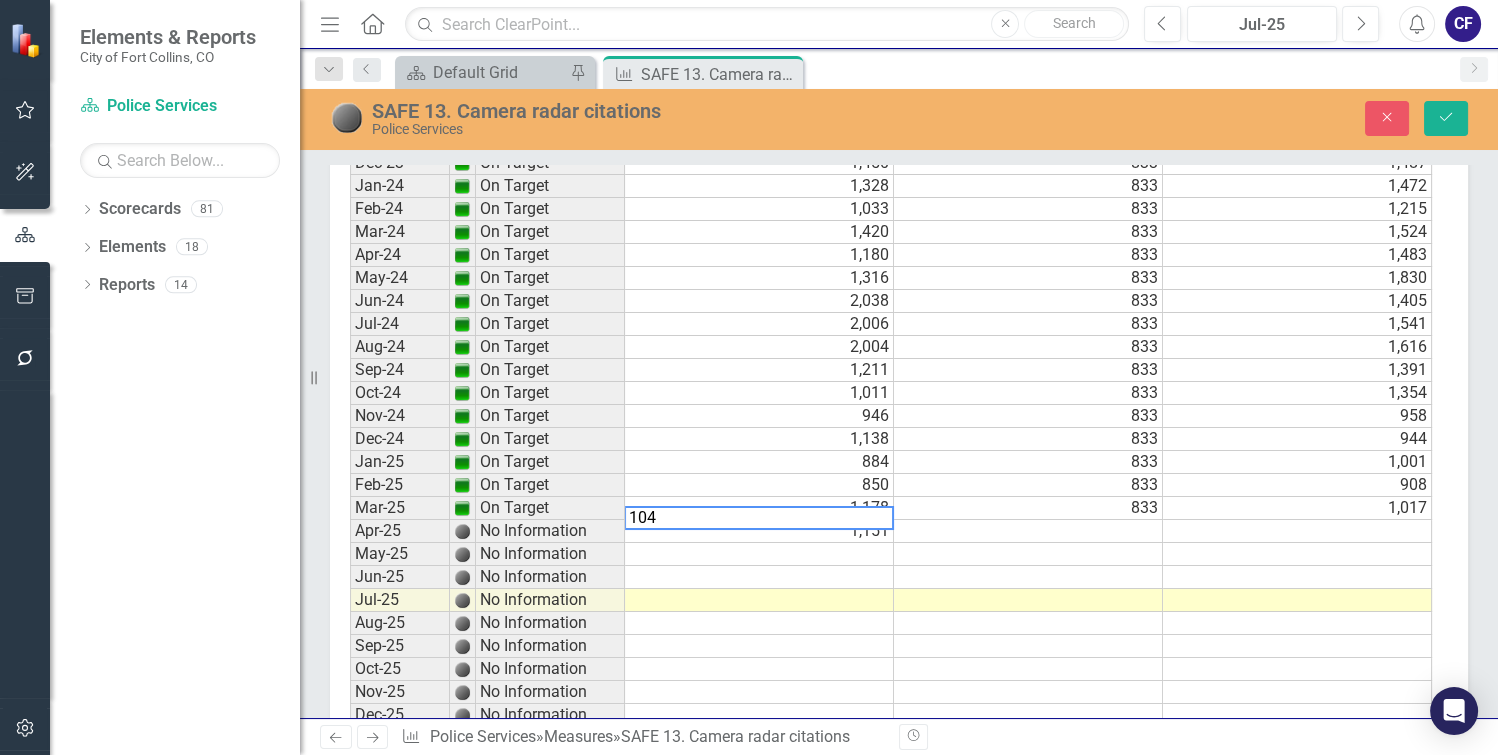 type on "1047" 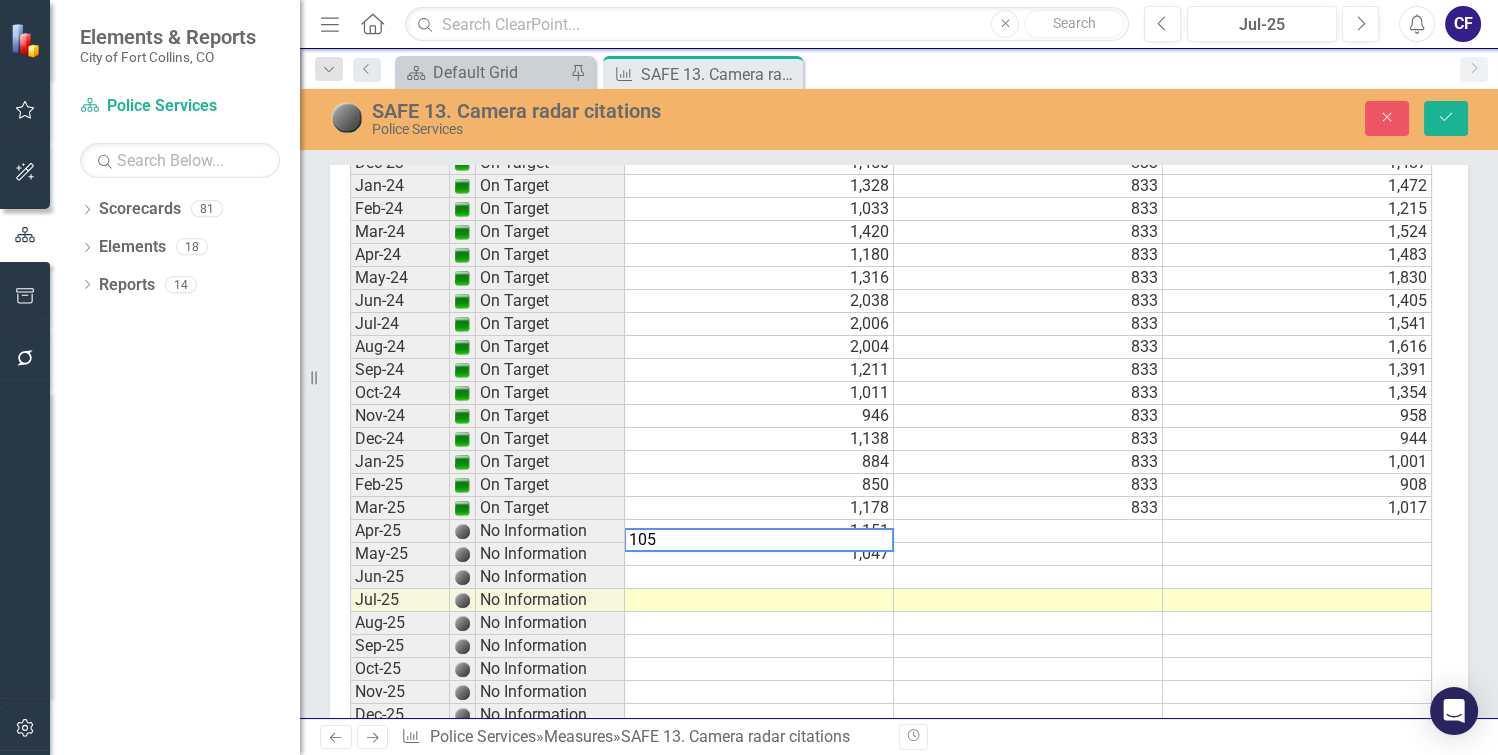 type on "1055" 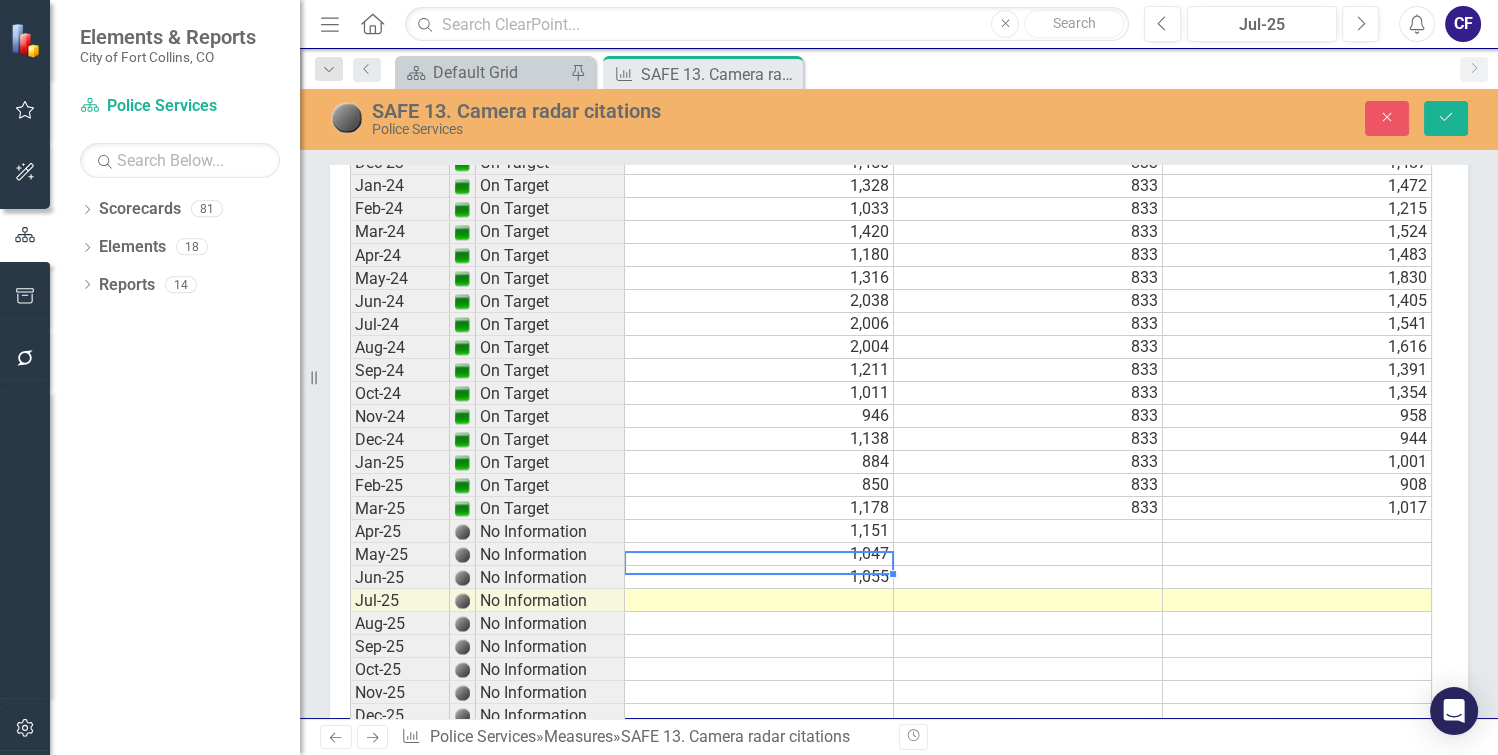 click at bounding box center [1028, 531] 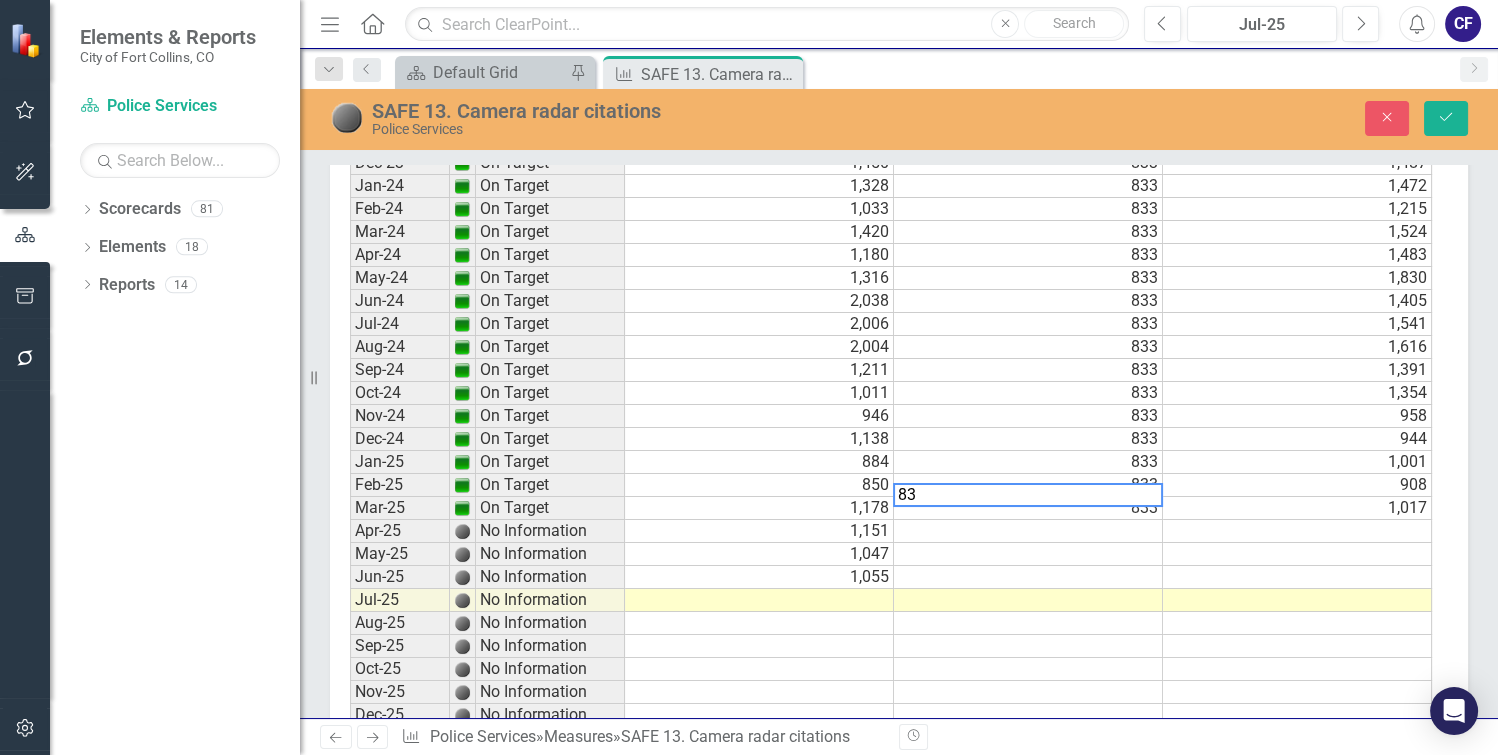 type on "833" 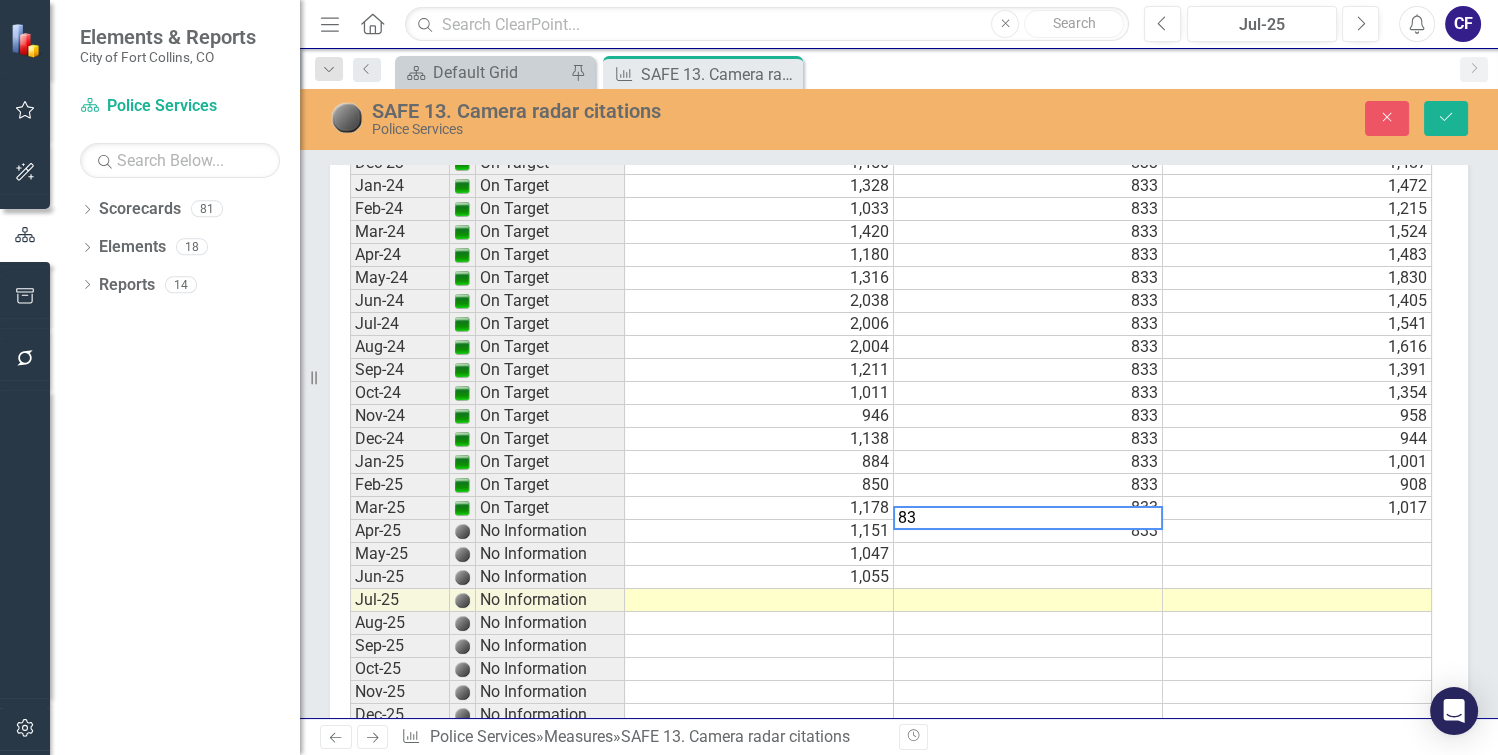 type on "833" 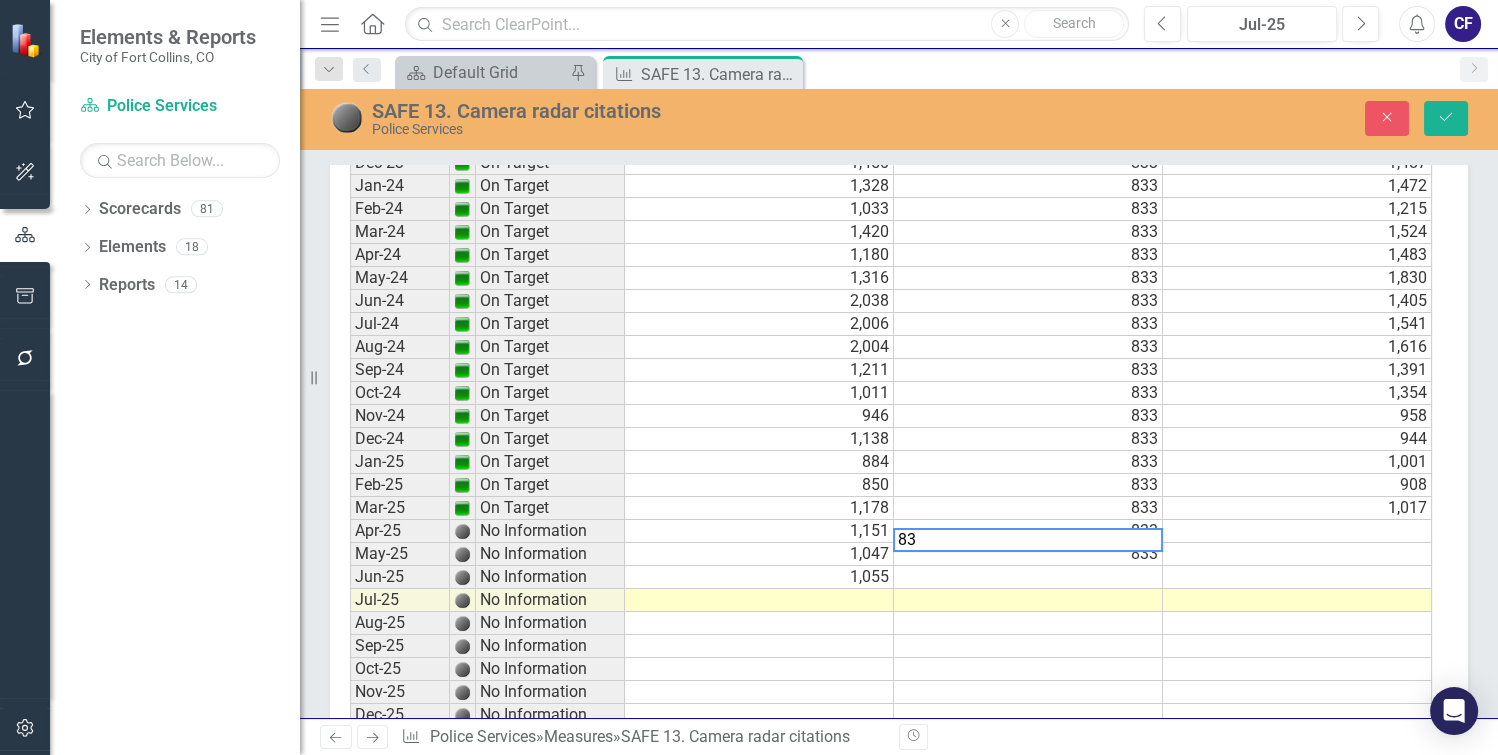 type on "833" 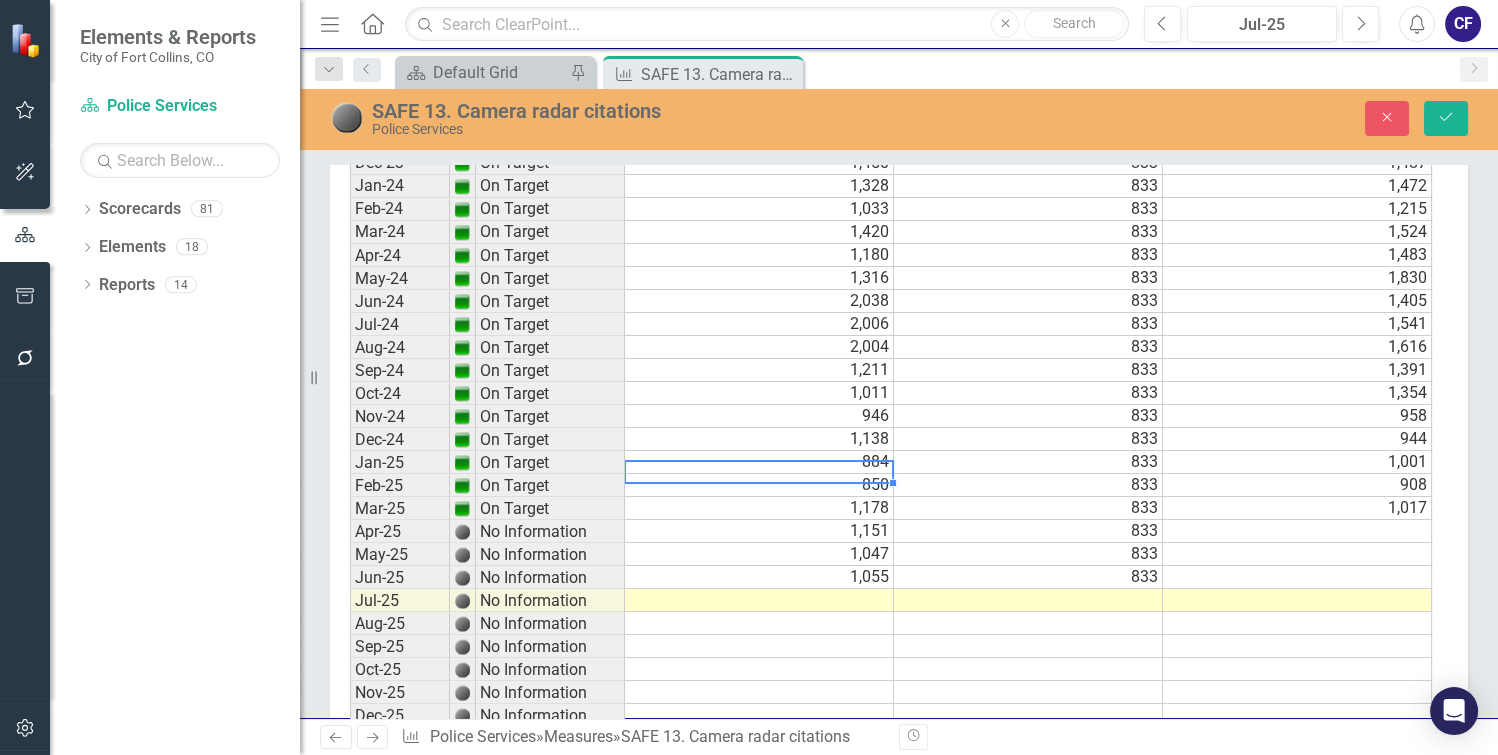 click on "1,017" at bounding box center [1297, 508] 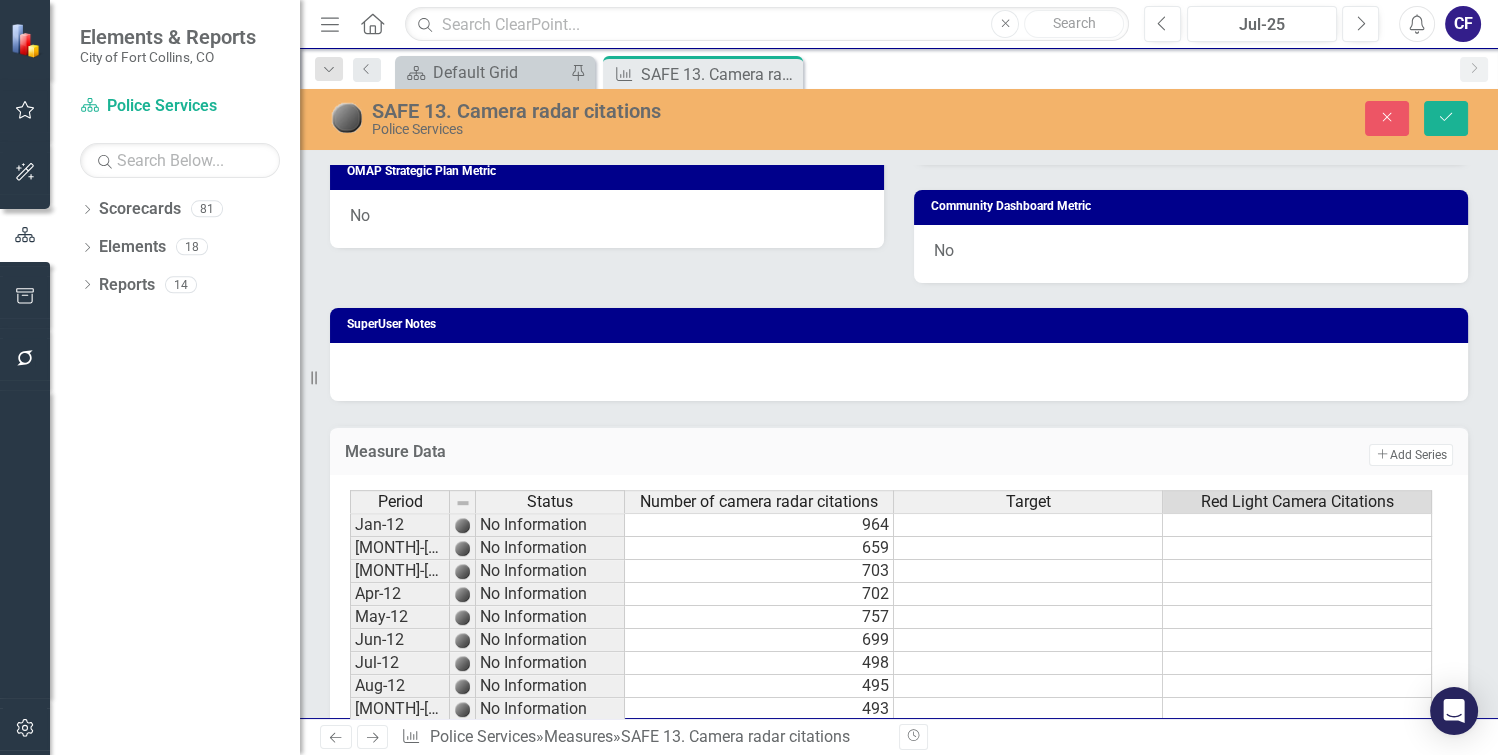 scroll, scrollTop: 1455, scrollLeft: 0, axis: vertical 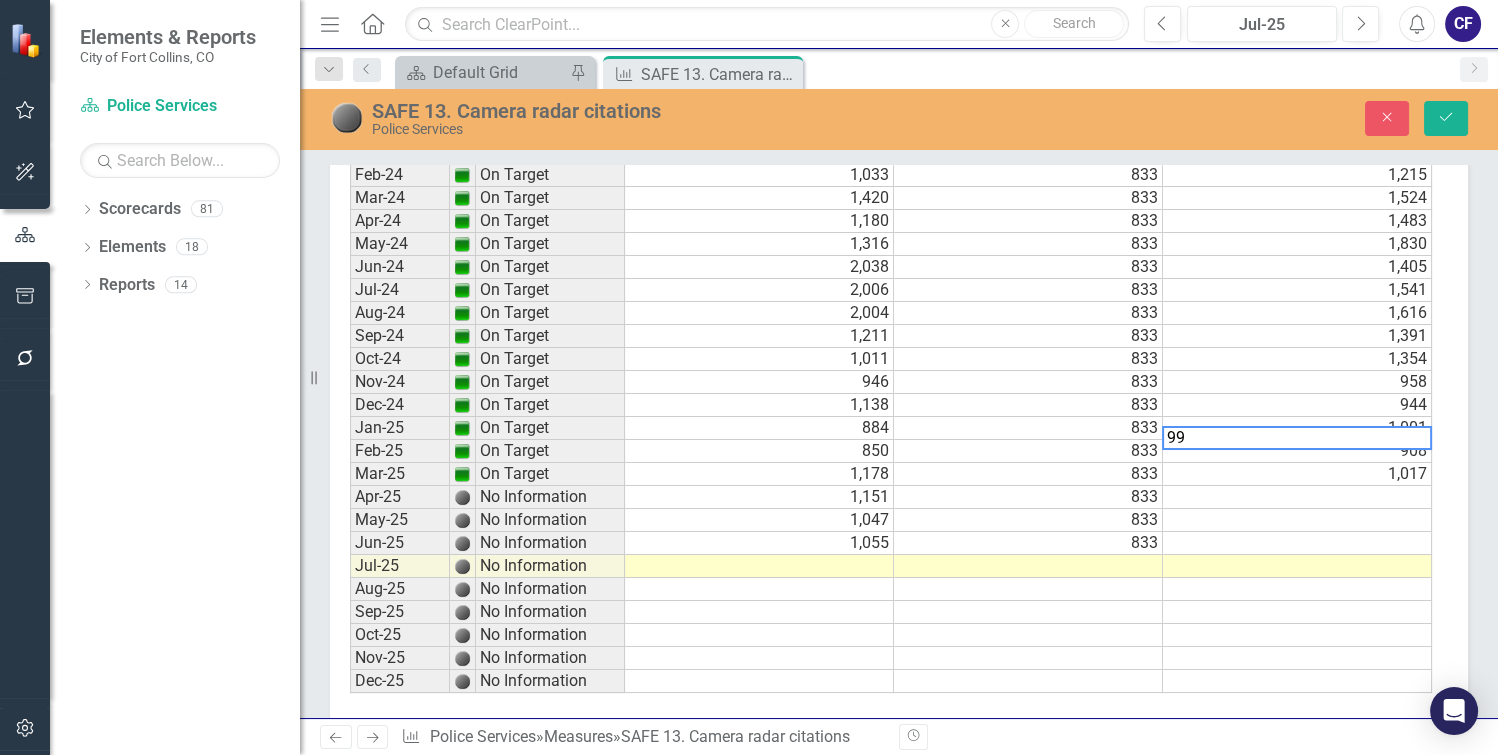 type on "996" 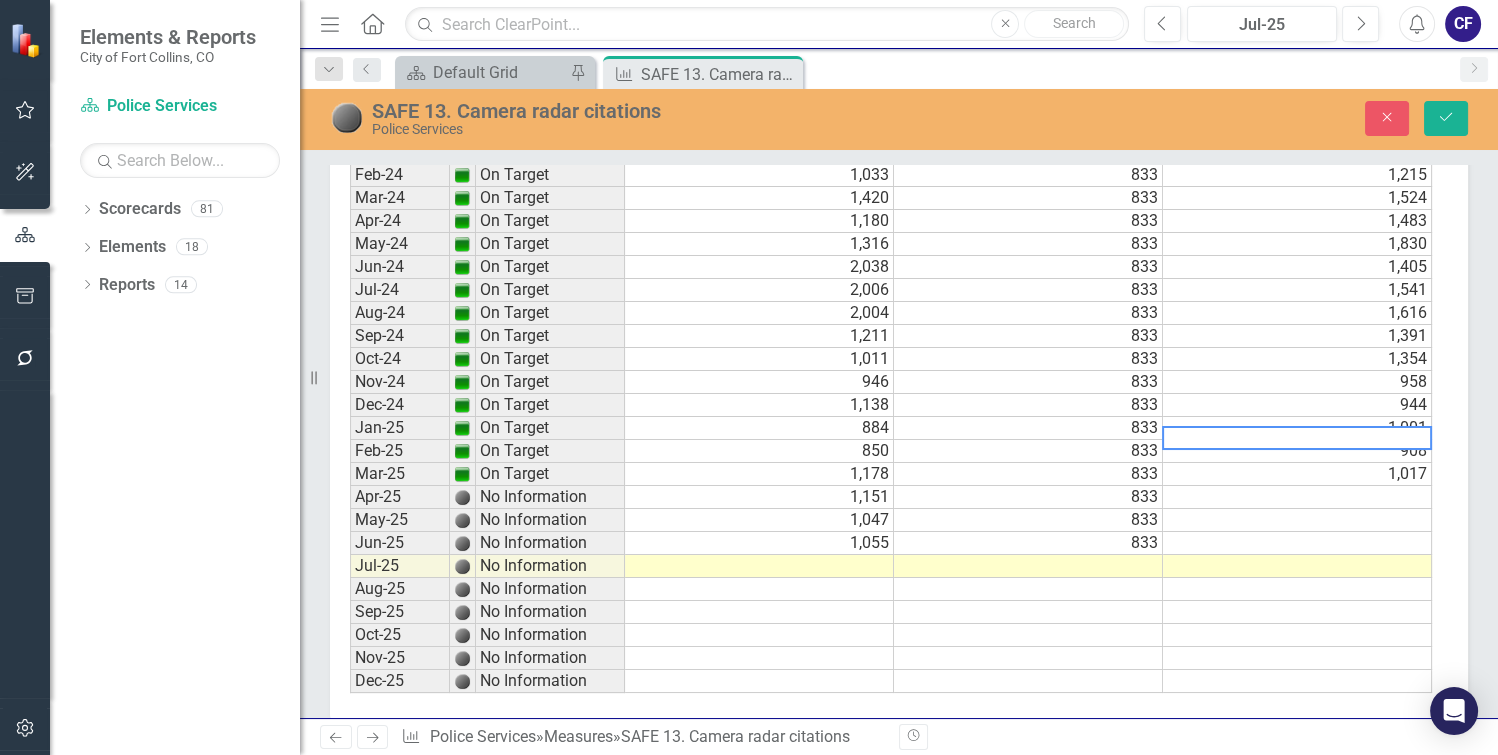 type 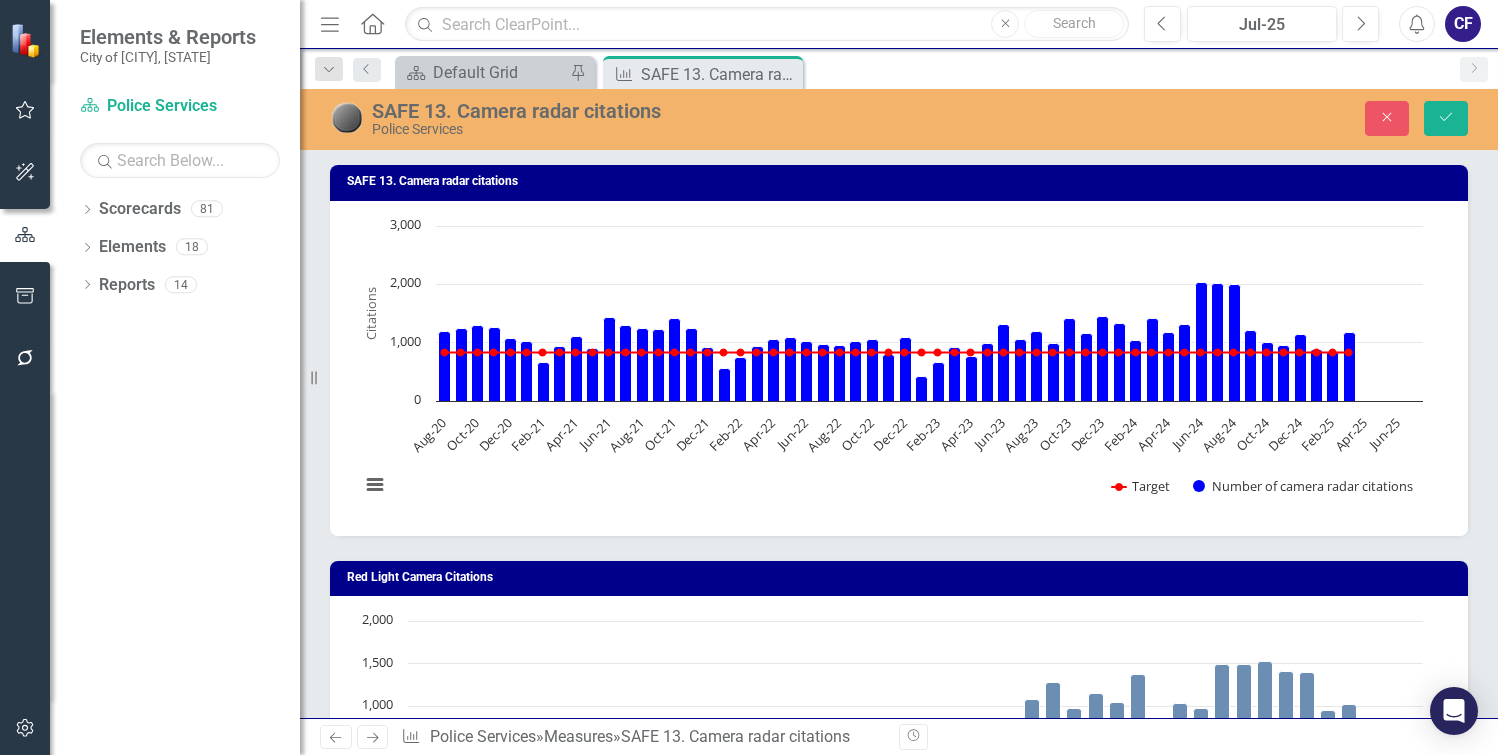 scroll, scrollTop: 0, scrollLeft: 0, axis: both 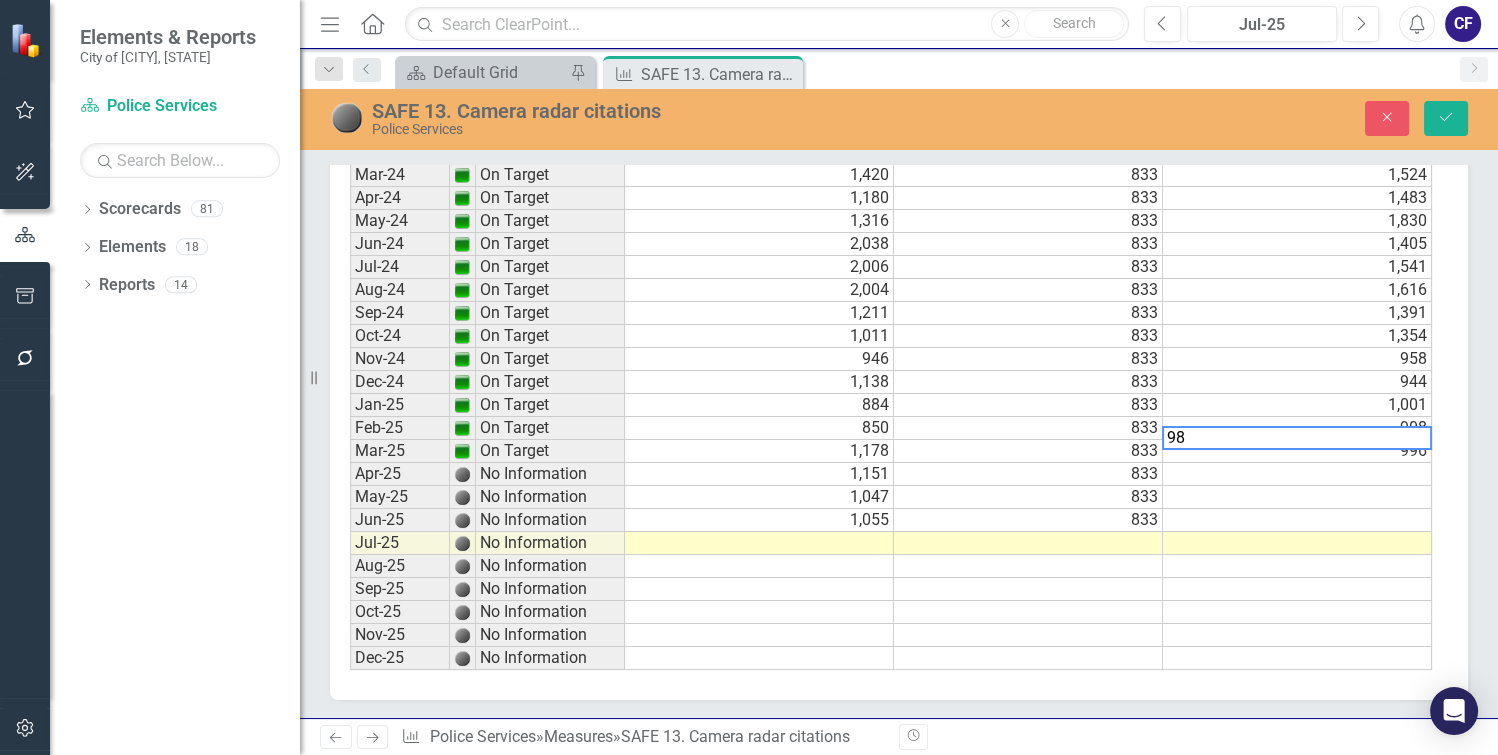type on "983" 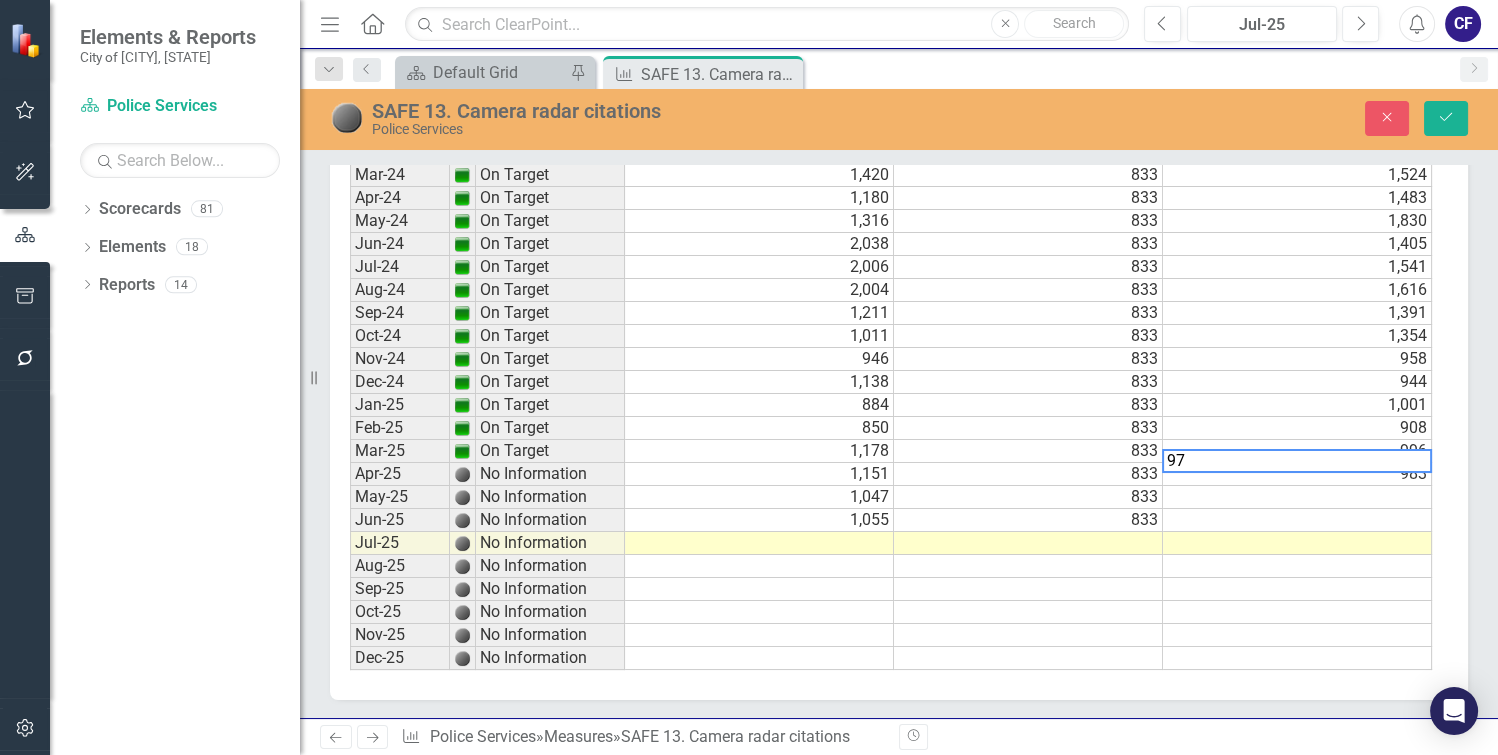 type on "971" 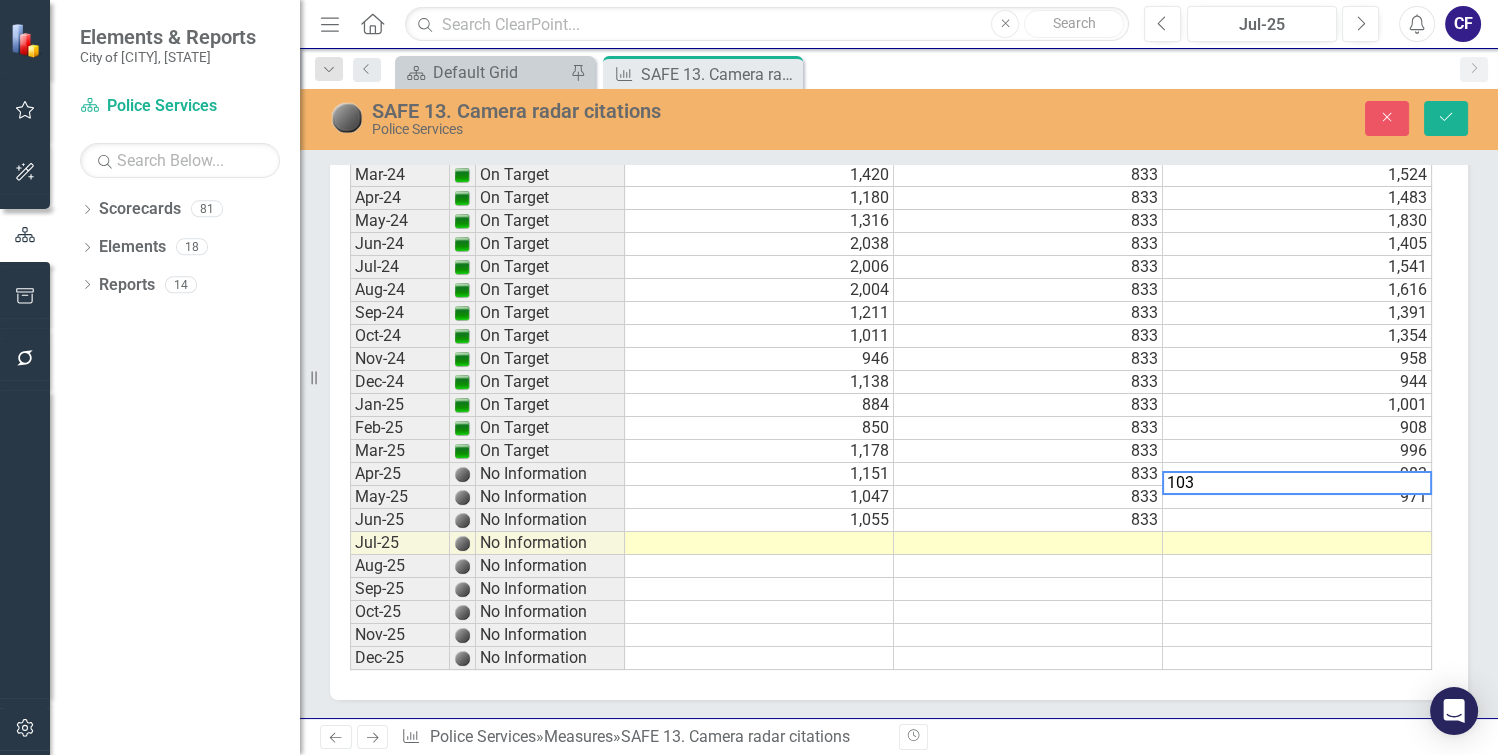 type on "1037" 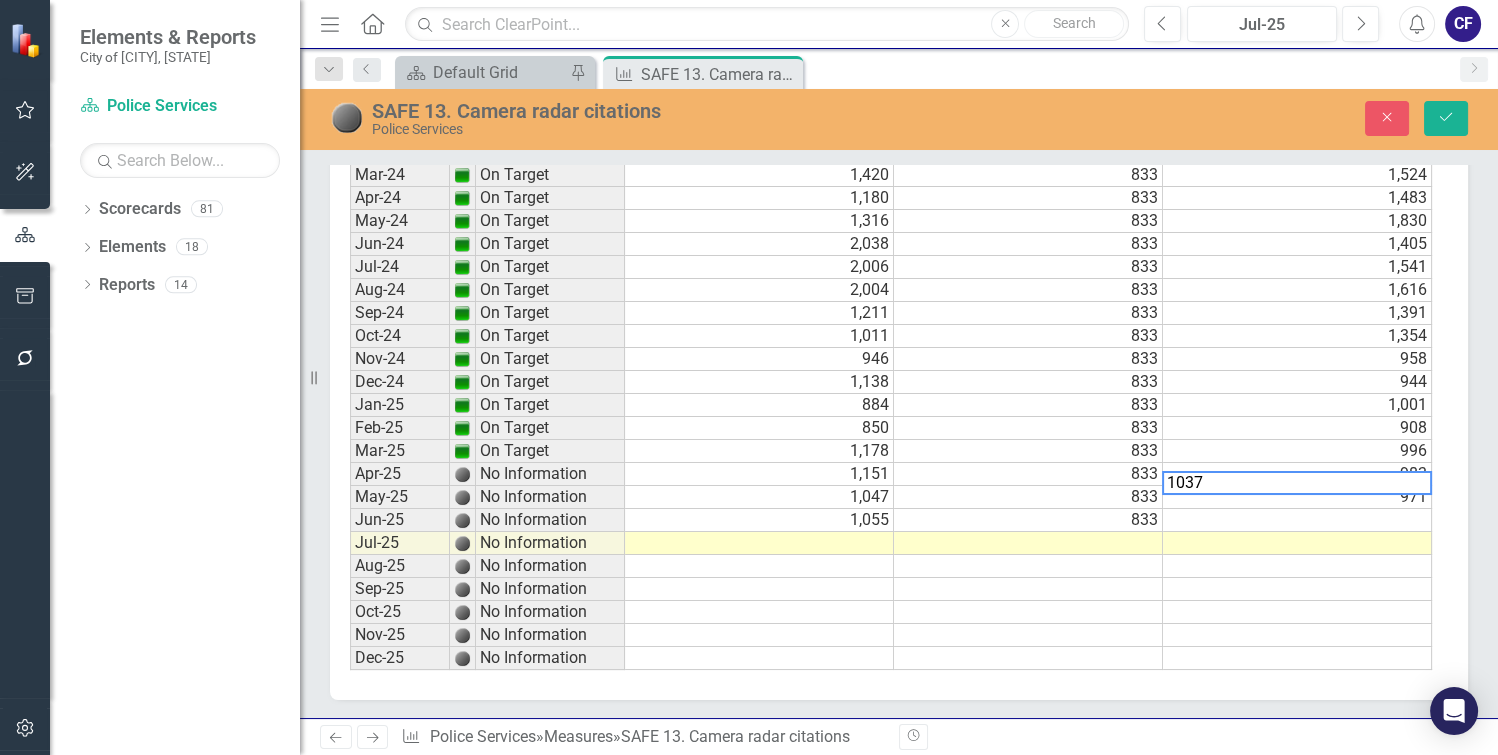 type 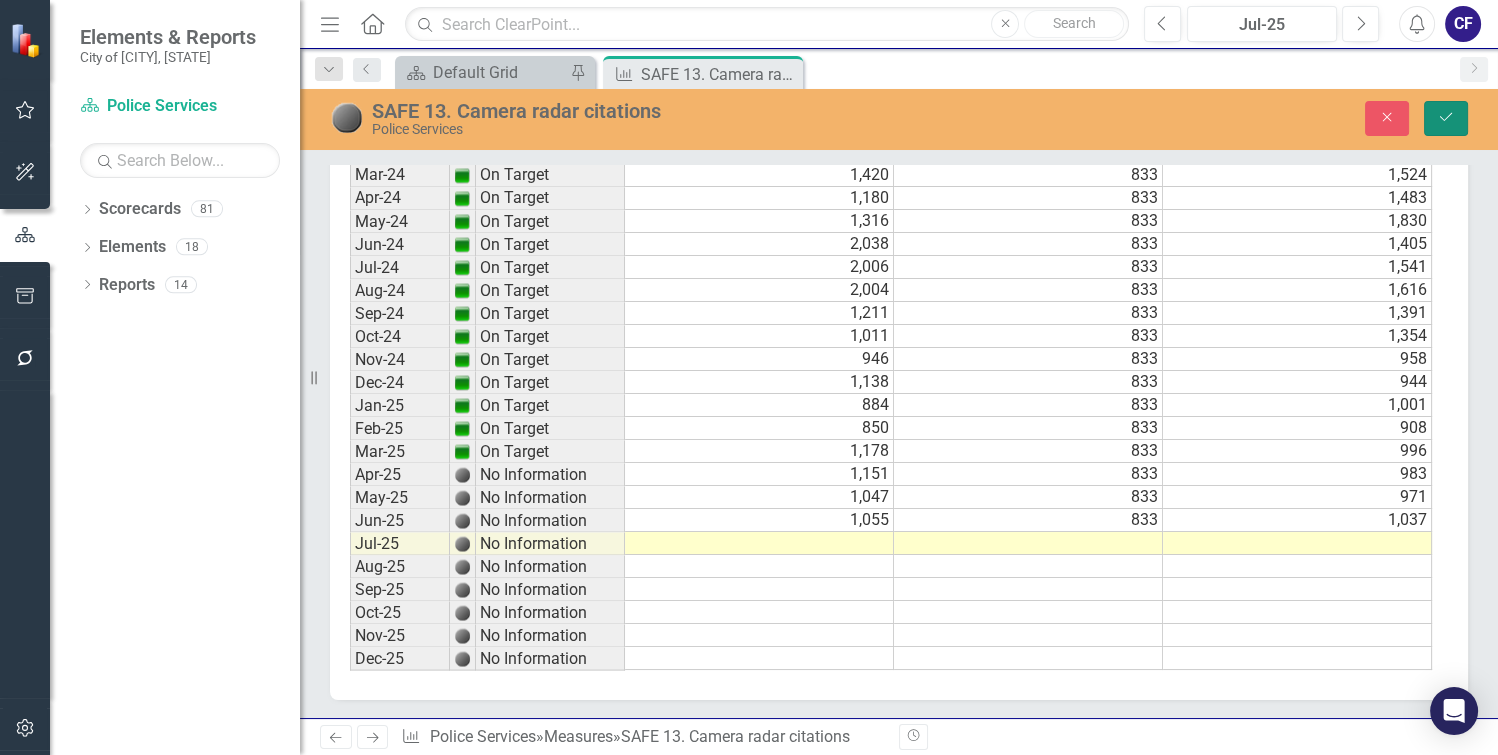 click 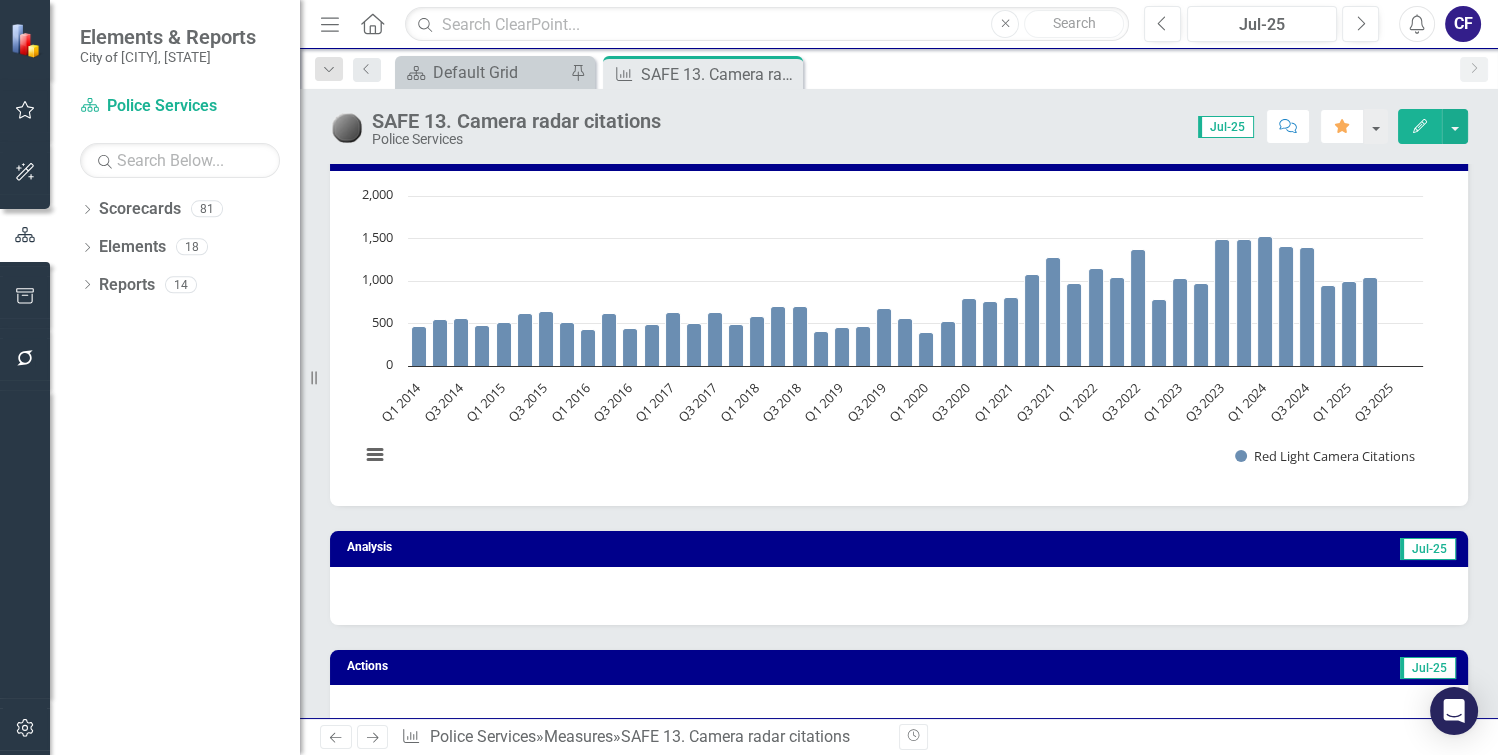 scroll, scrollTop: 426, scrollLeft: 0, axis: vertical 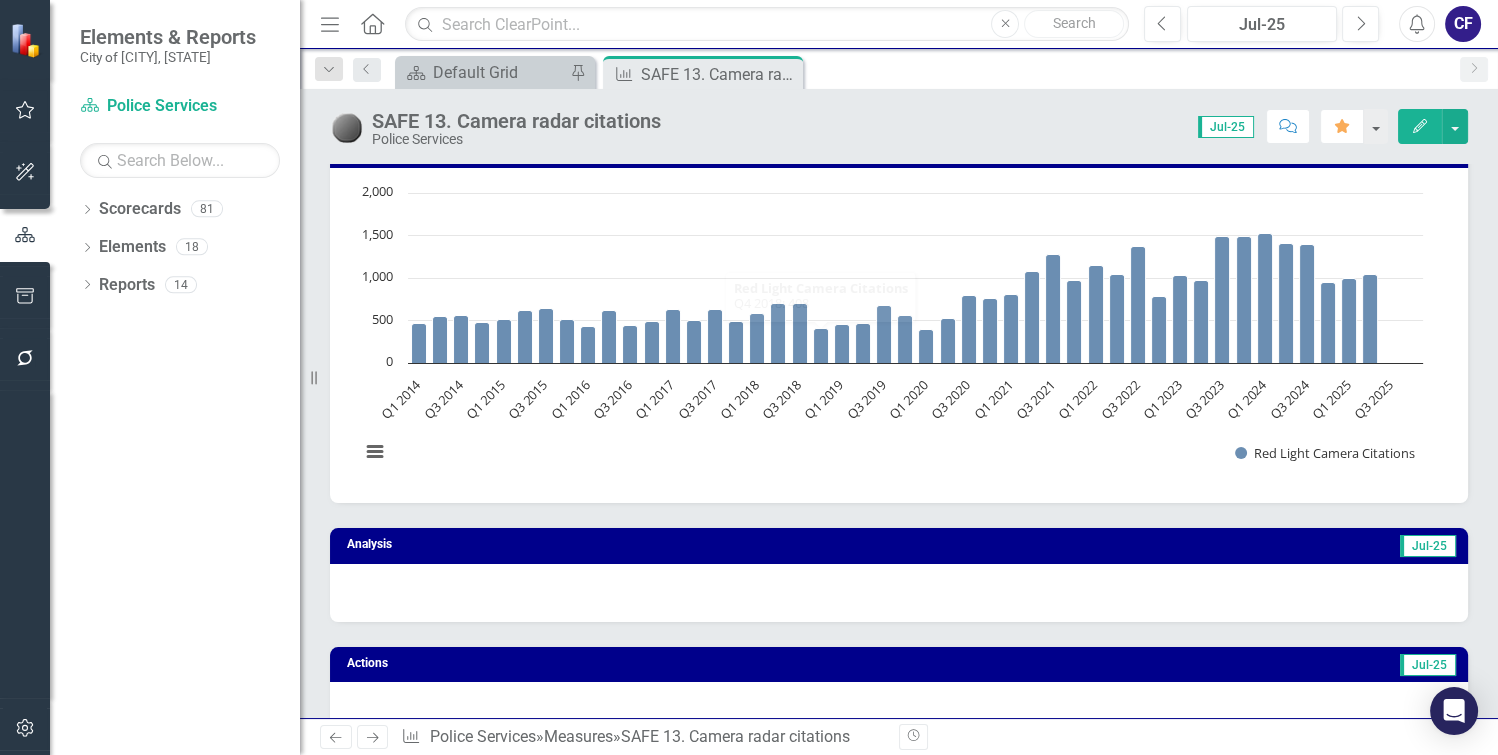 click at bounding box center [899, 593] 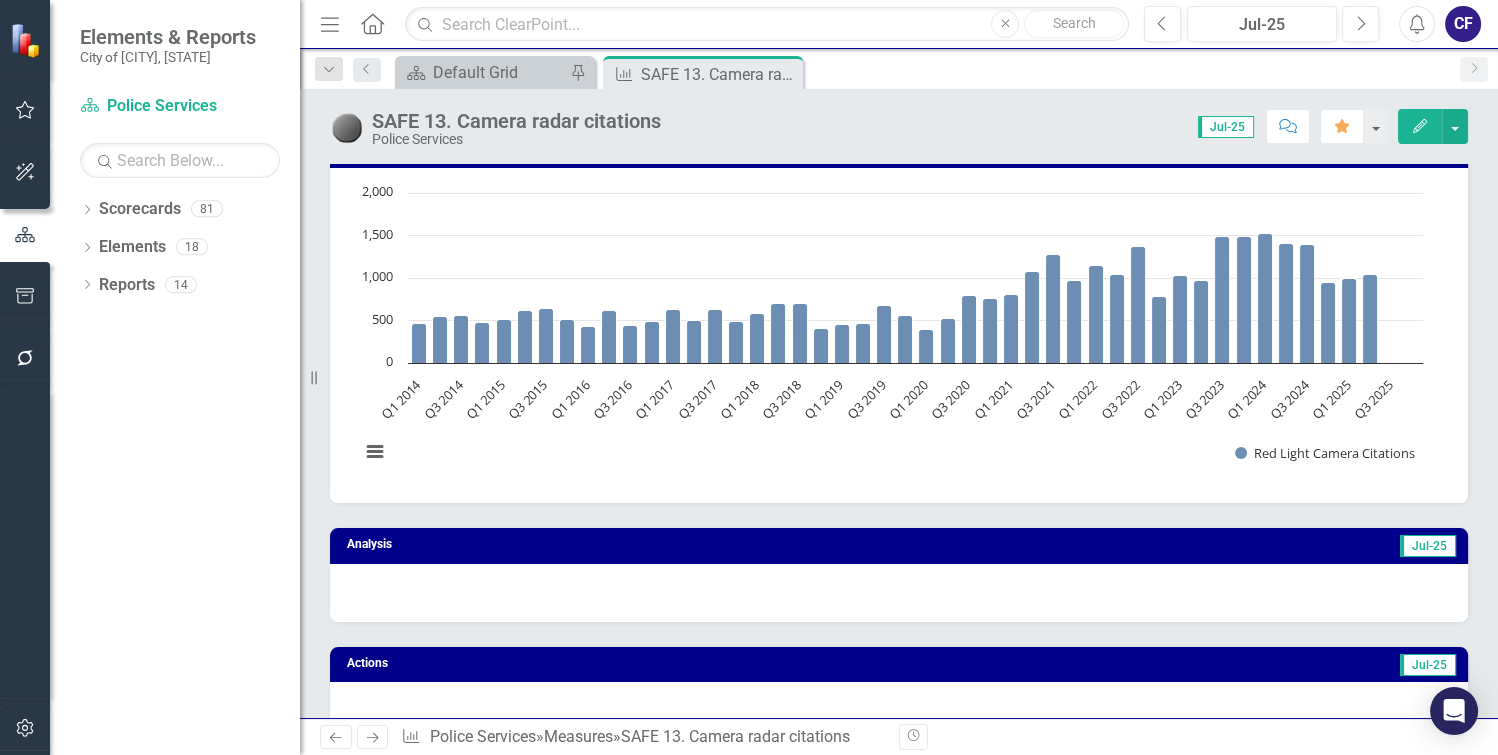 click at bounding box center [899, 593] 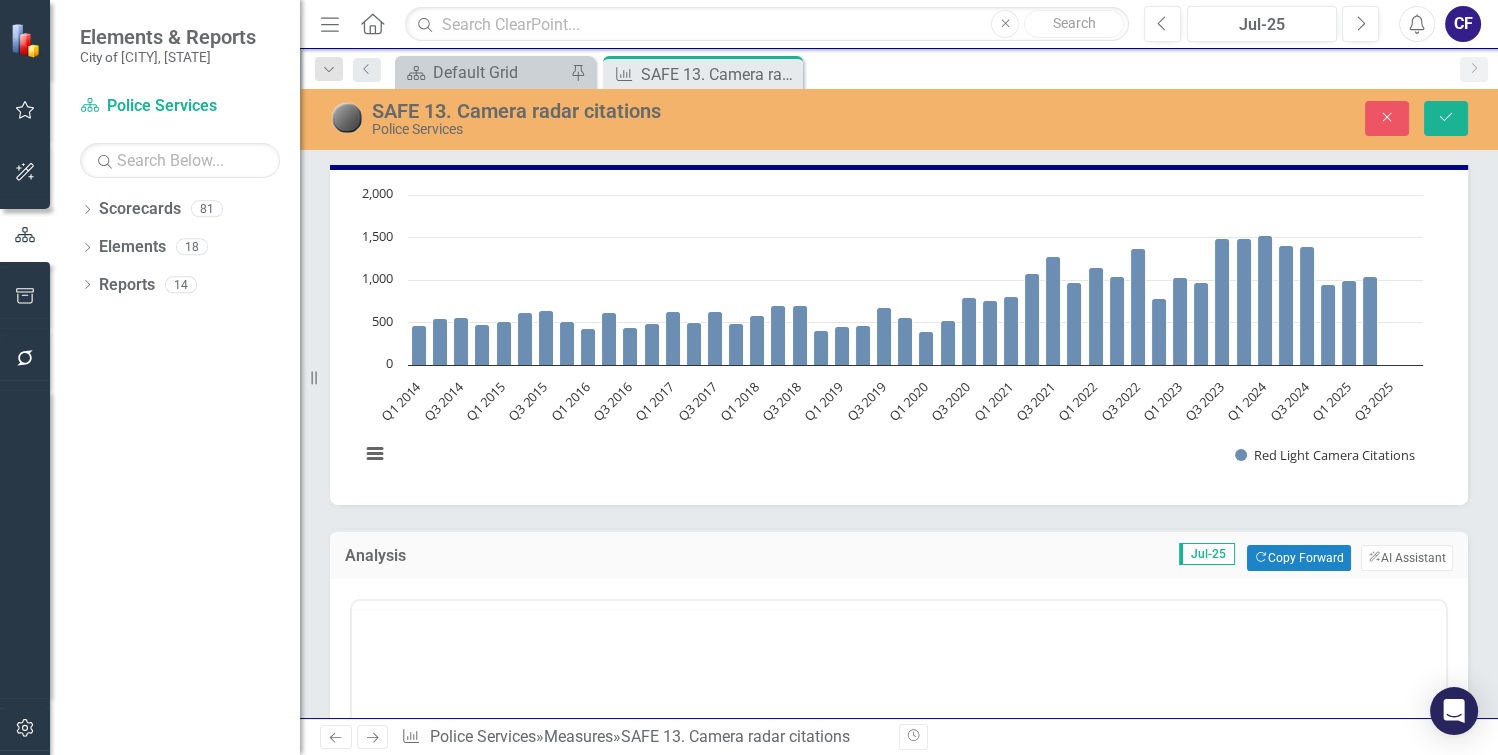 scroll, scrollTop: 0, scrollLeft: 0, axis: both 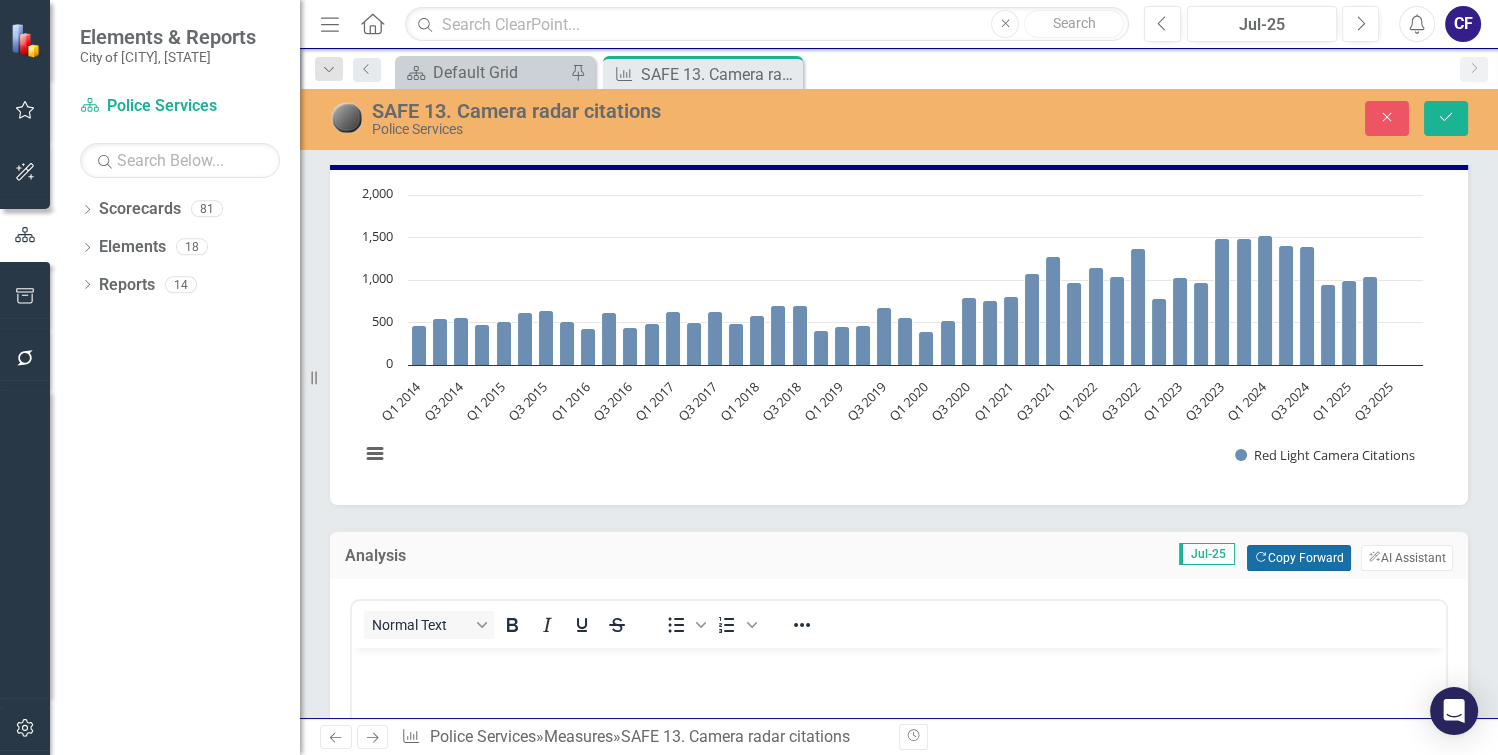 click on "Copy Forward  Copy Forward" at bounding box center (1298, 558) 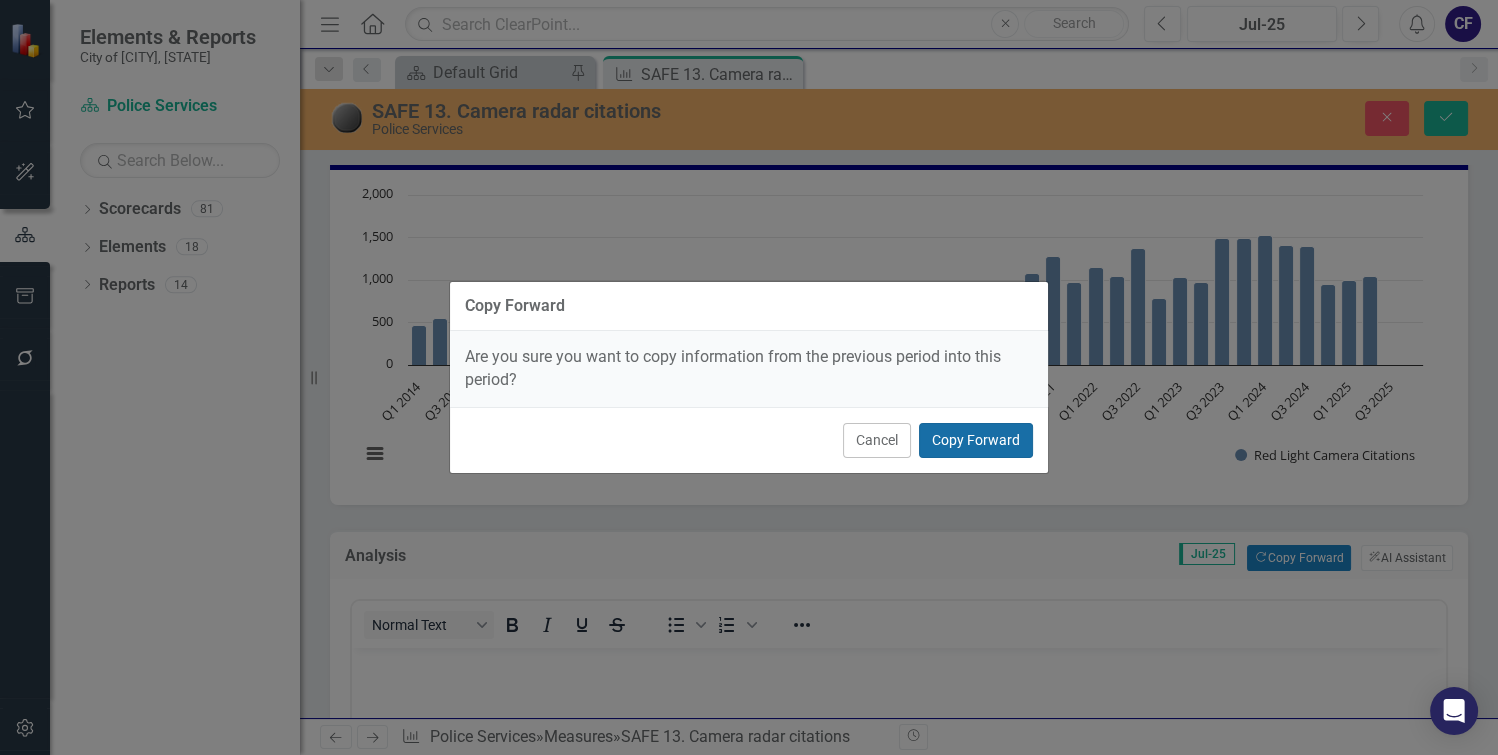 click on "Copy Forward" at bounding box center [976, 440] 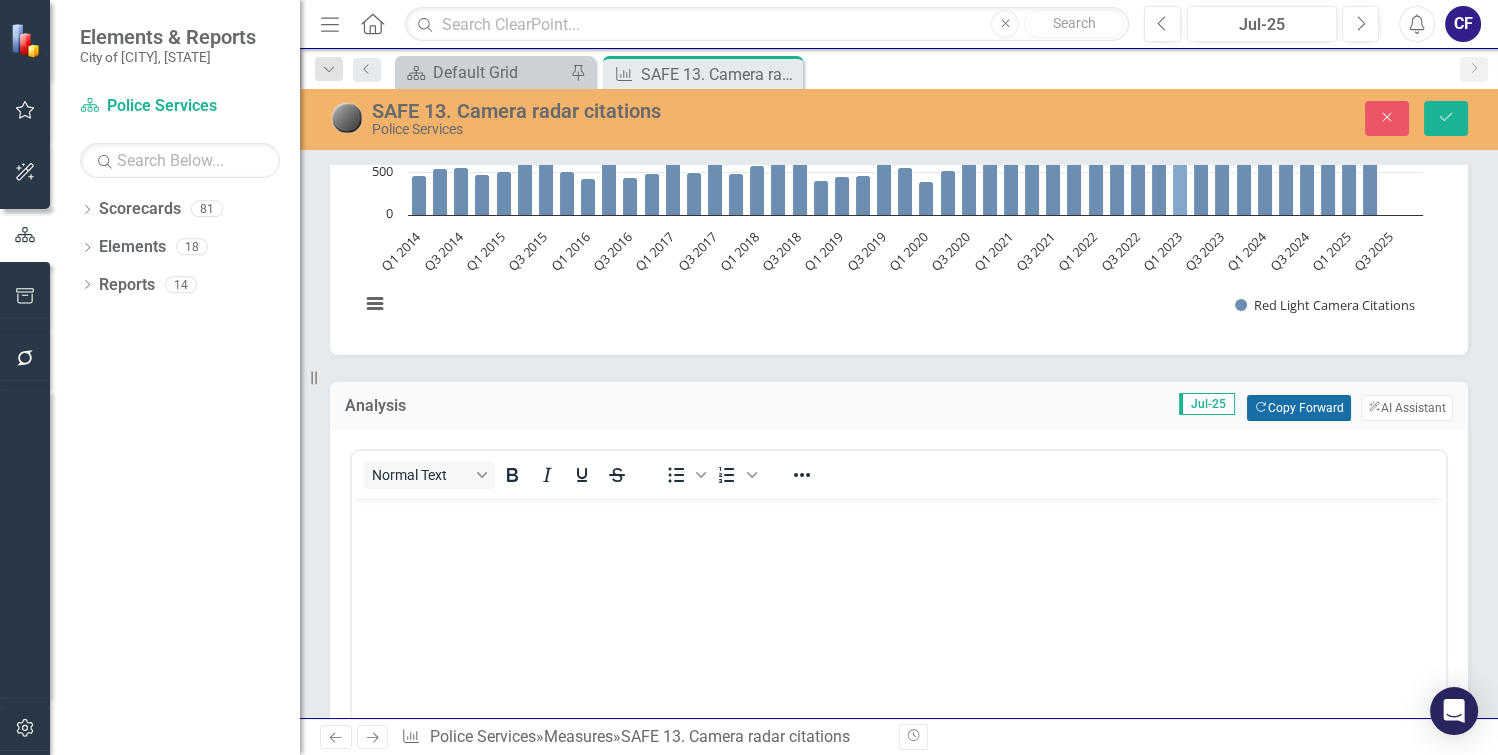 scroll, scrollTop: 593, scrollLeft: 0, axis: vertical 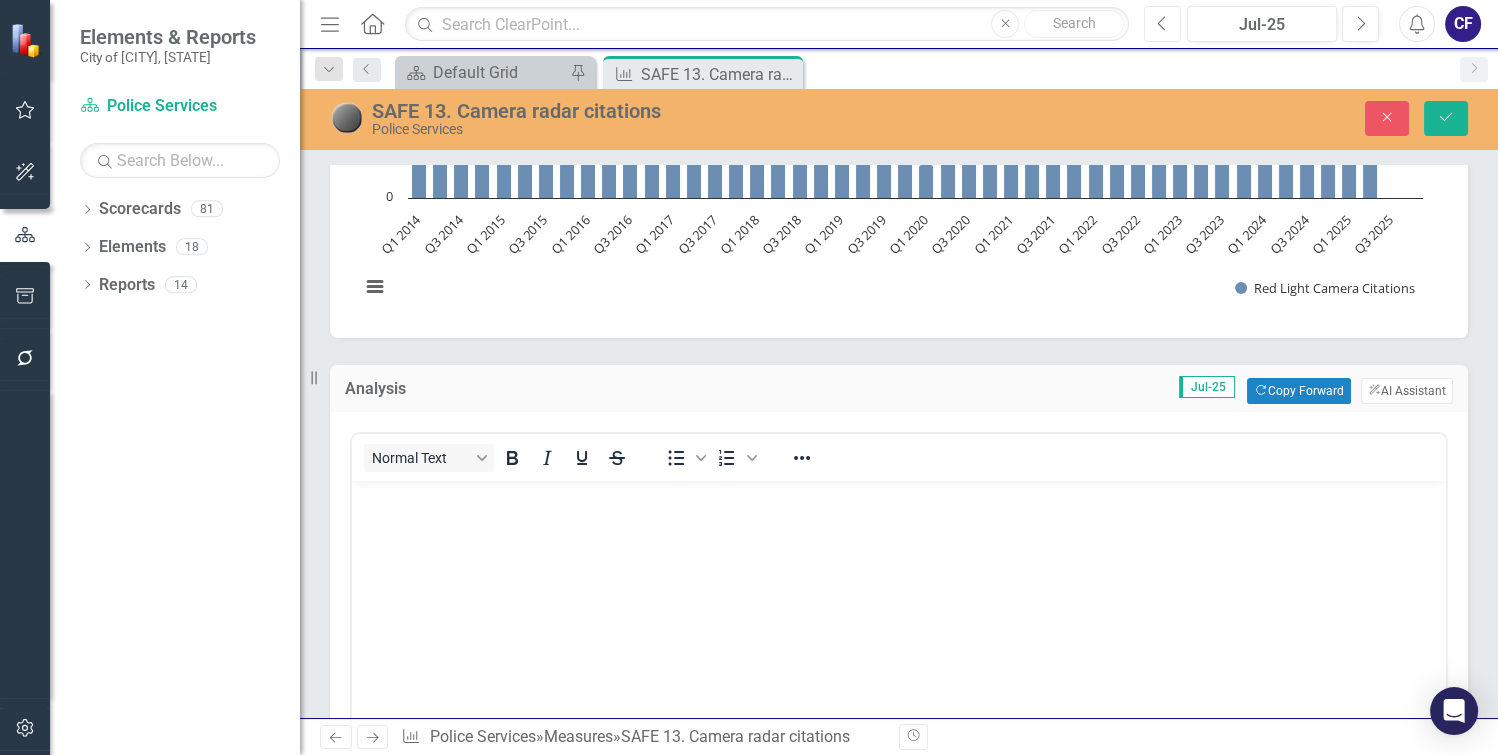 click on "Previous" 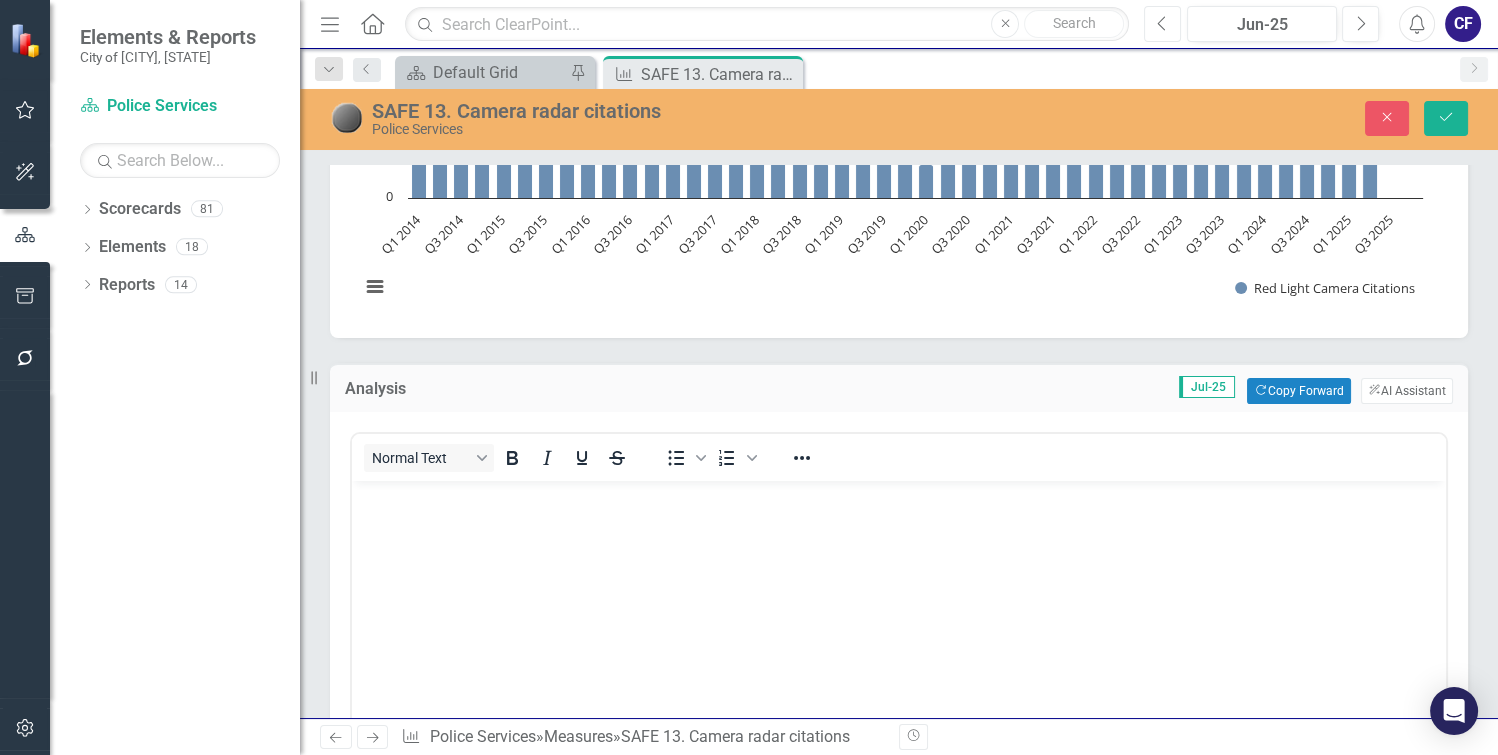 click on "Previous" 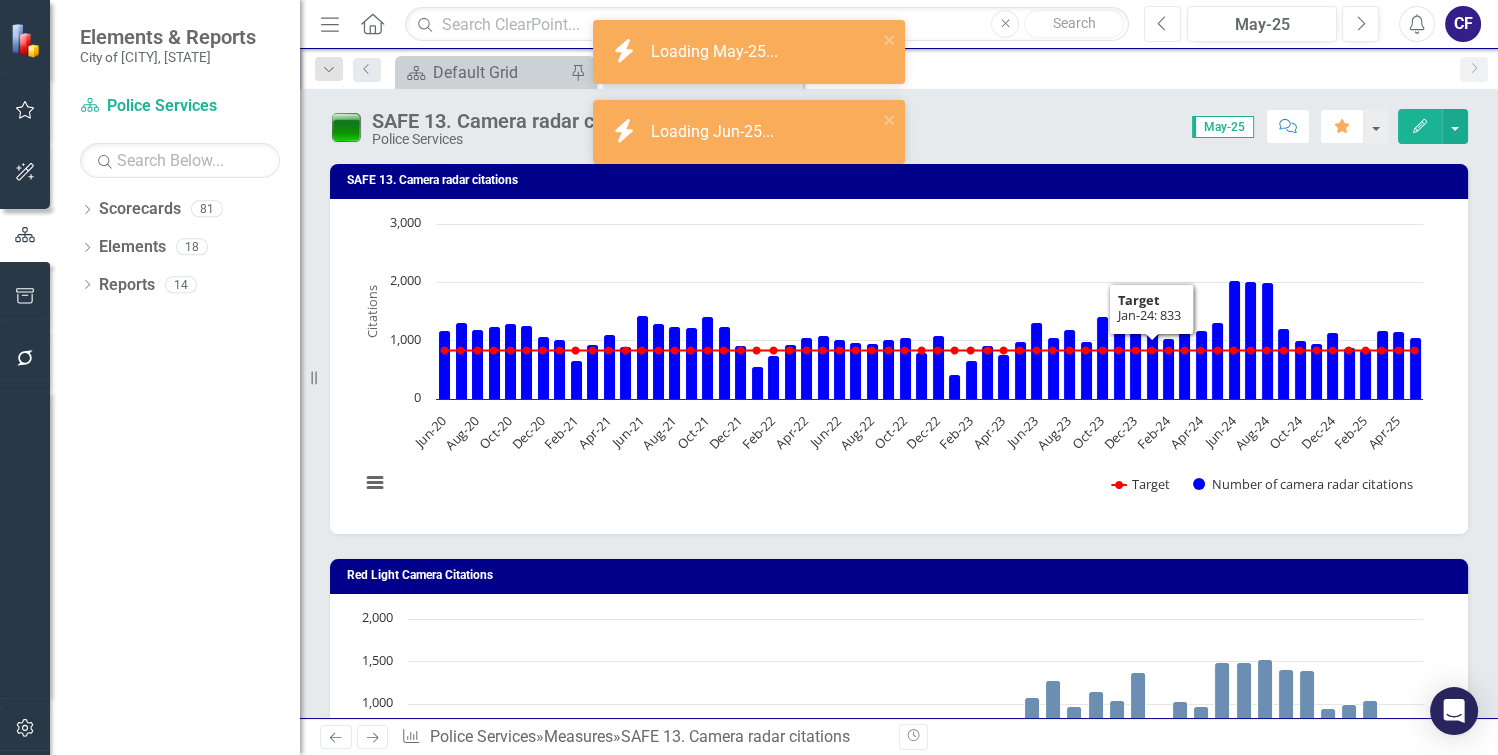 scroll, scrollTop: 972, scrollLeft: 0, axis: vertical 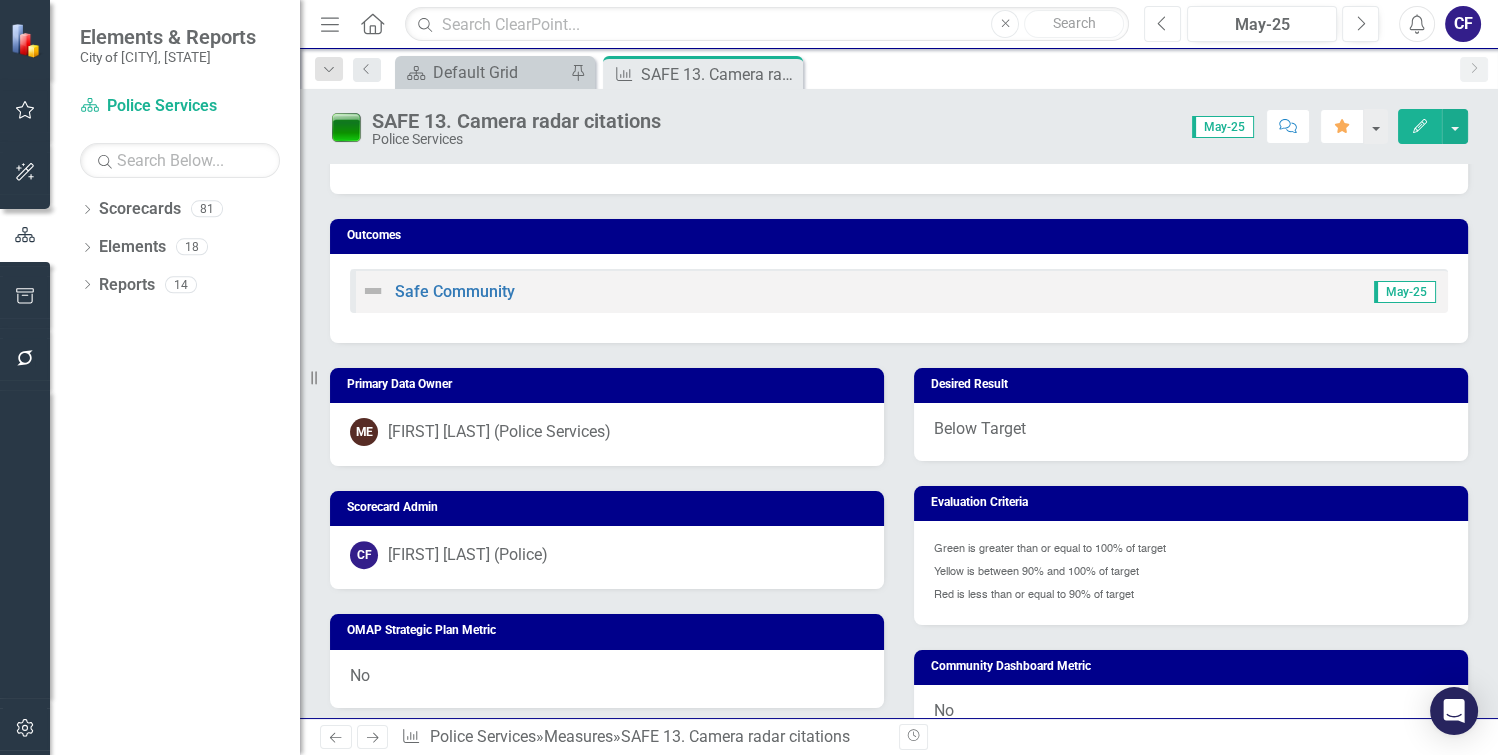 click on "Previous" 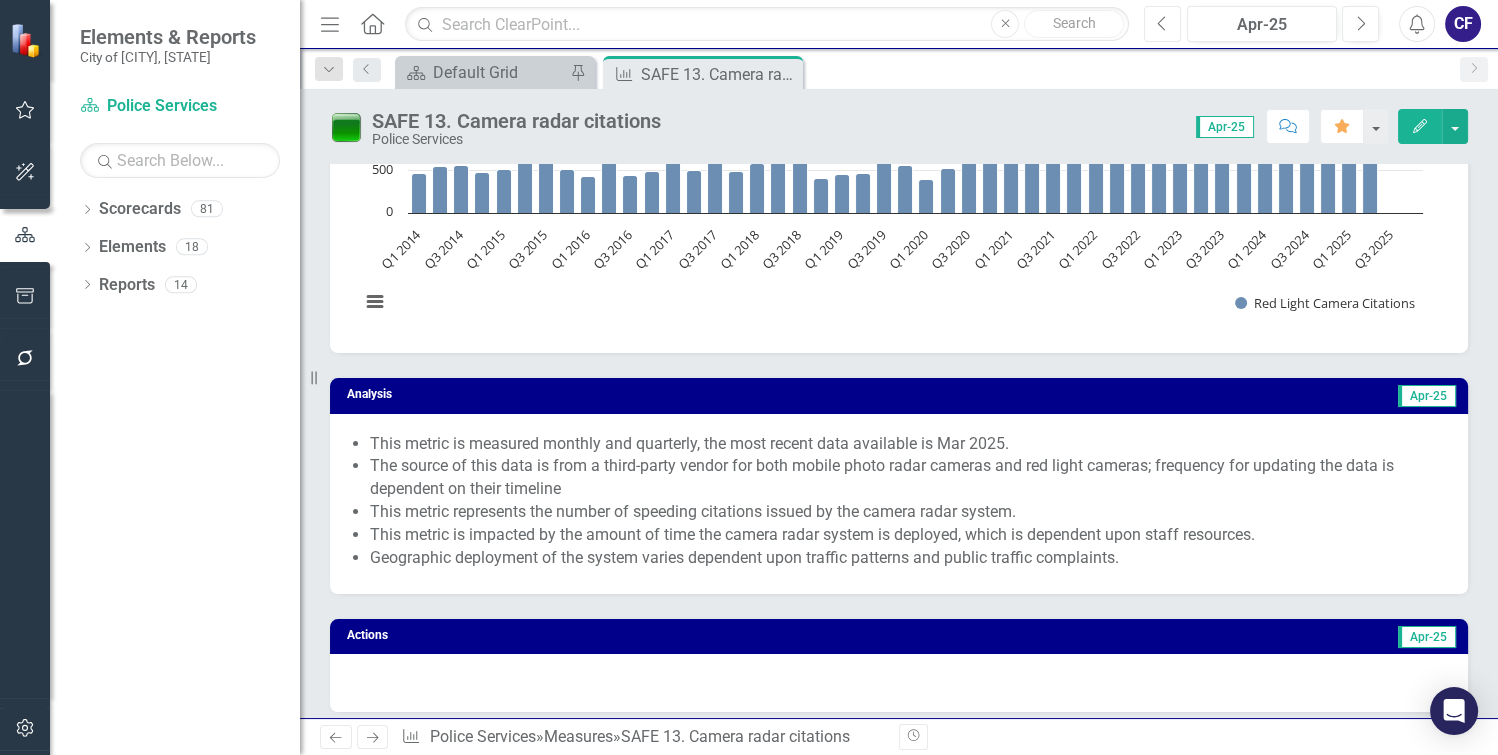 scroll, scrollTop: 578, scrollLeft: 0, axis: vertical 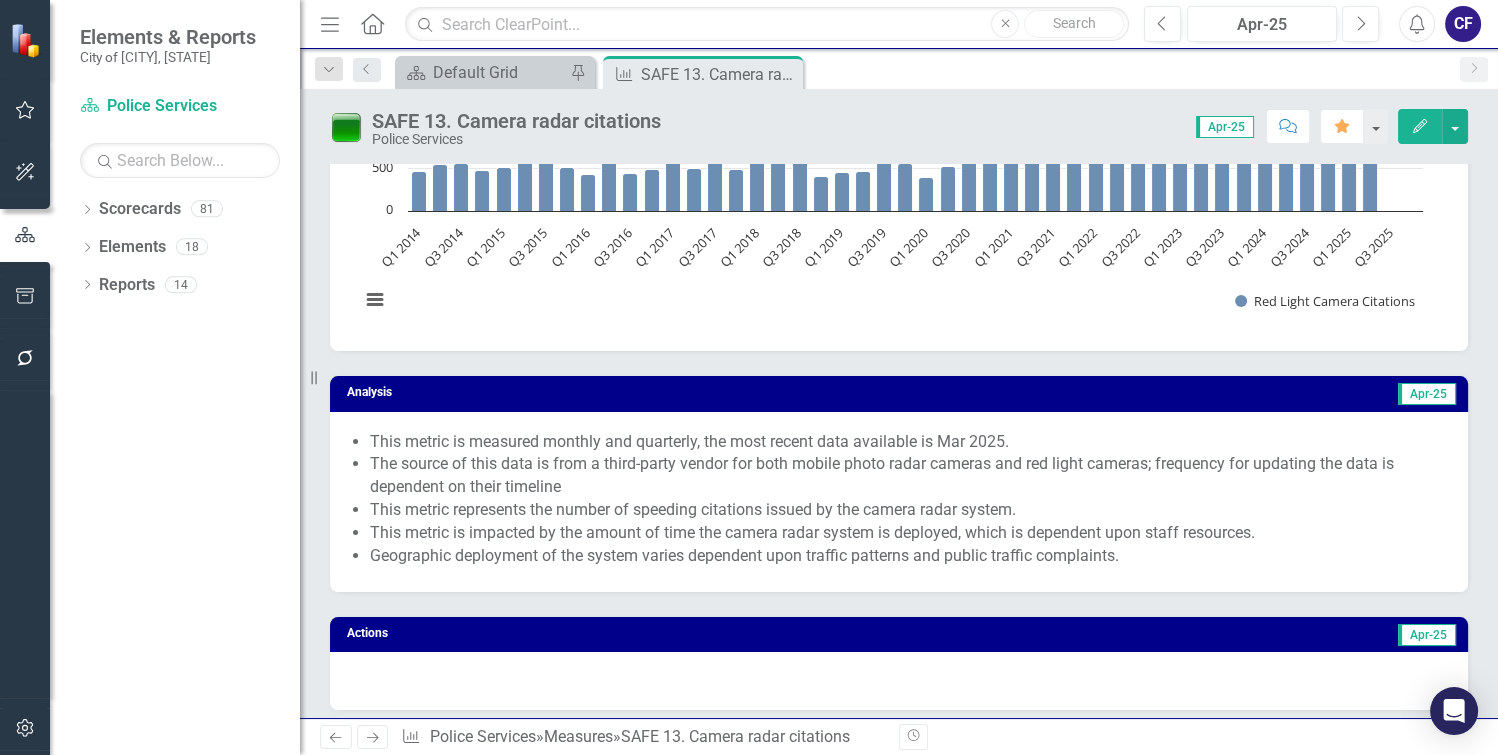 click on "This metric represents the number of speeding citations issued by the camera radar system." at bounding box center (909, 510) 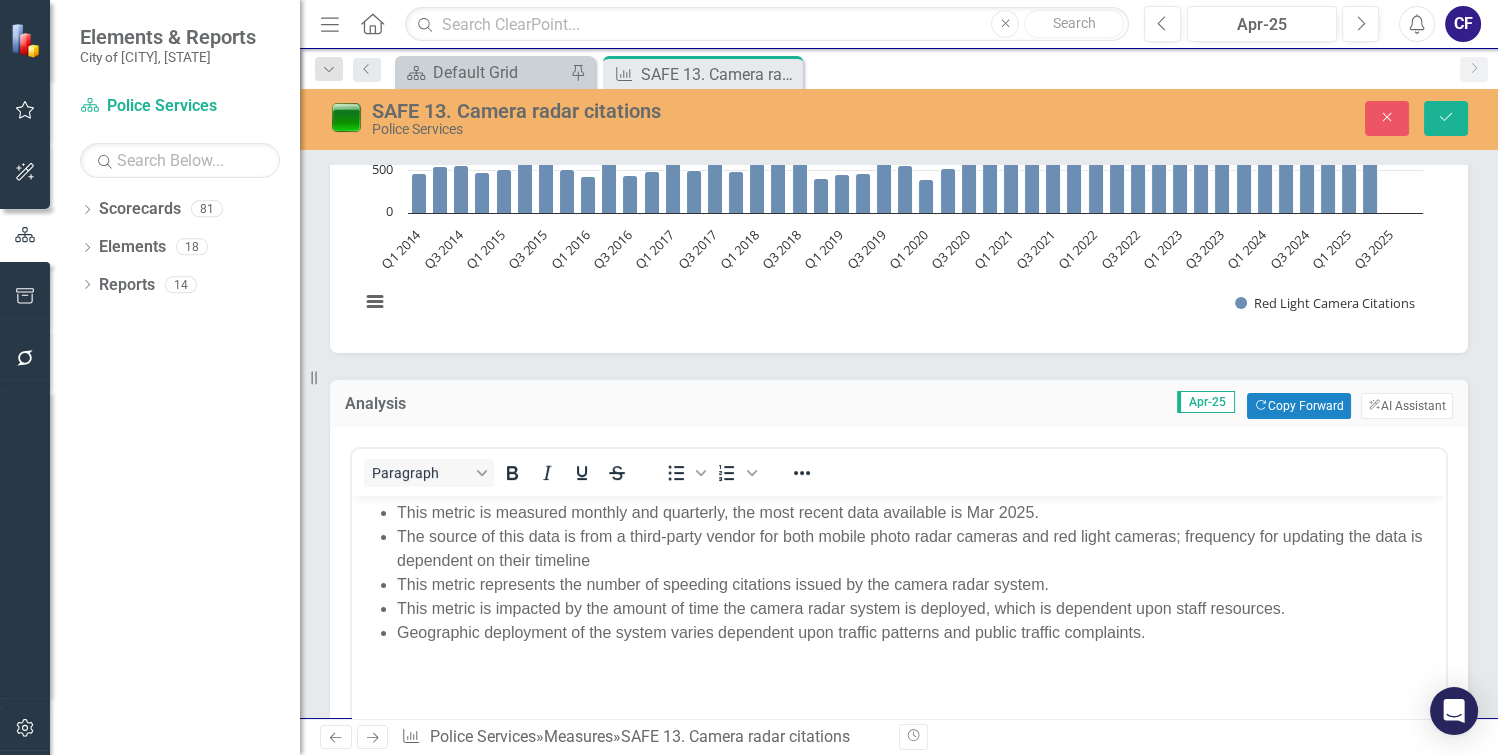scroll, scrollTop: 0, scrollLeft: 0, axis: both 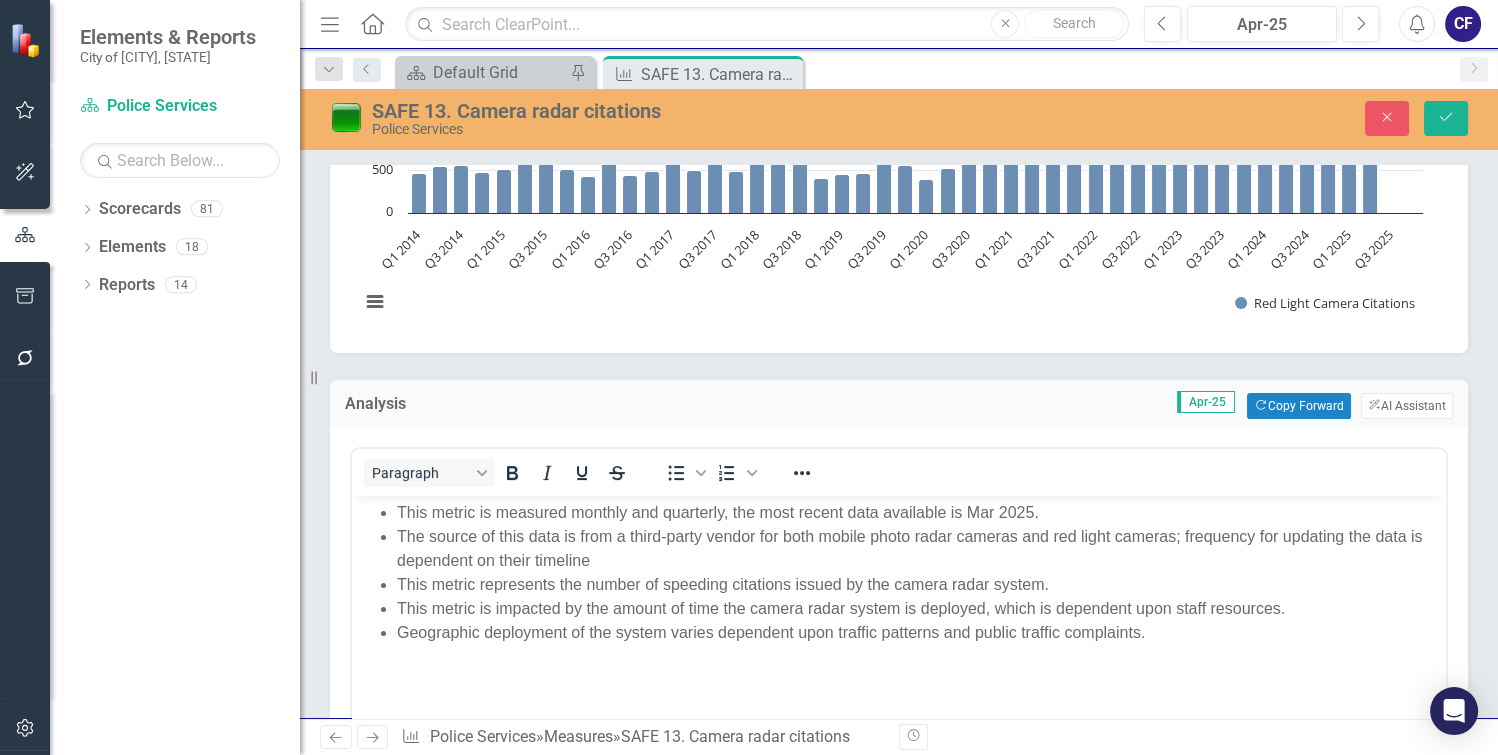click on "This metric is measured monthly and quarterly, the most recent data available is Mar 2025." at bounding box center (919, 512) 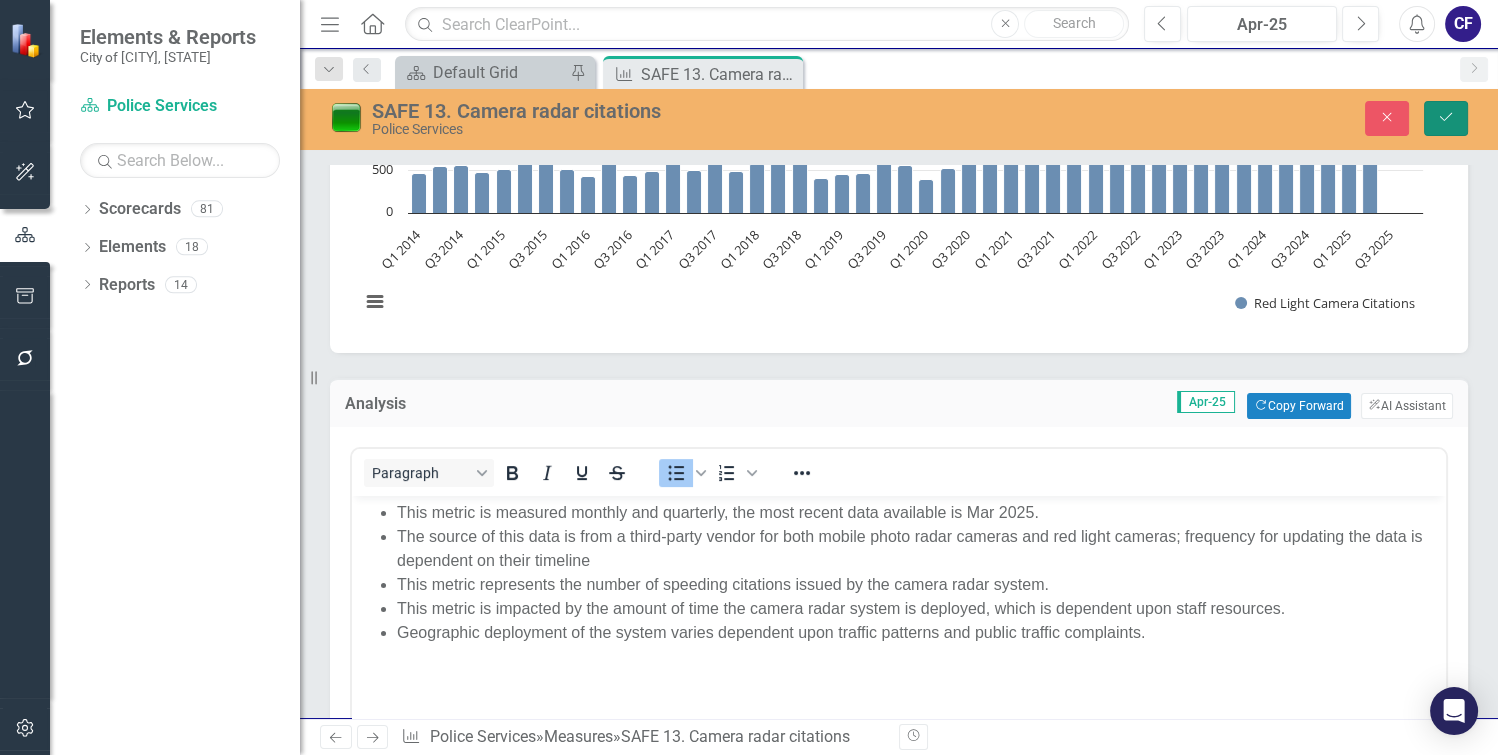 click on "Save" at bounding box center [1446, 118] 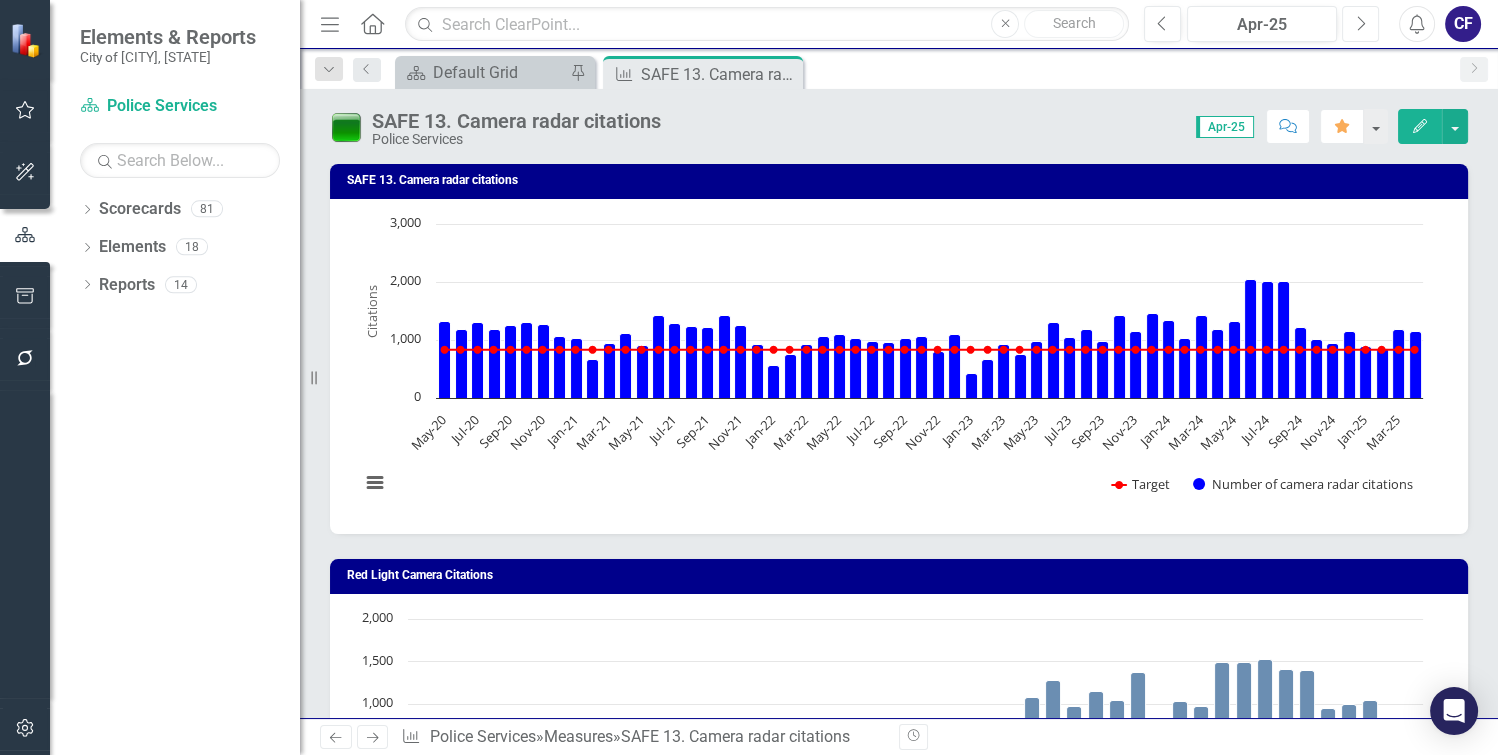 click on "Next" 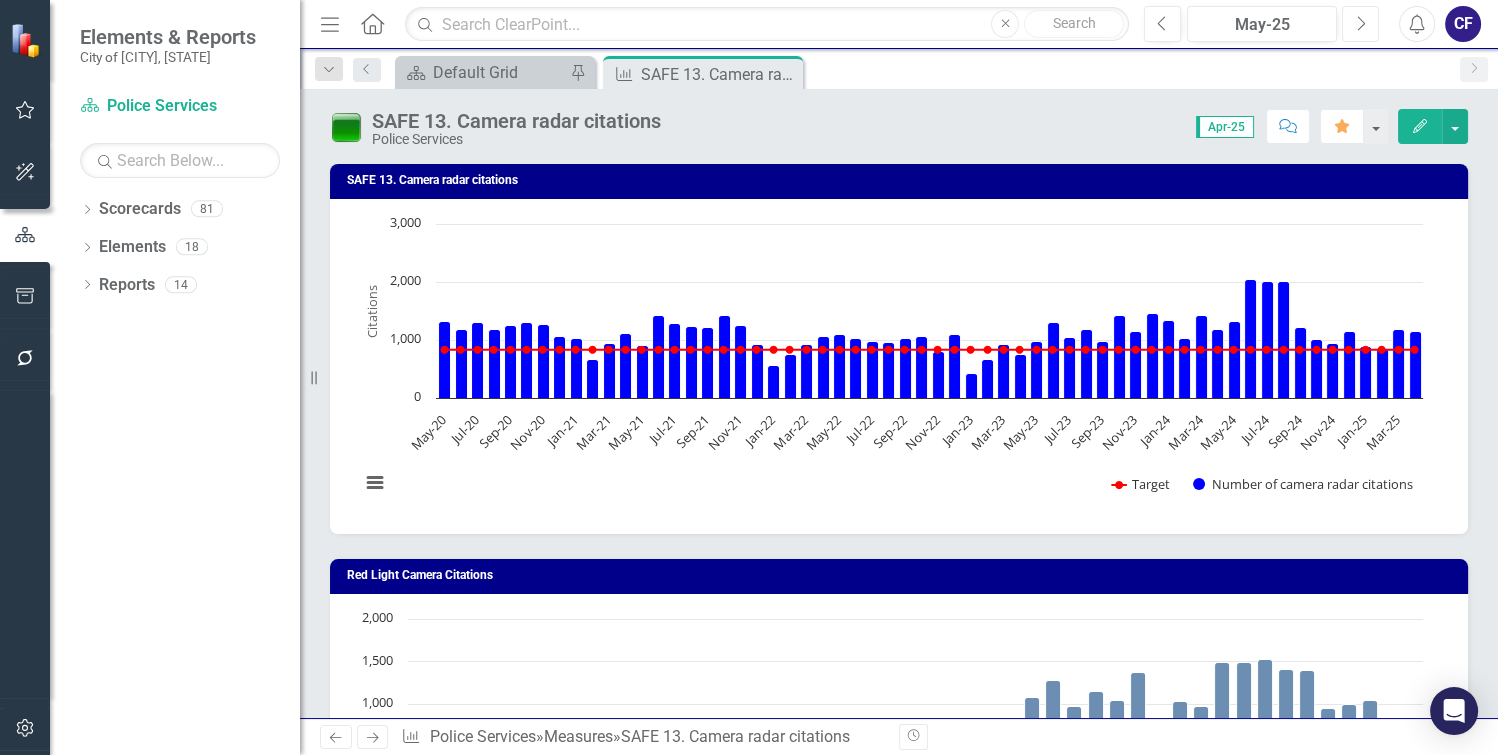 click on "Next" 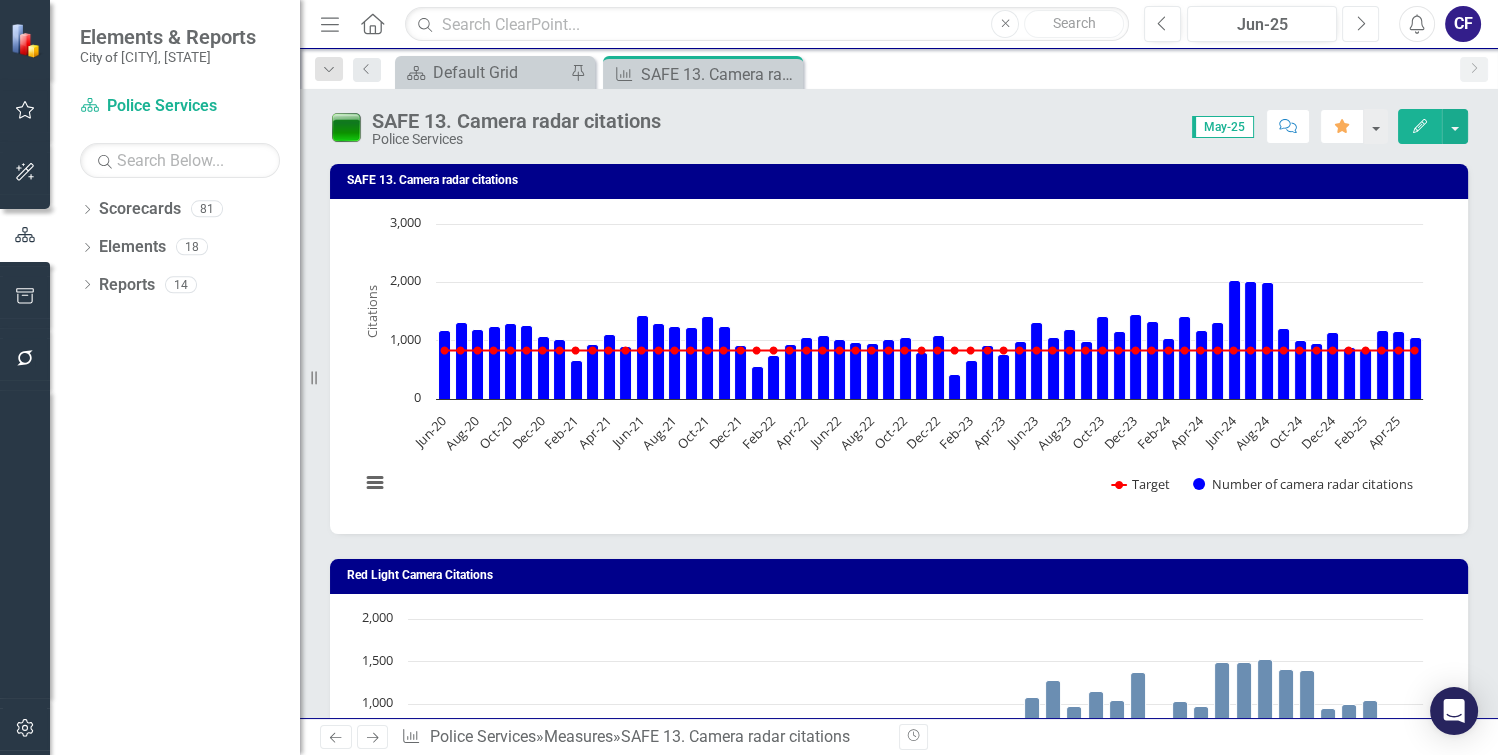 click on "Next" 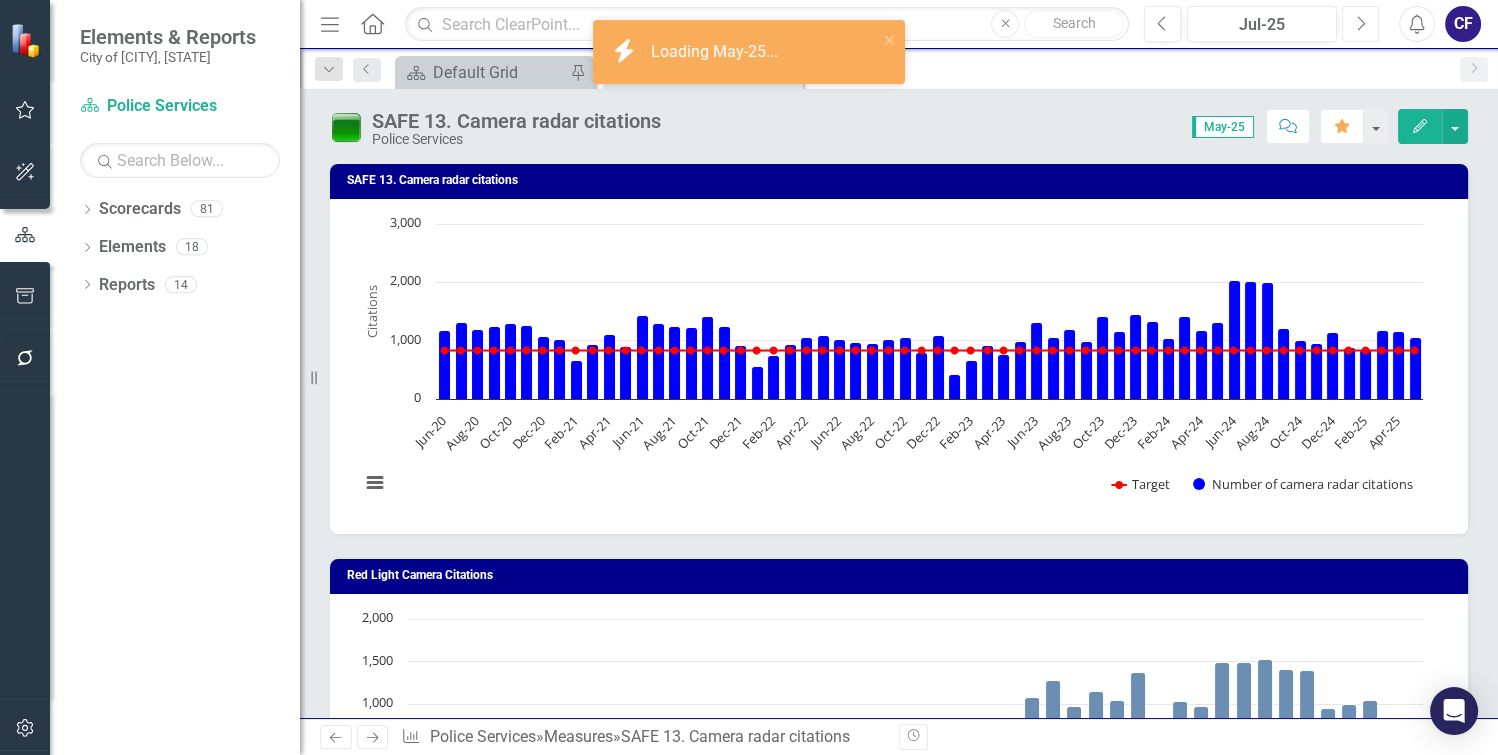 click on "Next" 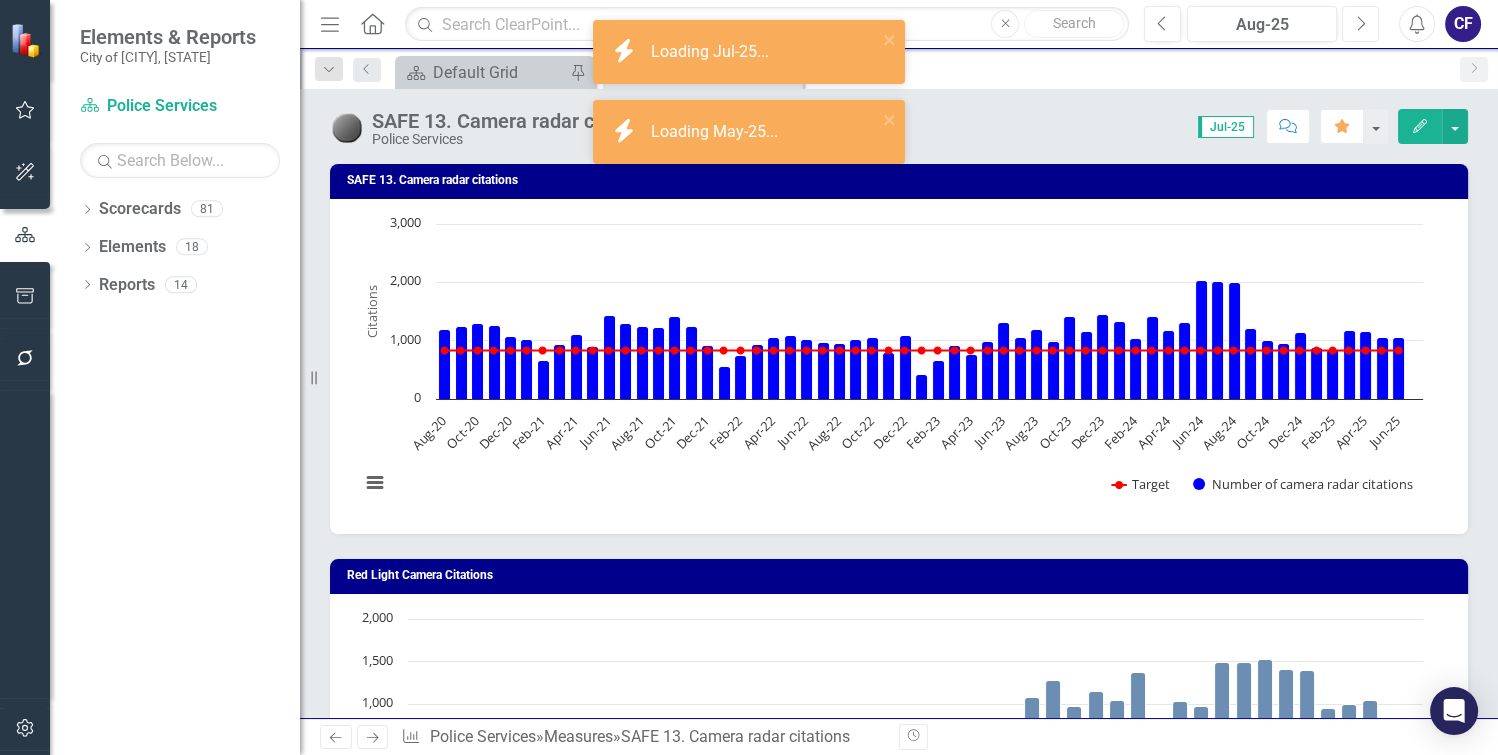 scroll, scrollTop: 363, scrollLeft: 0, axis: vertical 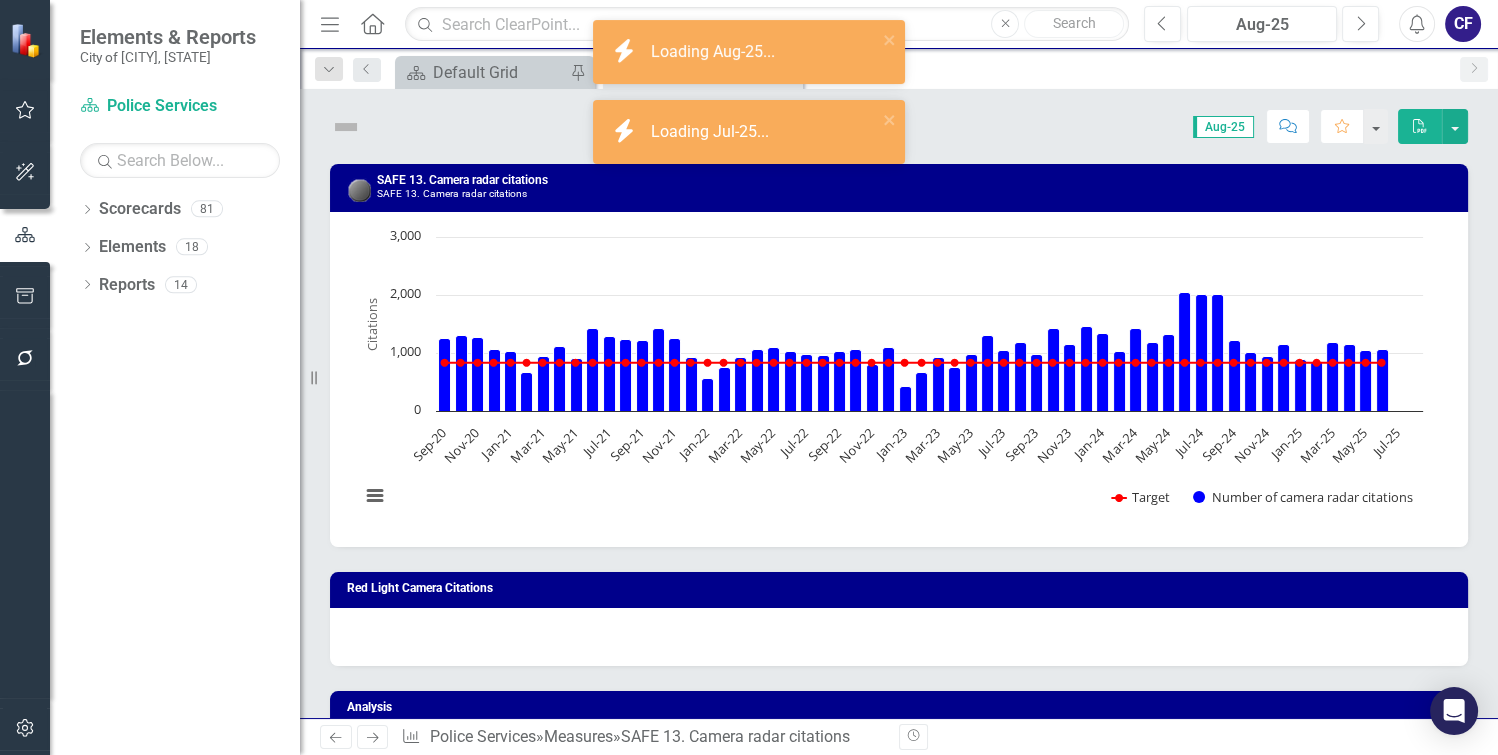click on "Red Light Camera Citations" at bounding box center (899, 606) 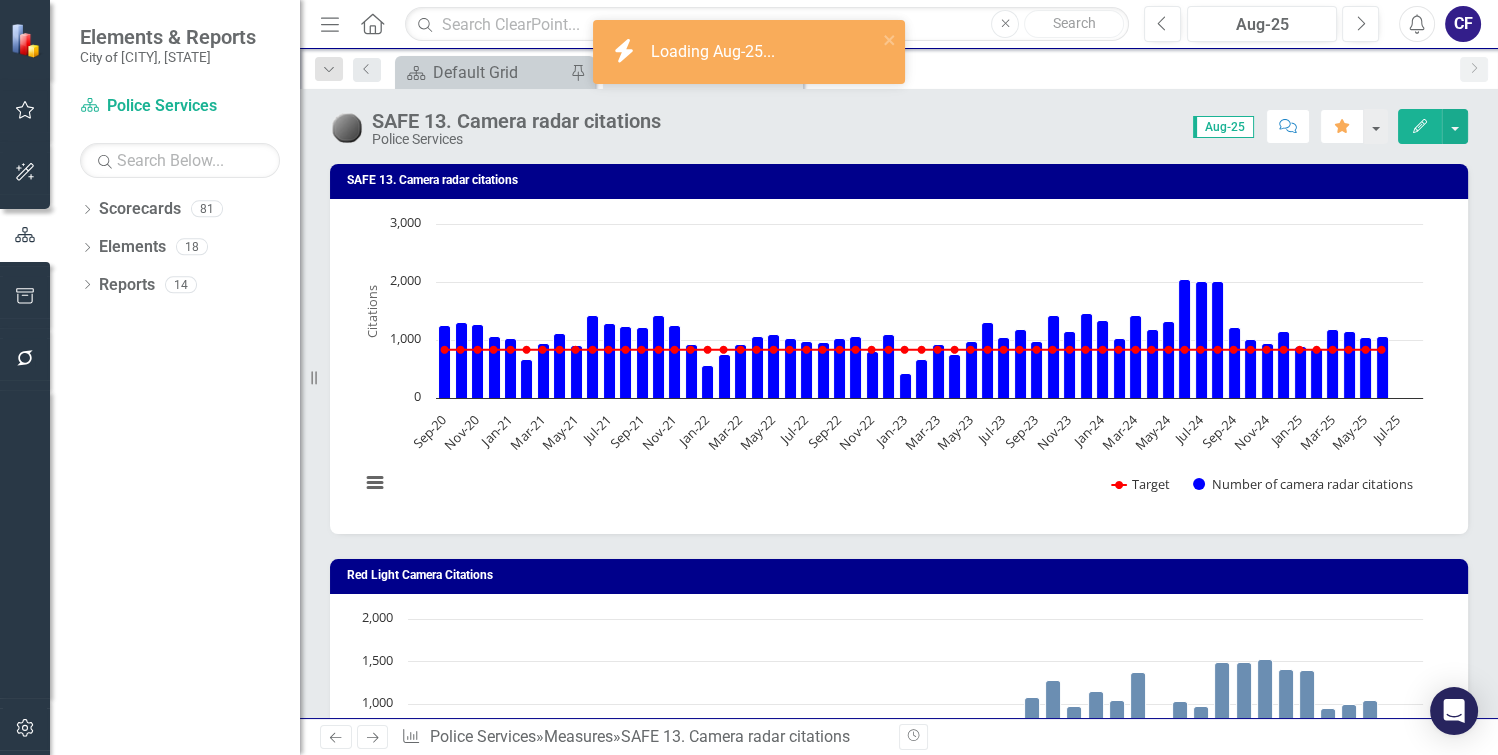 scroll, scrollTop: 541, scrollLeft: 0, axis: vertical 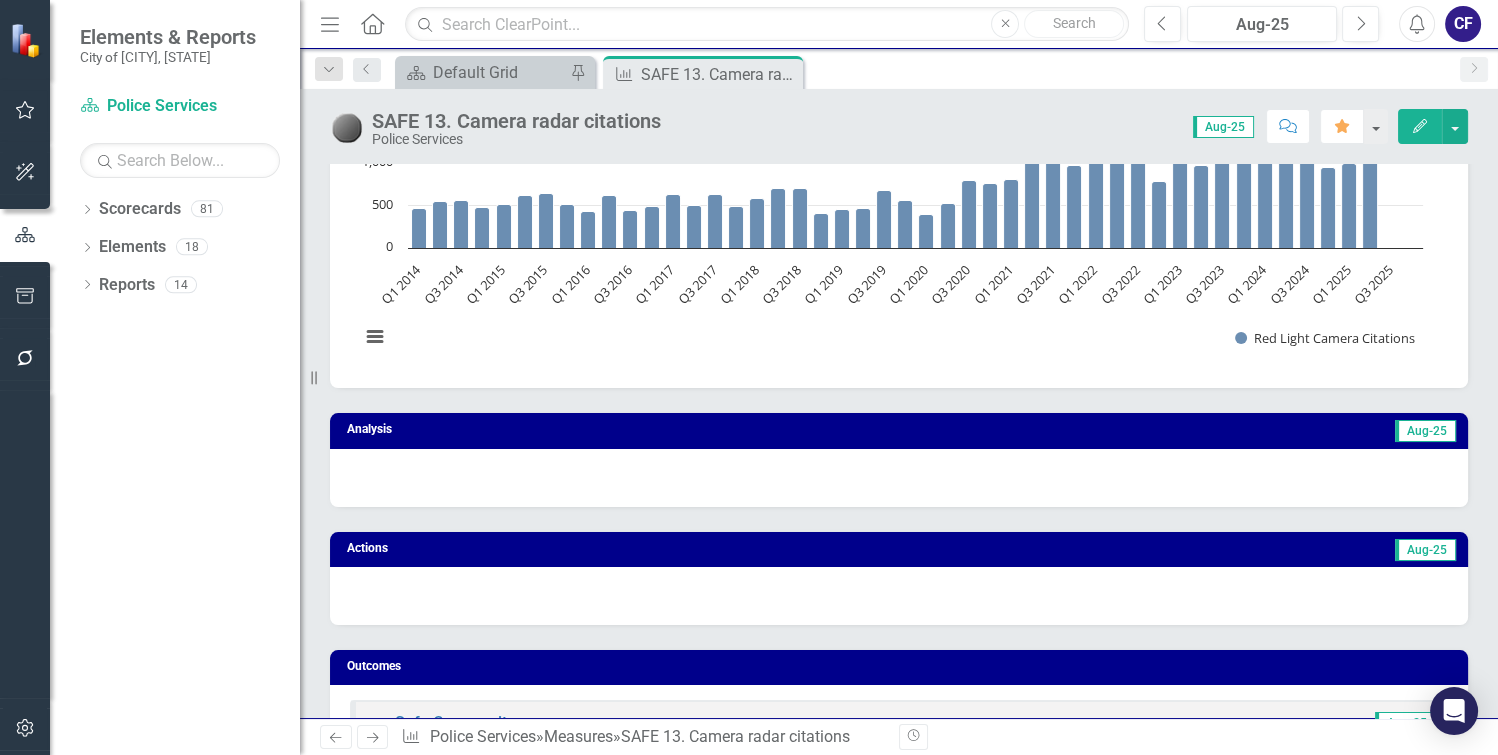 click at bounding box center [899, 478] 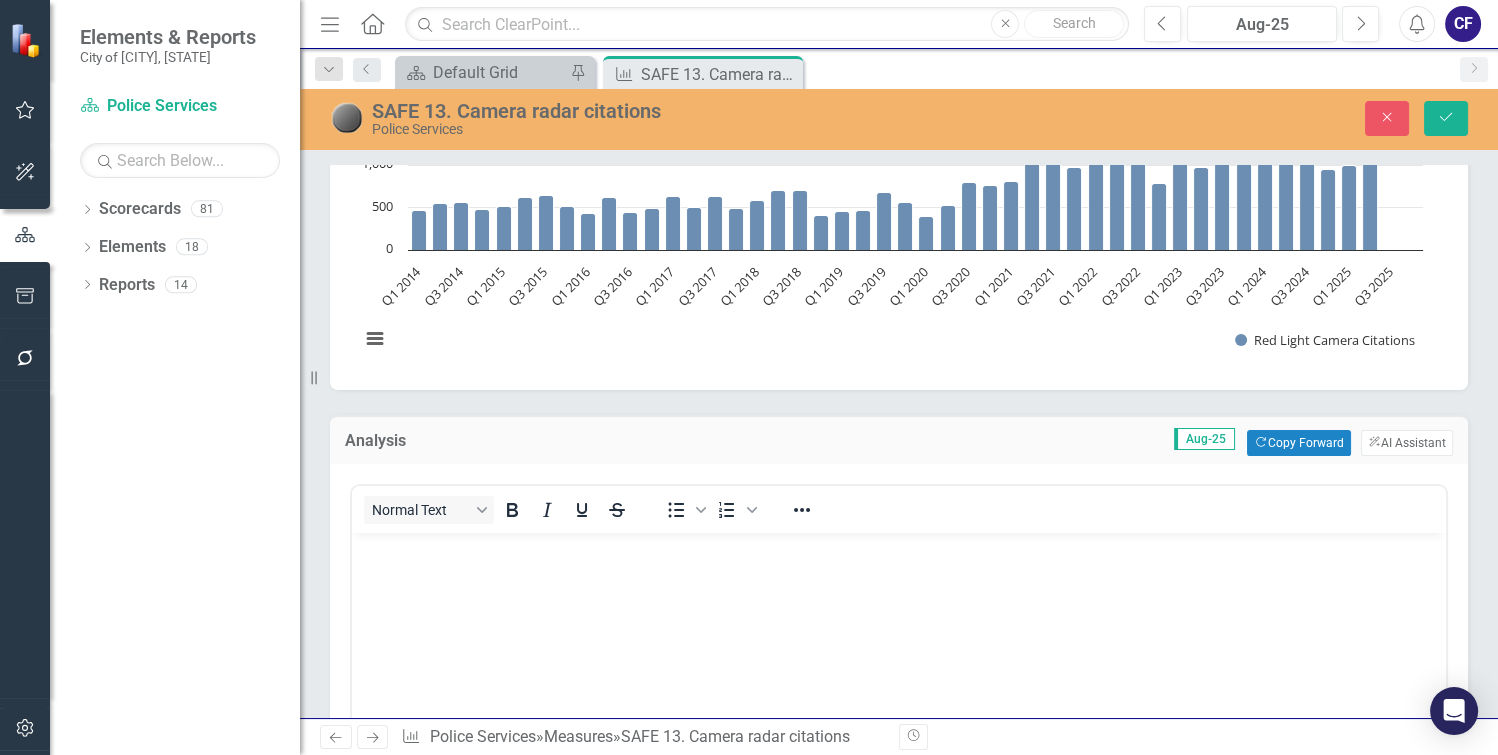 scroll, scrollTop: 0, scrollLeft: 0, axis: both 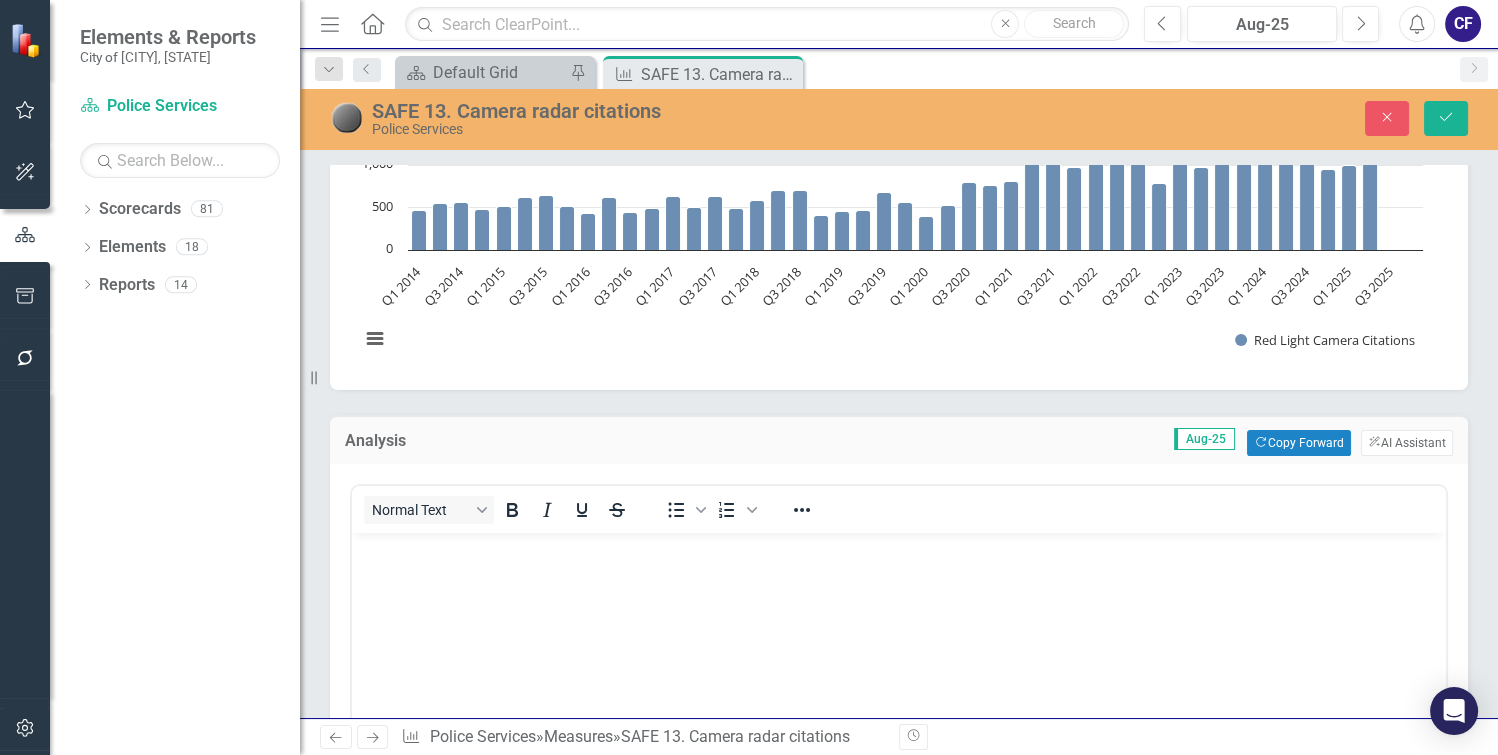 click at bounding box center (899, 549) 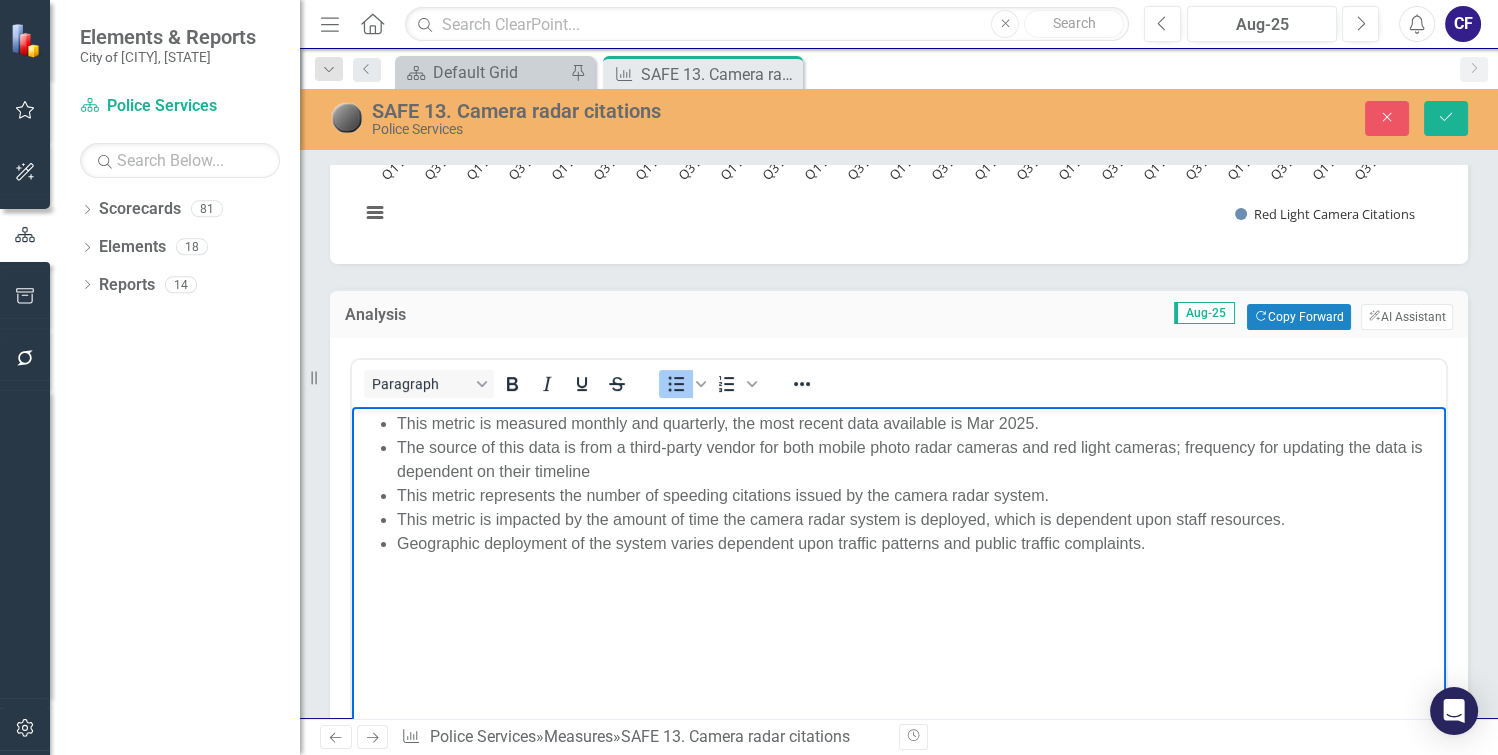 scroll, scrollTop: 669, scrollLeft: 0, axis: vertical 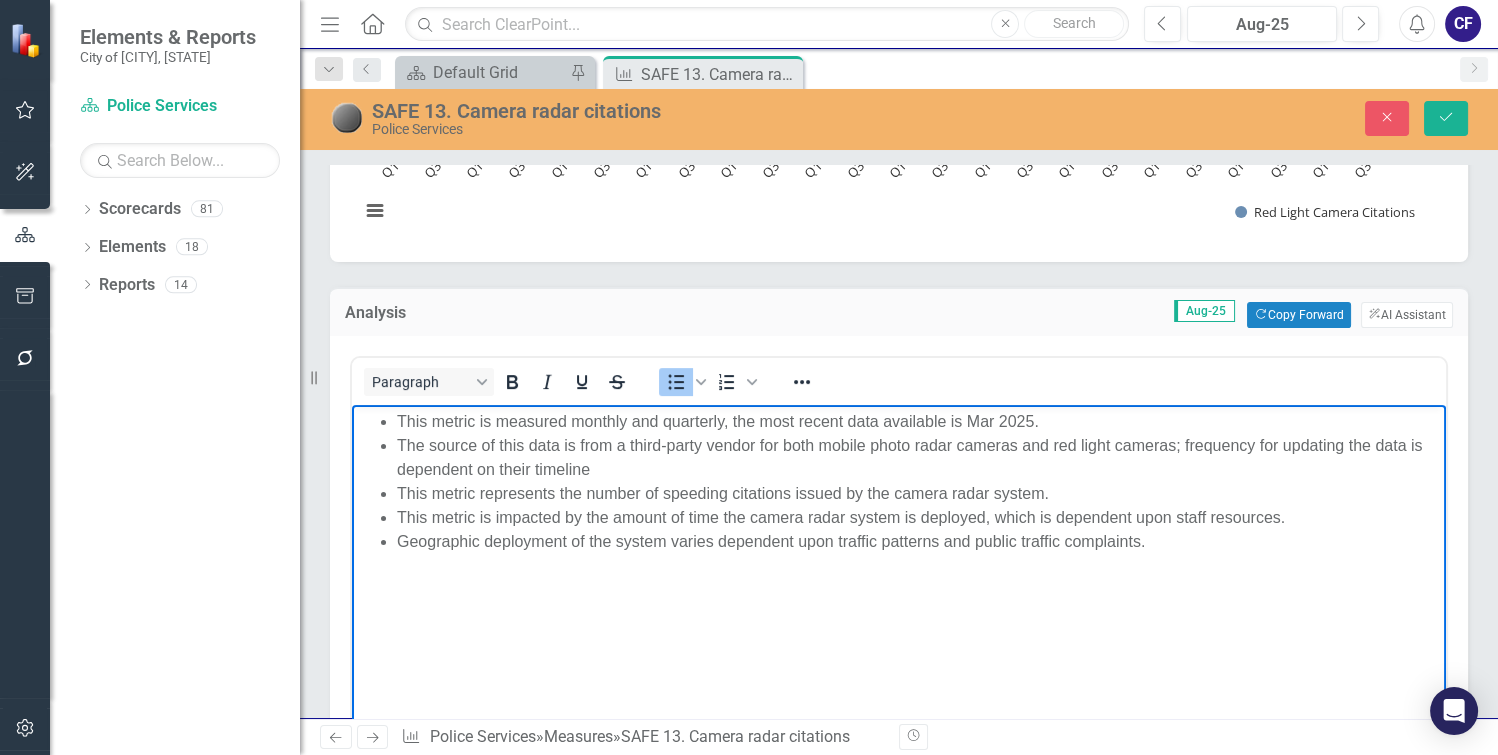 click on "This metric is measured monthly and quarterly, the most recent data available is Mar 2025." at bounding box center [919, 421] 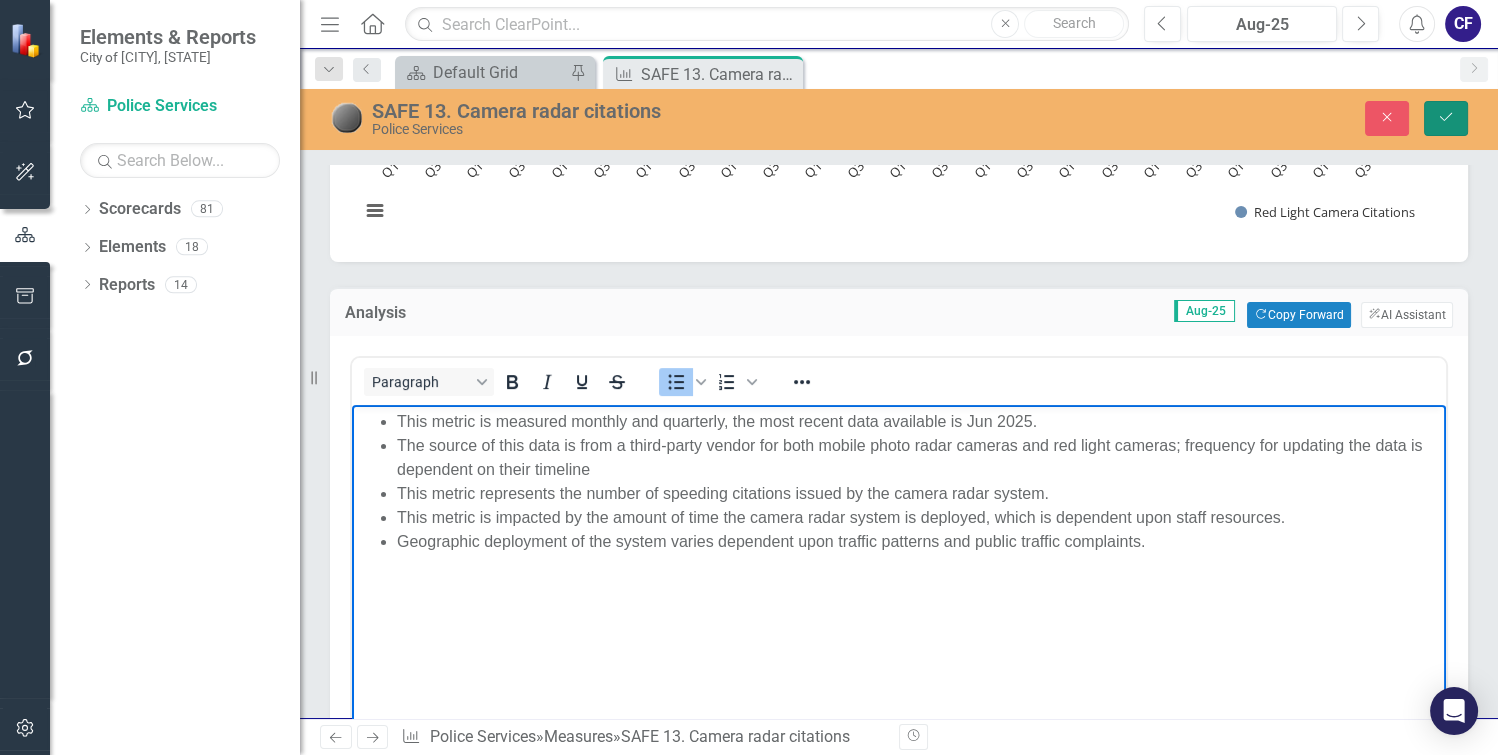 click 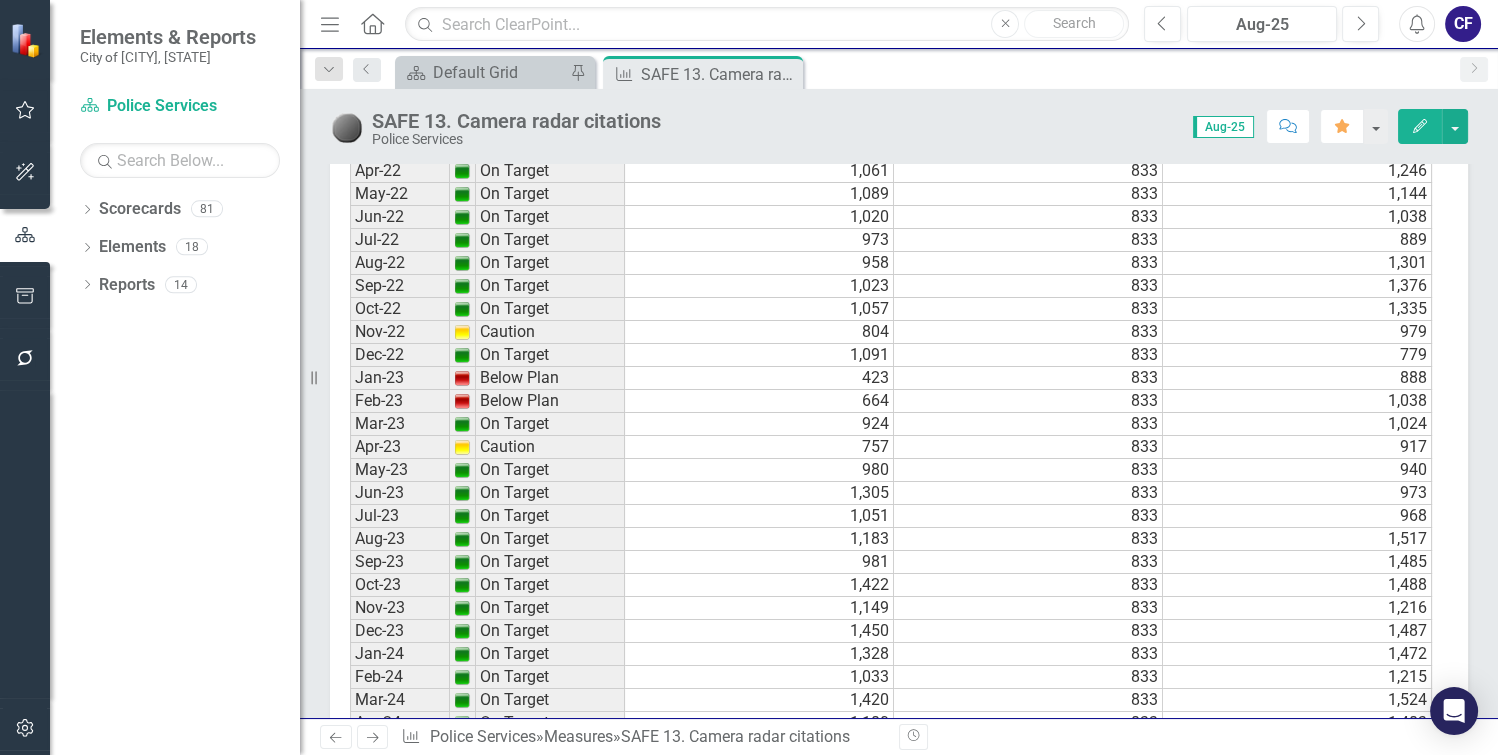 scroll, scrollTop: 4884, scrollLeft: 0, axis: vertical 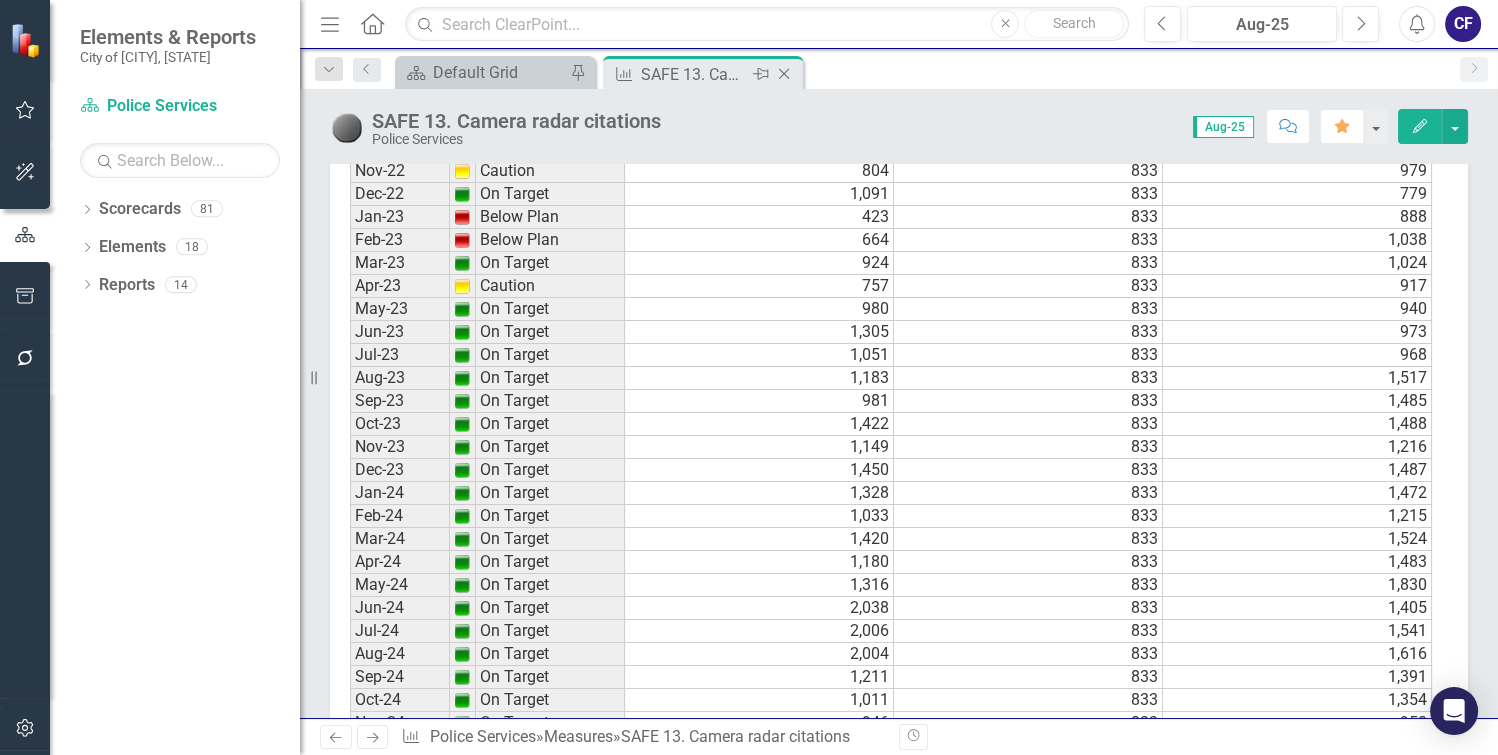 click on "Close" 